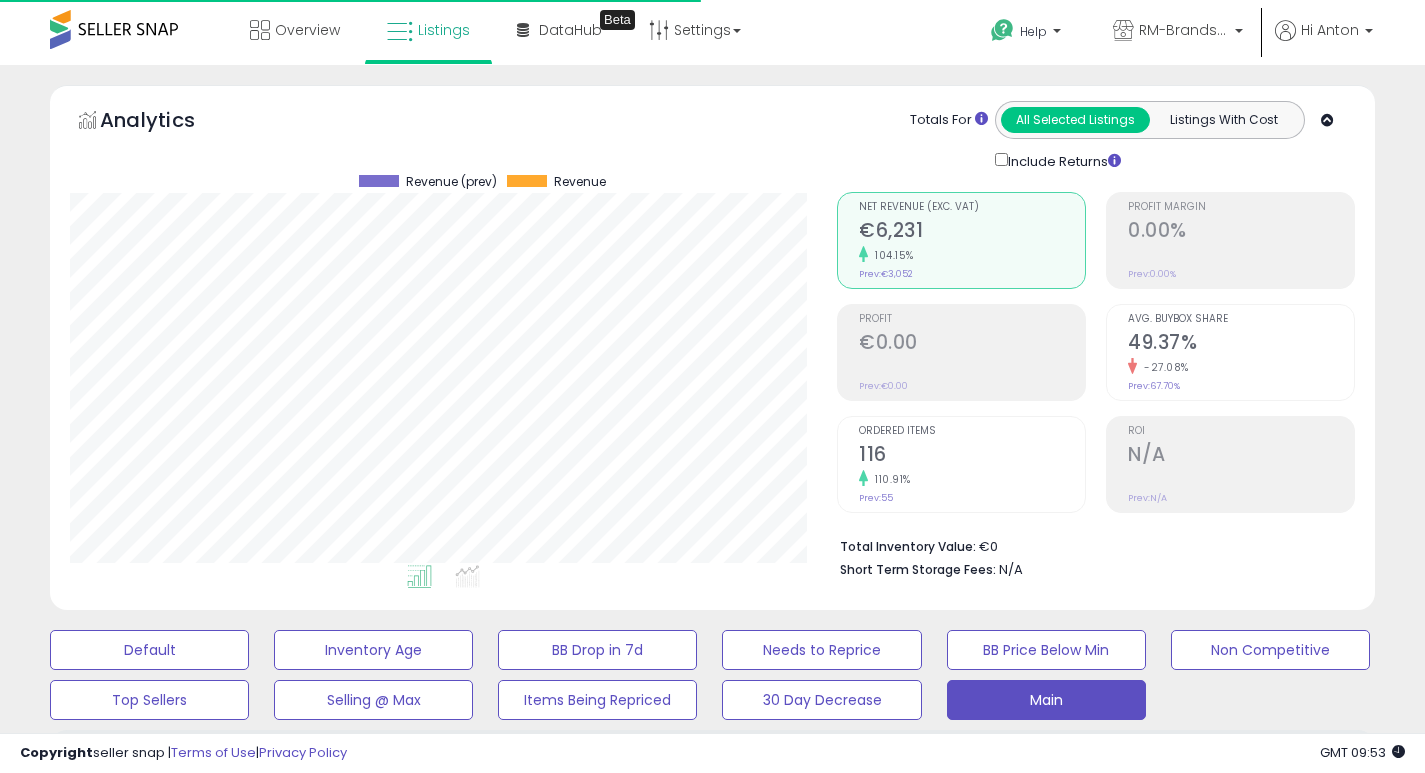 select on "**" 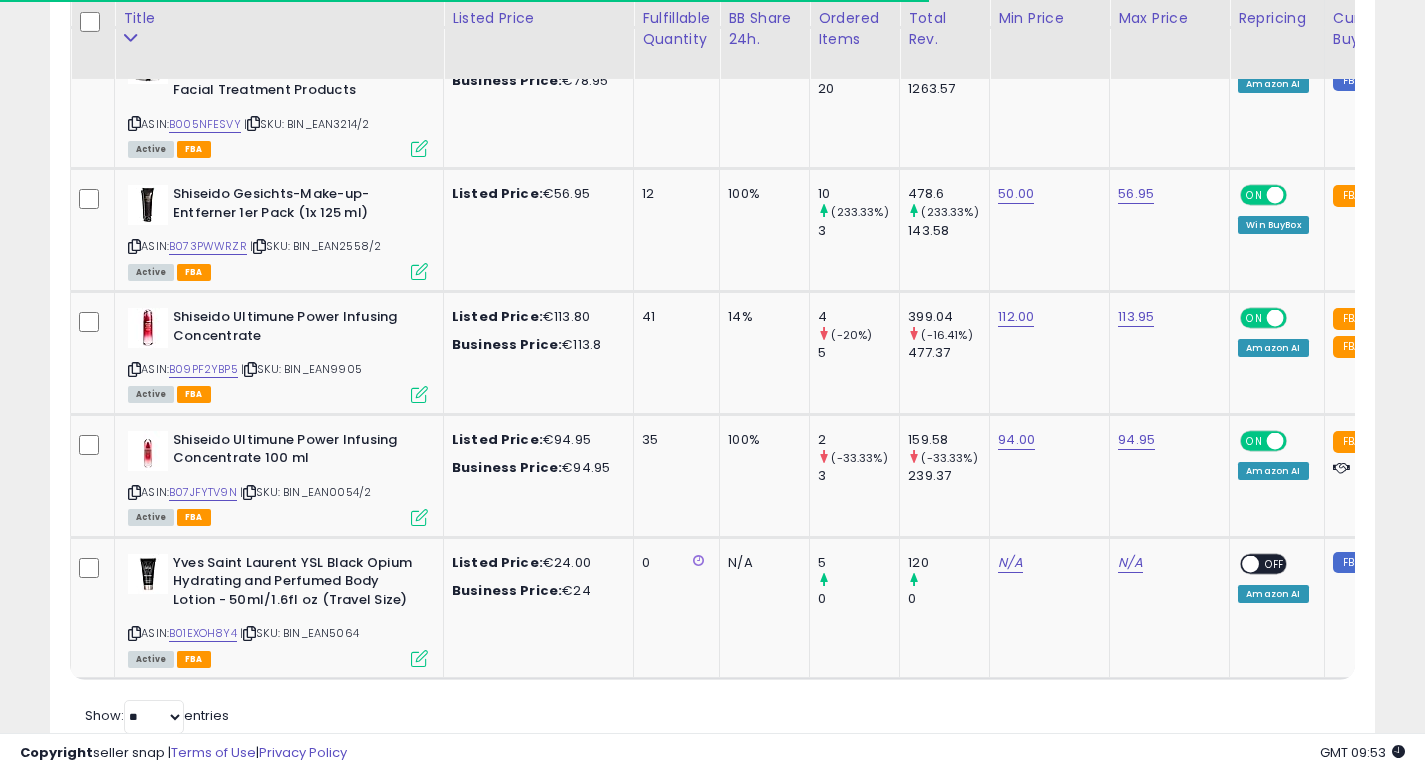 scroll, scrollTop: 2882, scrollLeft: 0, axis: vertical 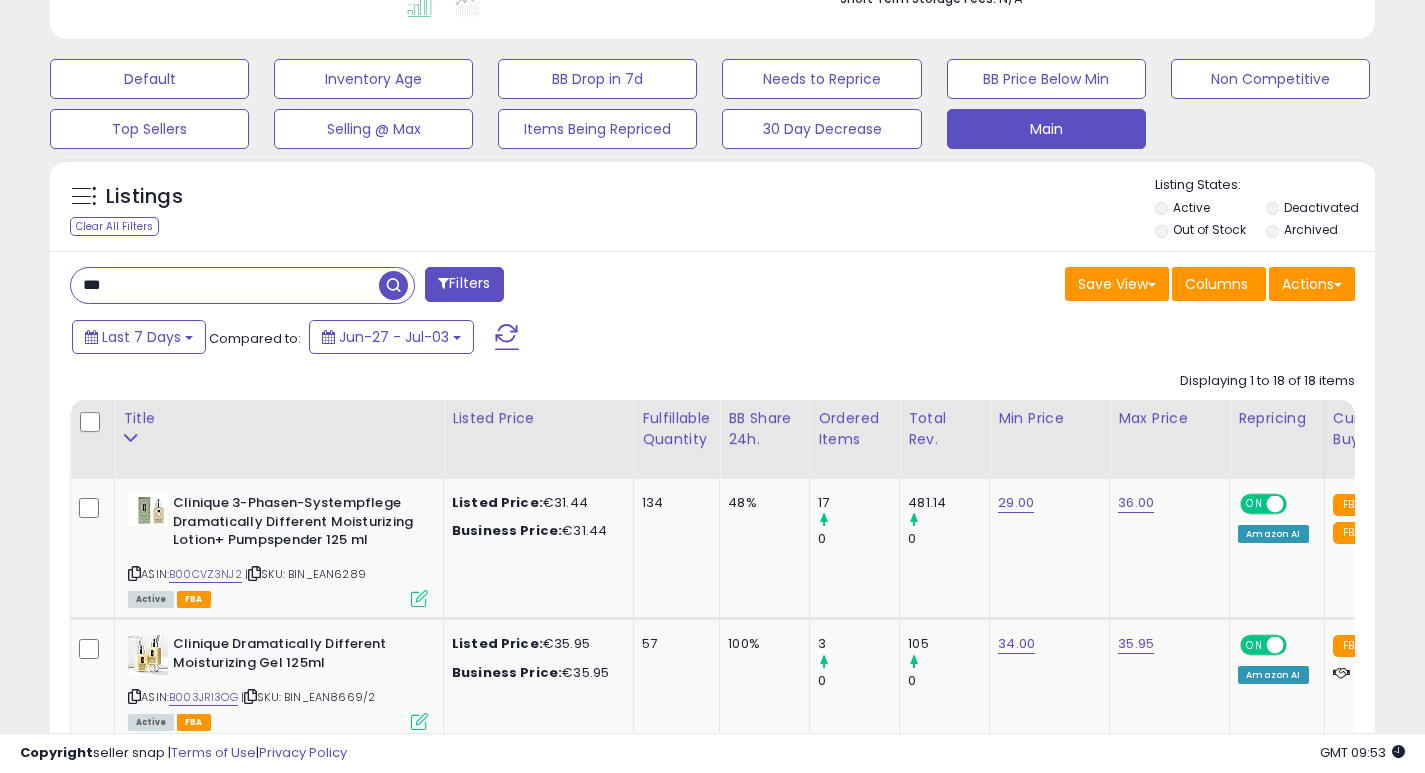 click on "***" at bounding box center [225, 285] 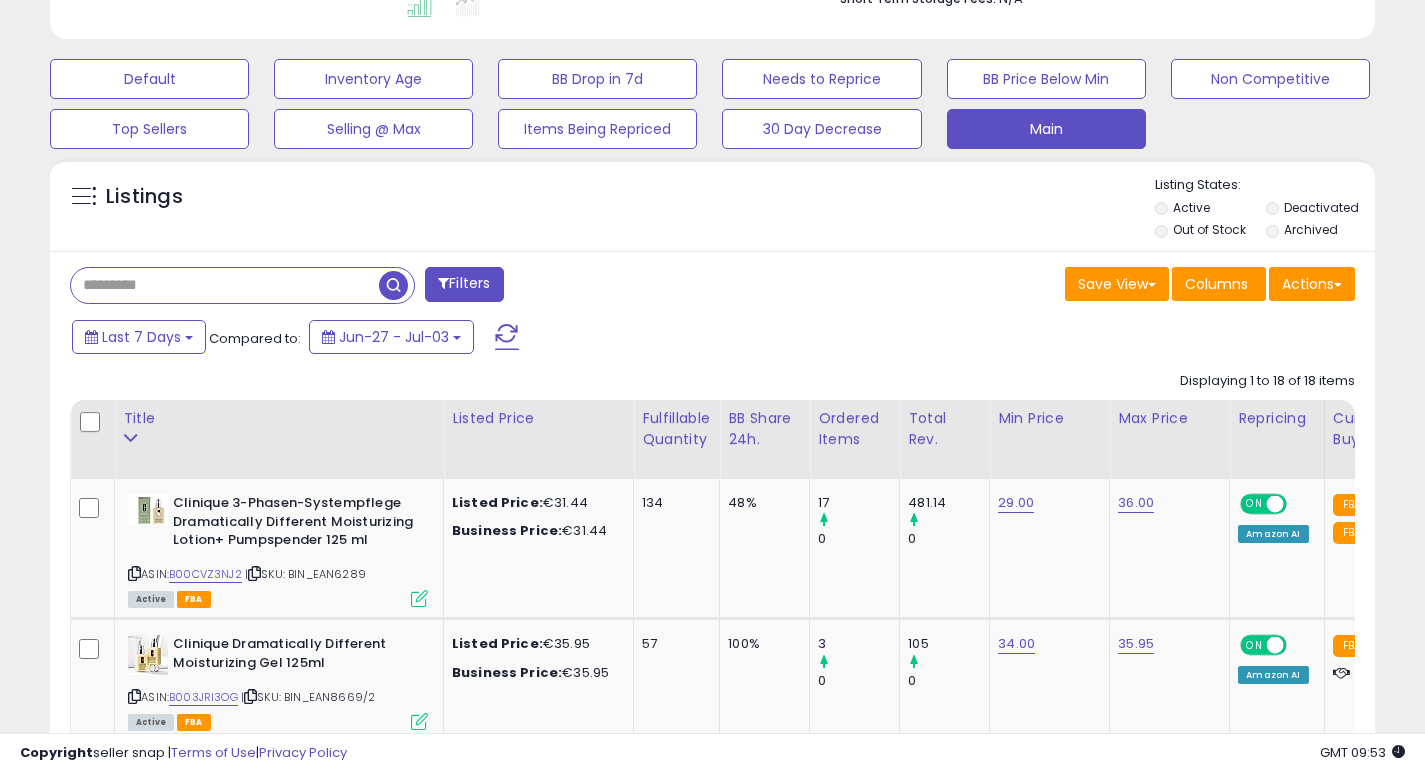 type 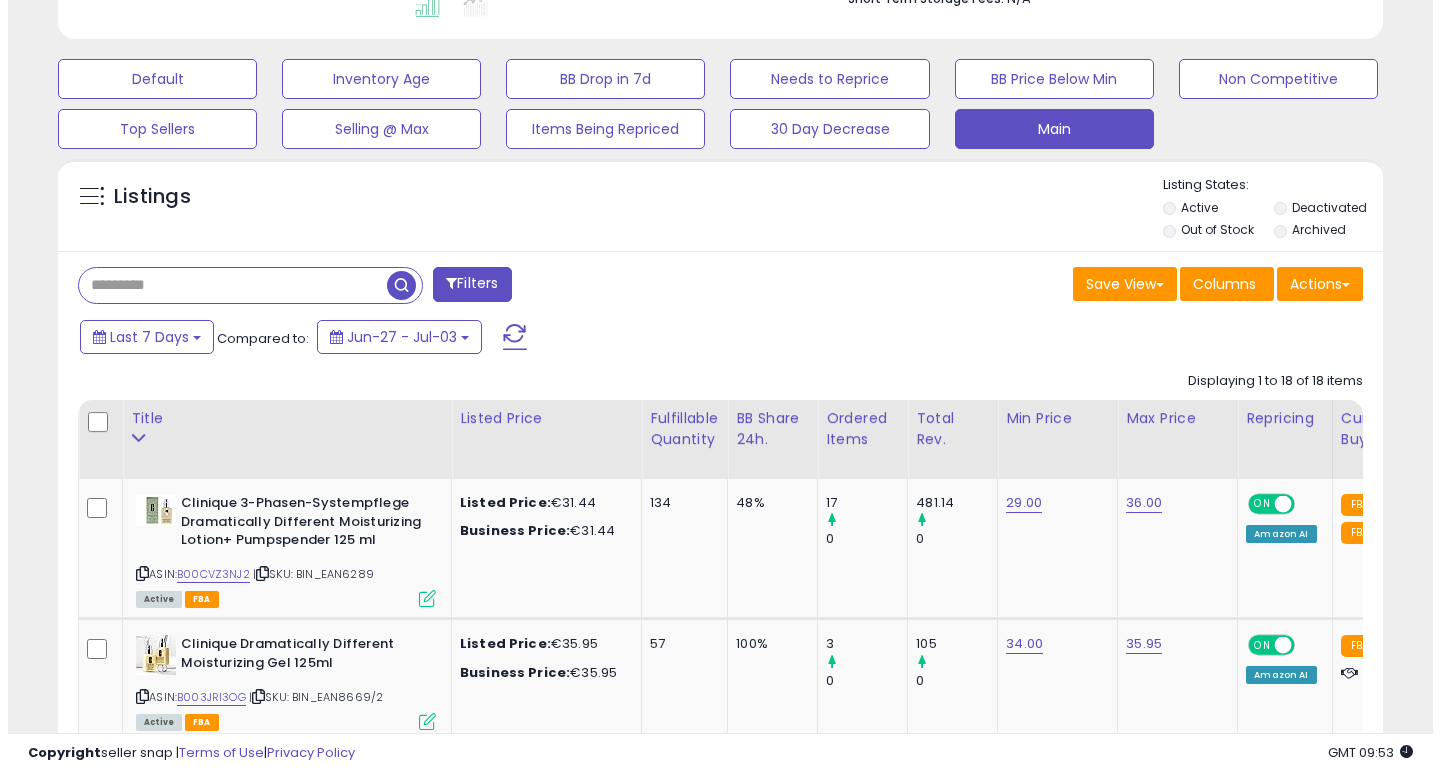 scroll, scrollTop: 447, scrollLeft: 0, axis: vertical 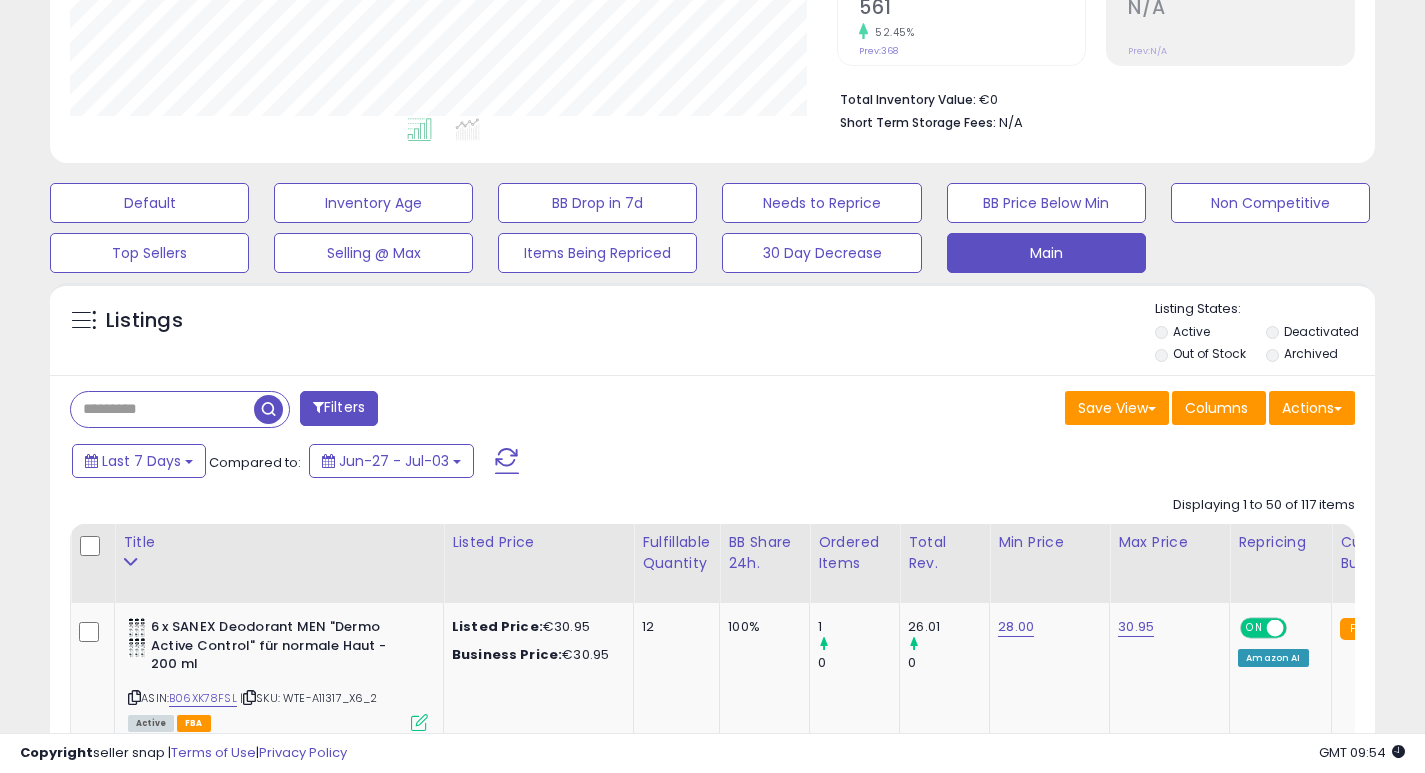click on "Filters" at bounding box center (339, 408) 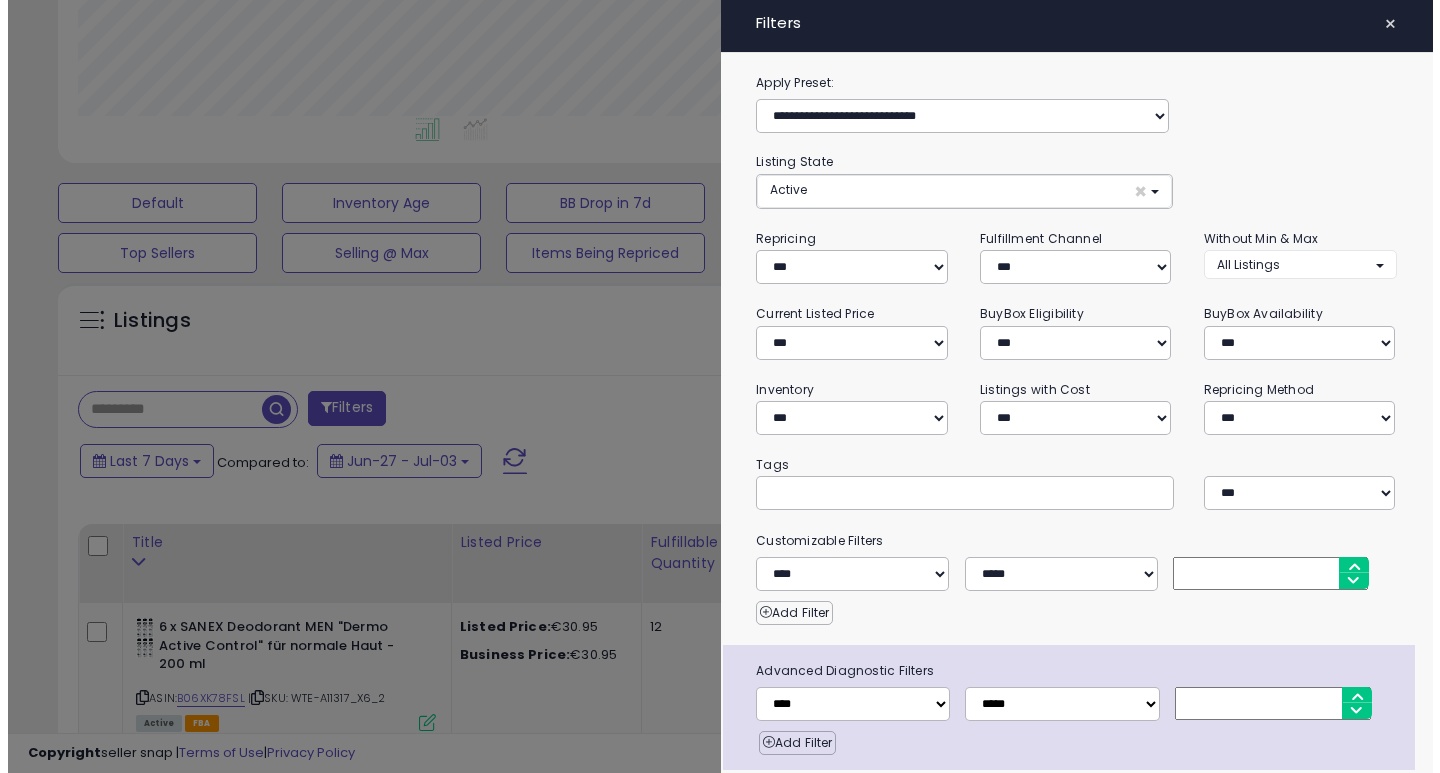 scroll, scrollTop: 999590, scrollLeft: 999224, axis: both 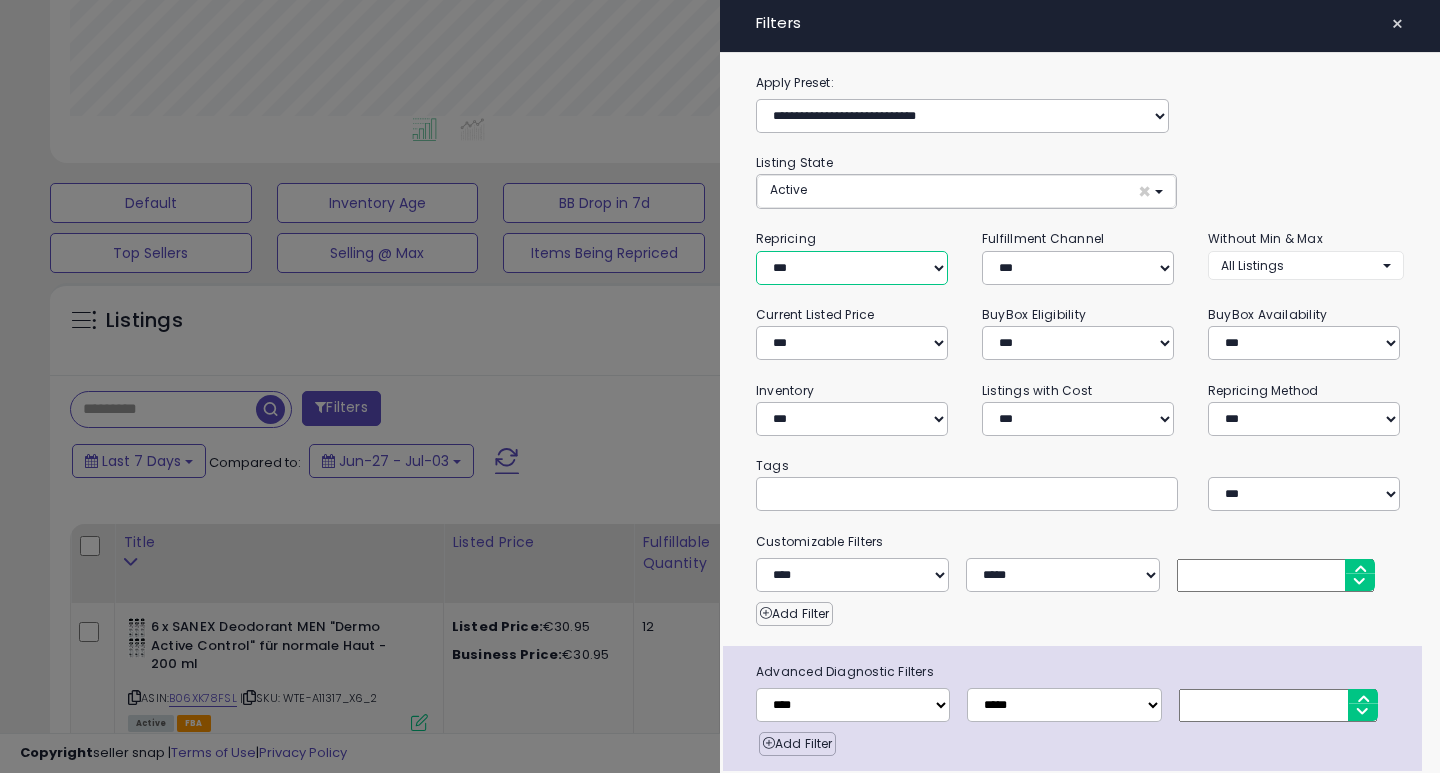 click on "**********" at bounding box center (852, 268) 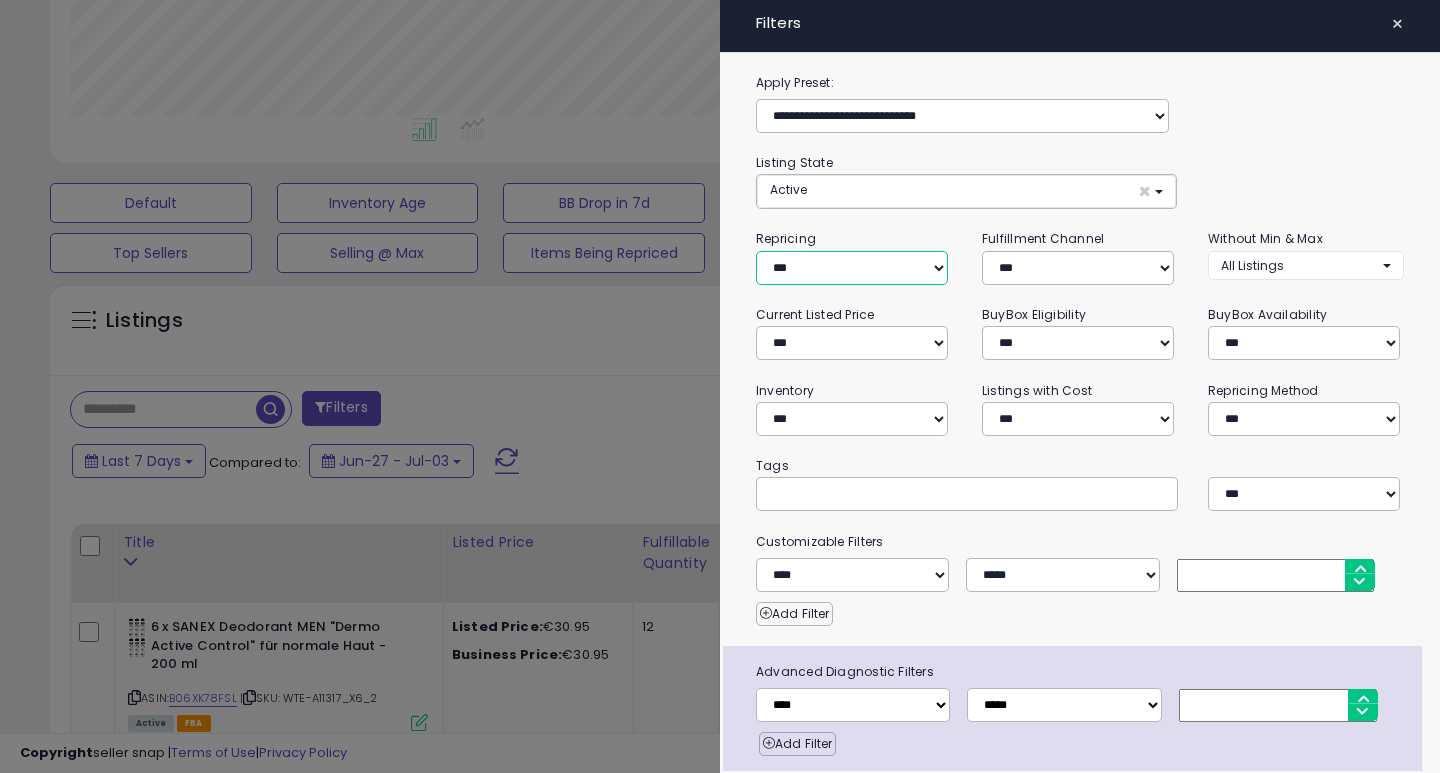 select on "***" 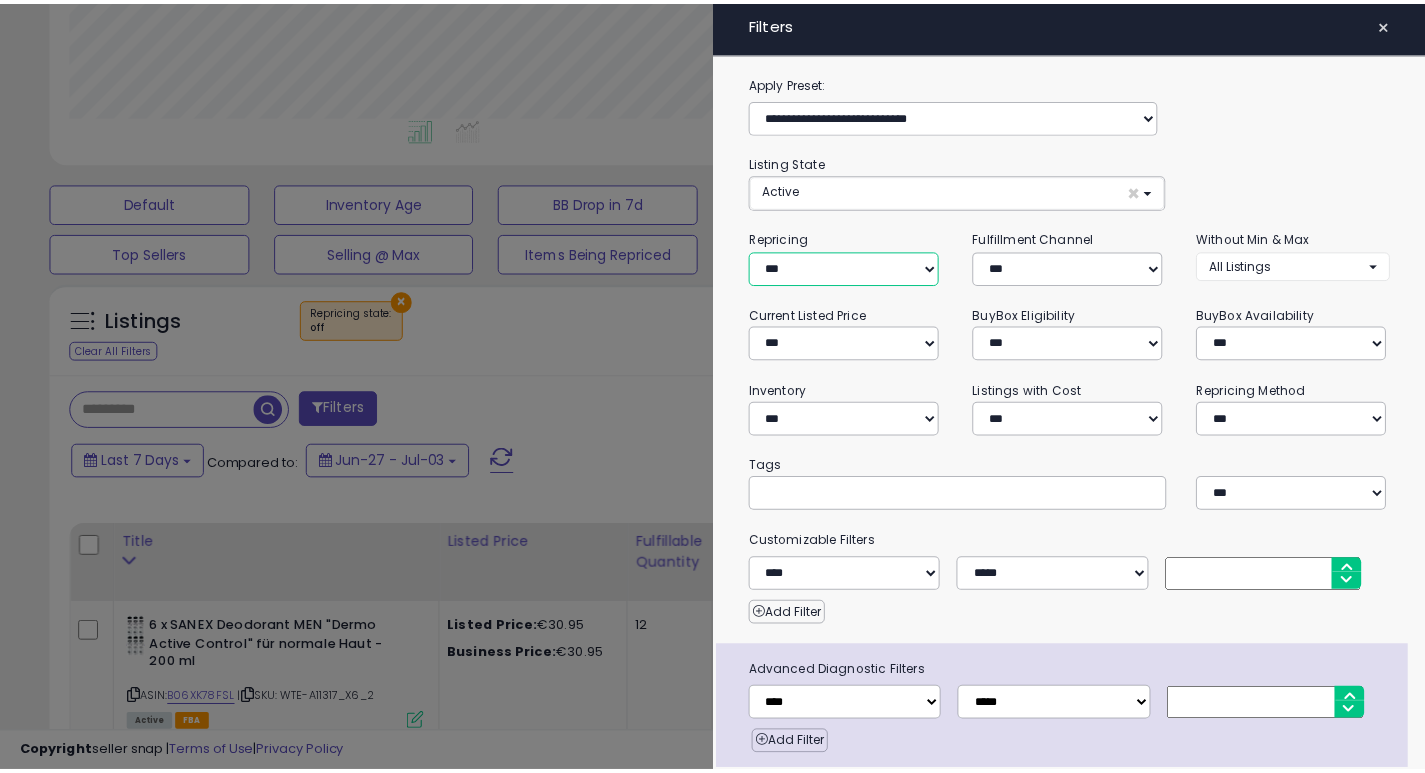 scroll, scrollTop: 68, scrollLeft: 0, axis: vertical 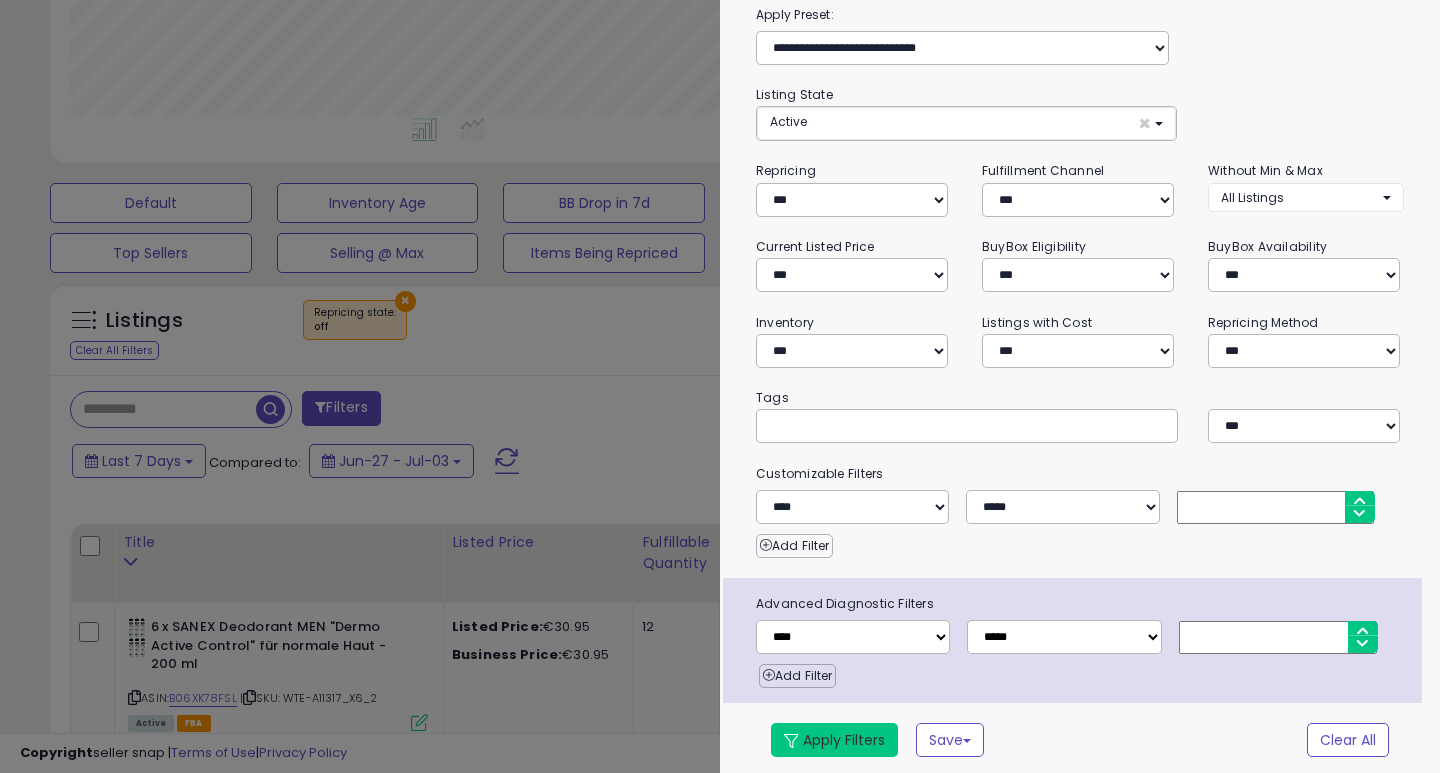 click on "Apply Filters" at bounding box center [834, 740] 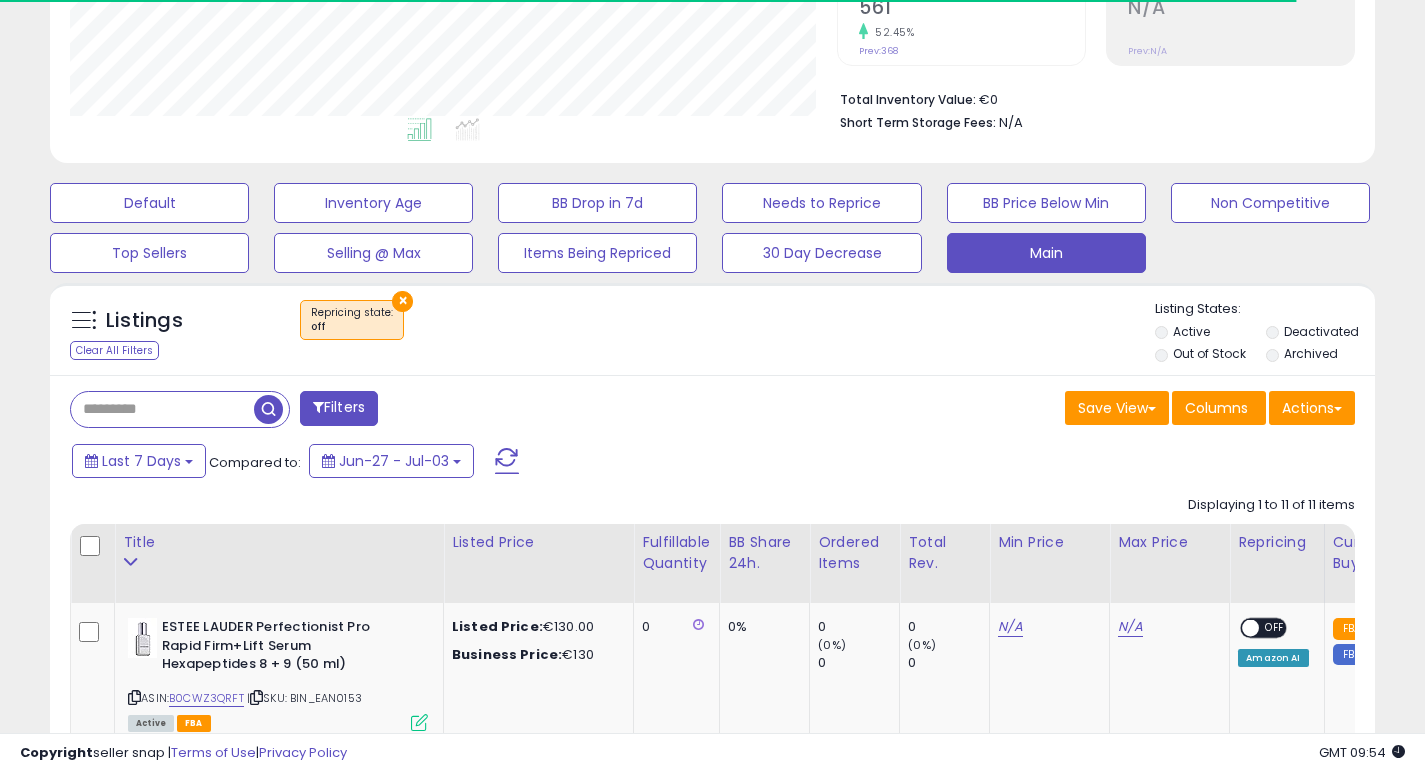 scroll, scrollTop: 410, scrollLeft: 767, axis: both 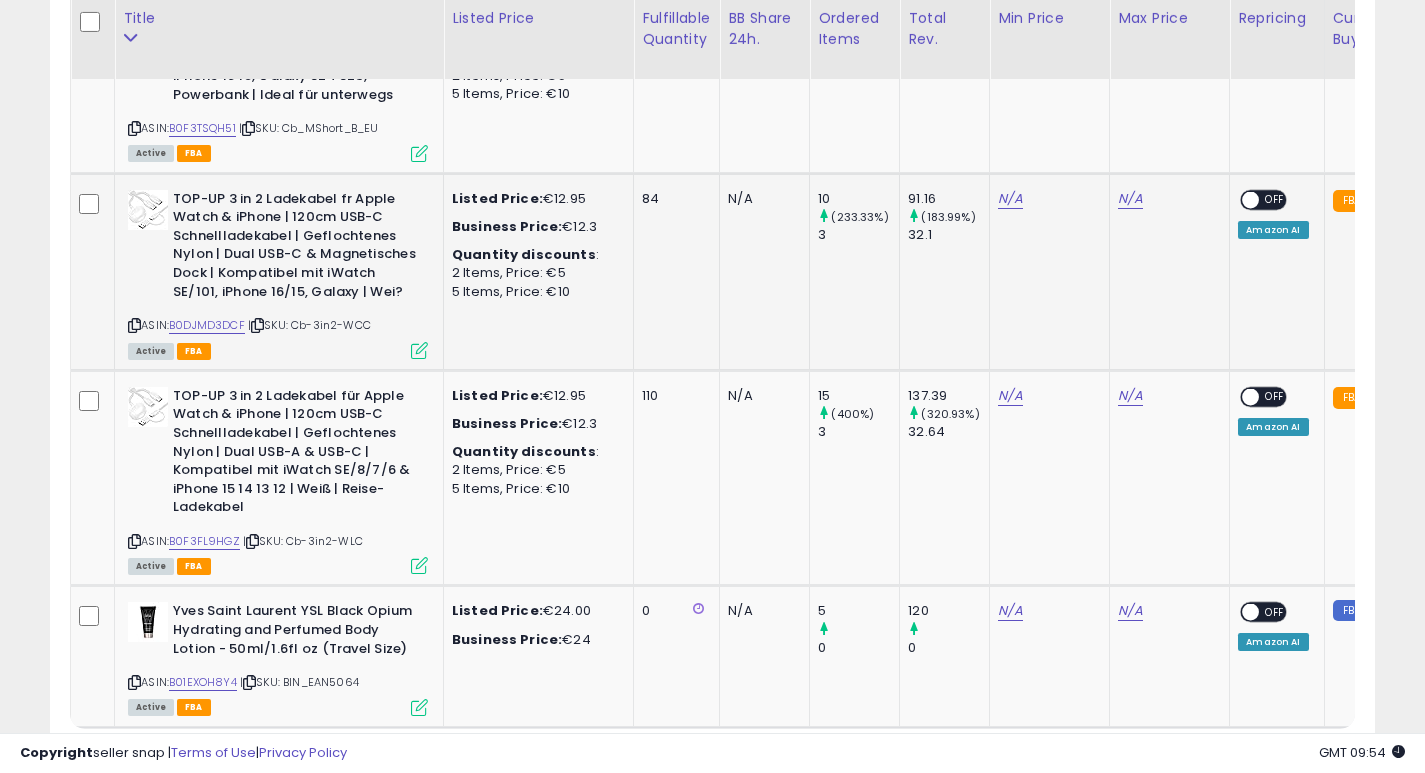 click on "Listed Price: €12.95 Business Price: €12.3 Quantity discounts : 2 Items, Price: €5 5 Items, Price: €10" 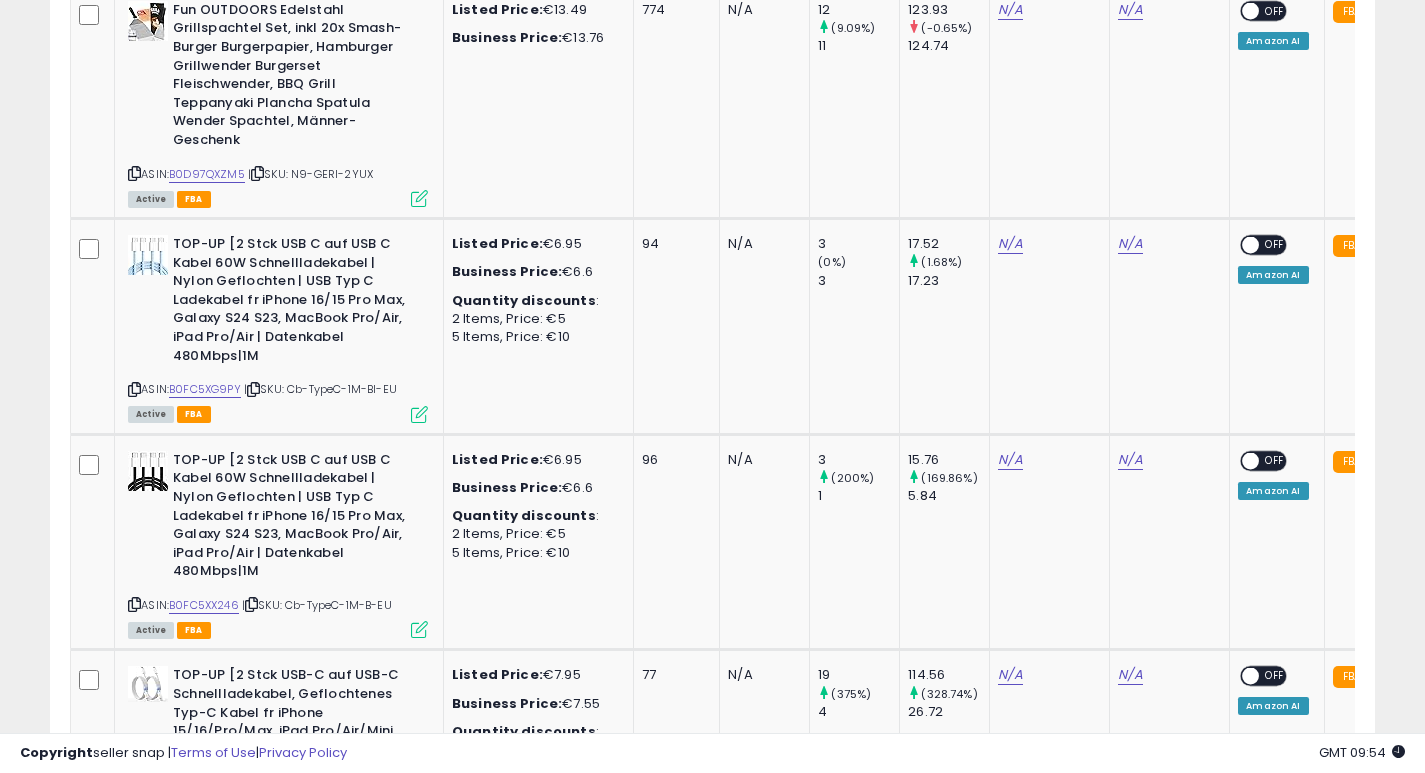 scroll, scrollTop: 409, scrollLeft: 0, axis: vertical 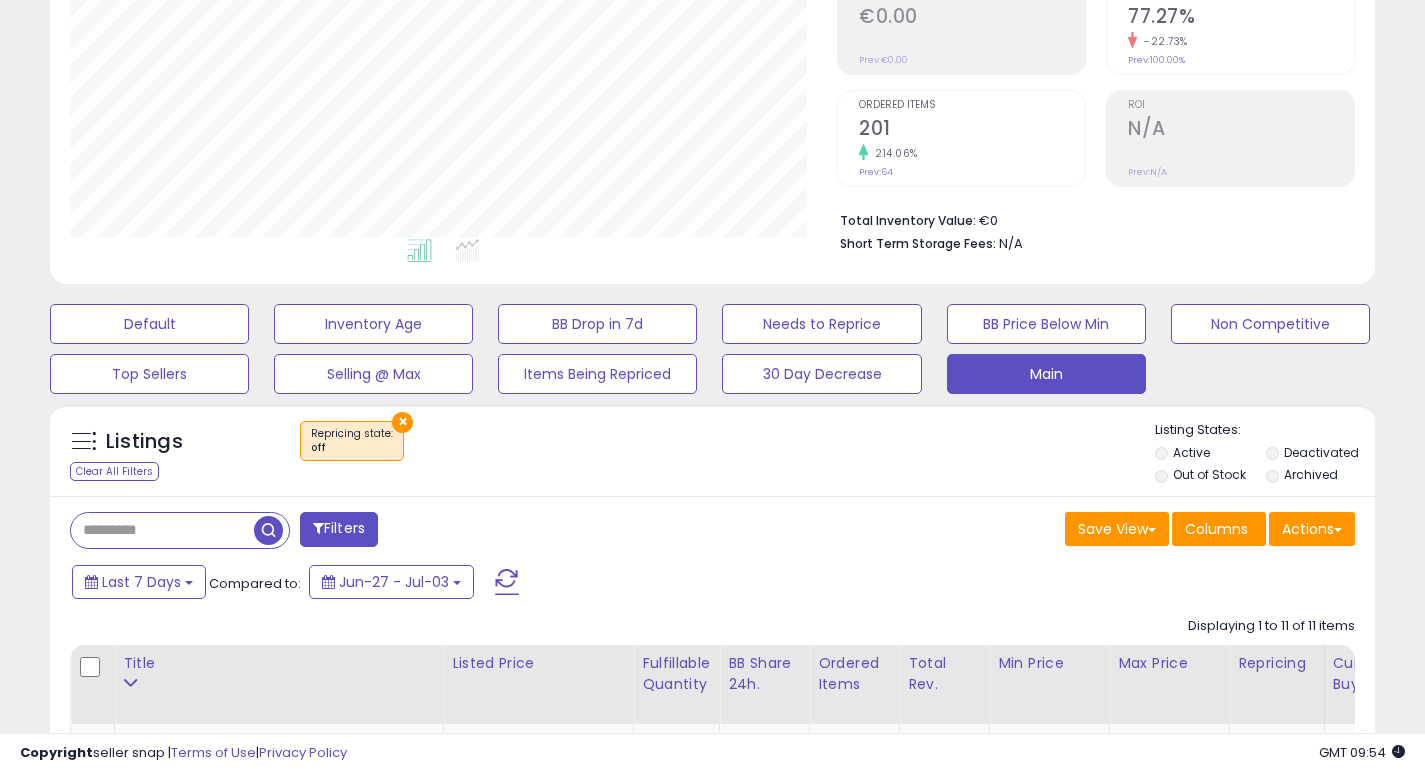 click on "×" at bounding box center [402, 422] 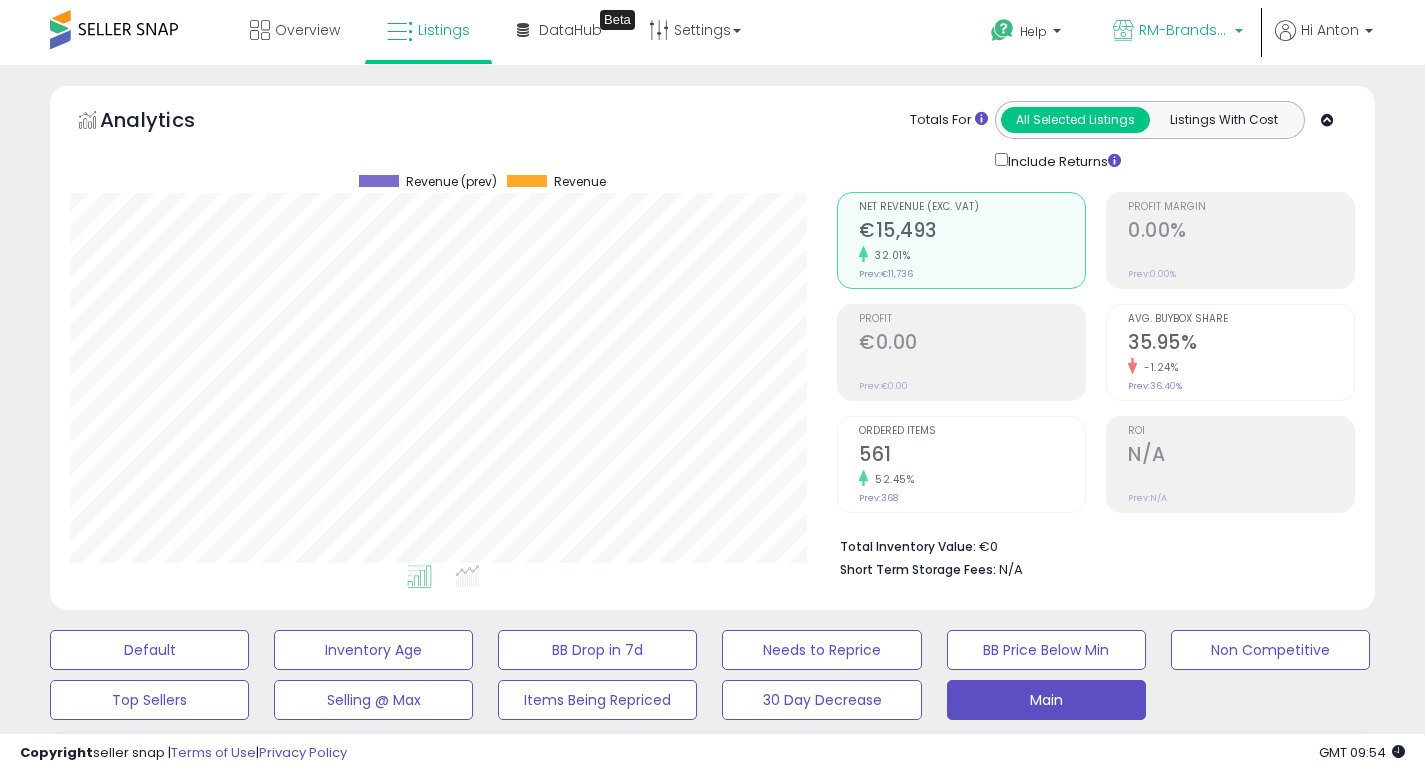 click on "RM-Brands (DE)" at bounding box center [1184, 30] 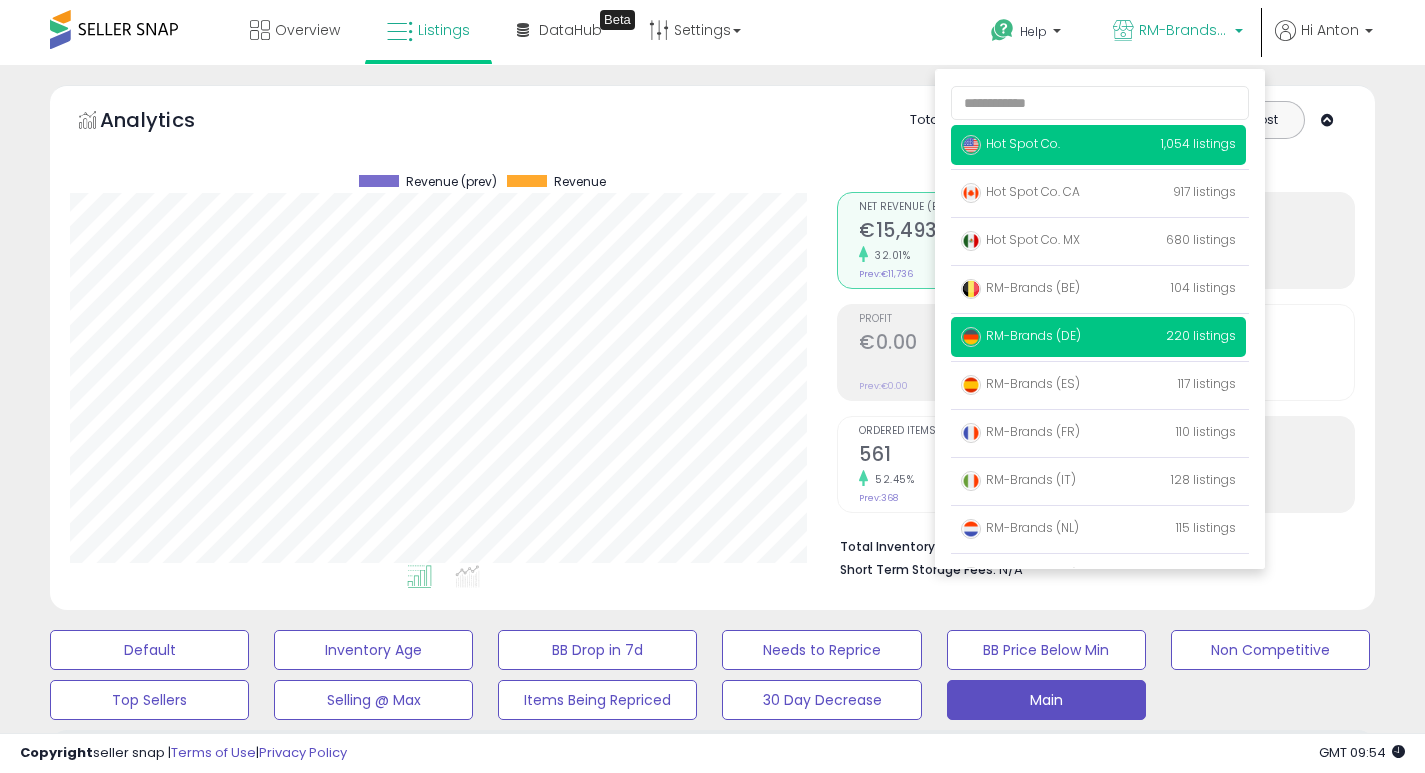 click on "Hot Spot Co." at bounding box center (1010, 143) 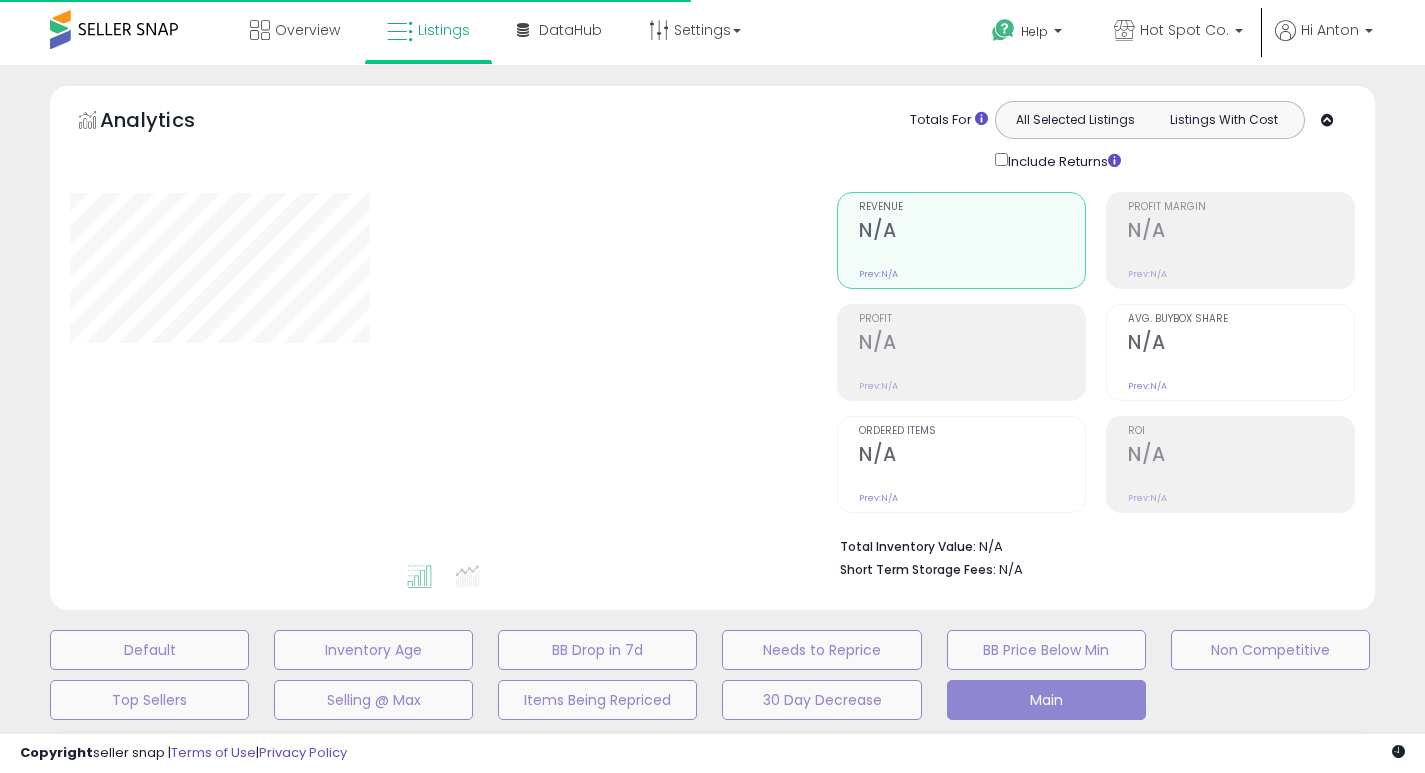 scroll, scrollTop: 0, scrollLeft: 0, axis: both 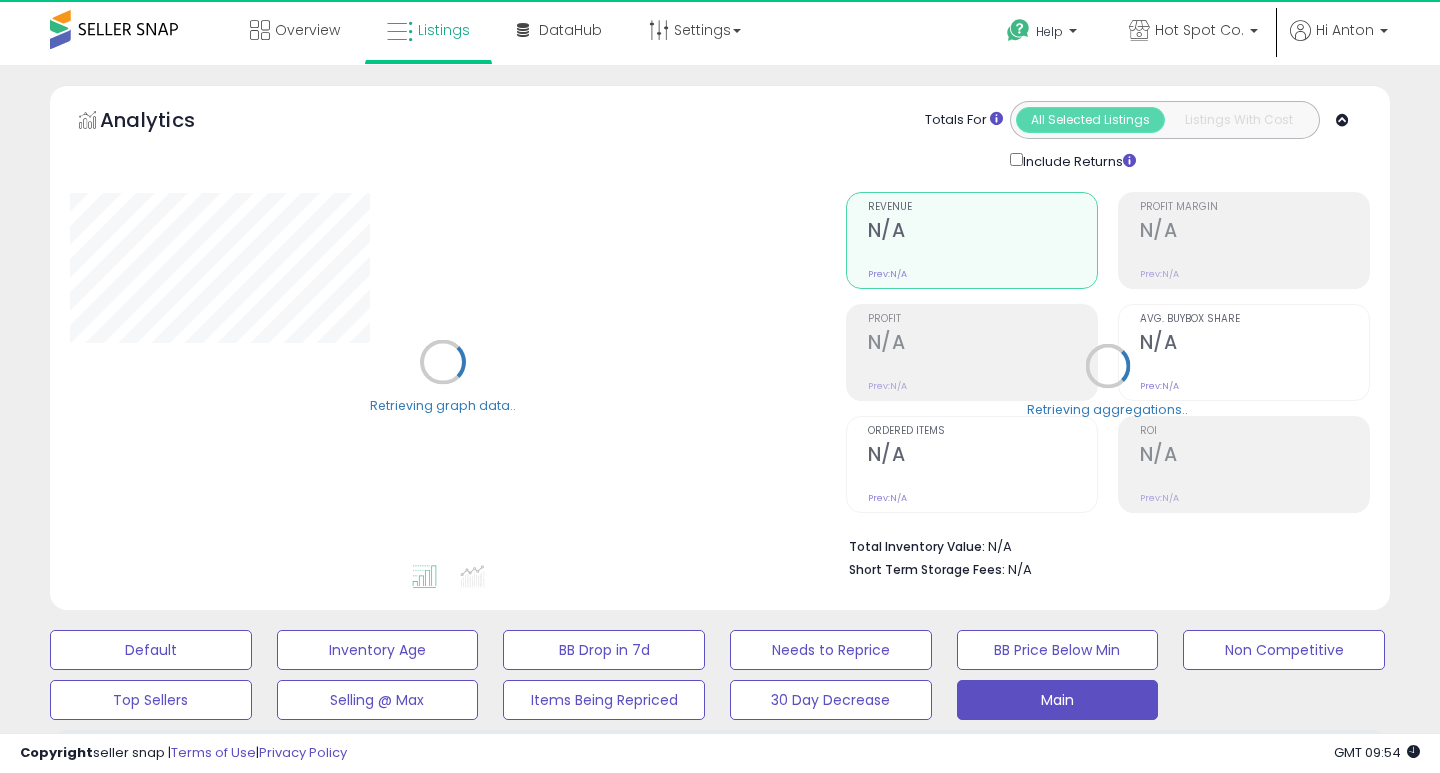 select on "**" 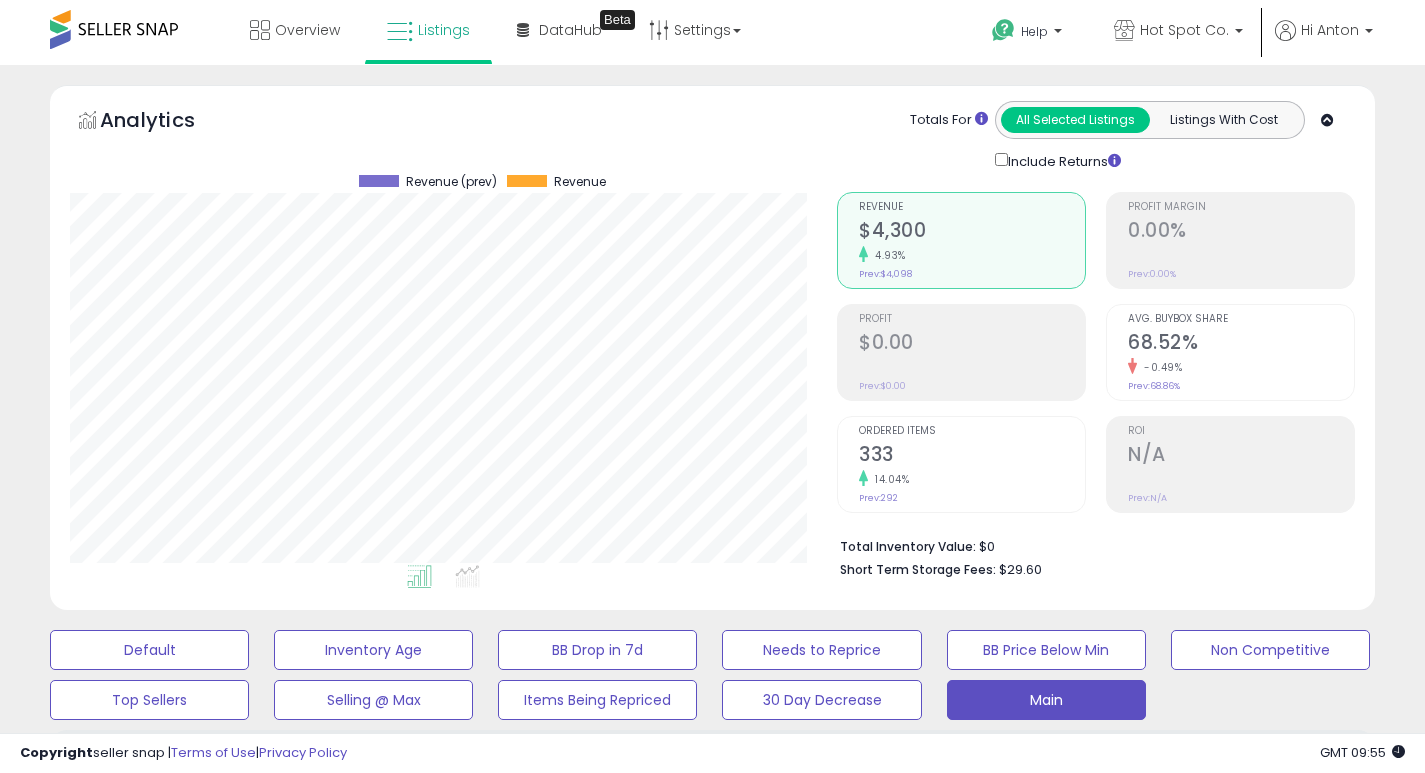 scroll, scrollTop: 999590, scrollLeft: 999233, axis: both 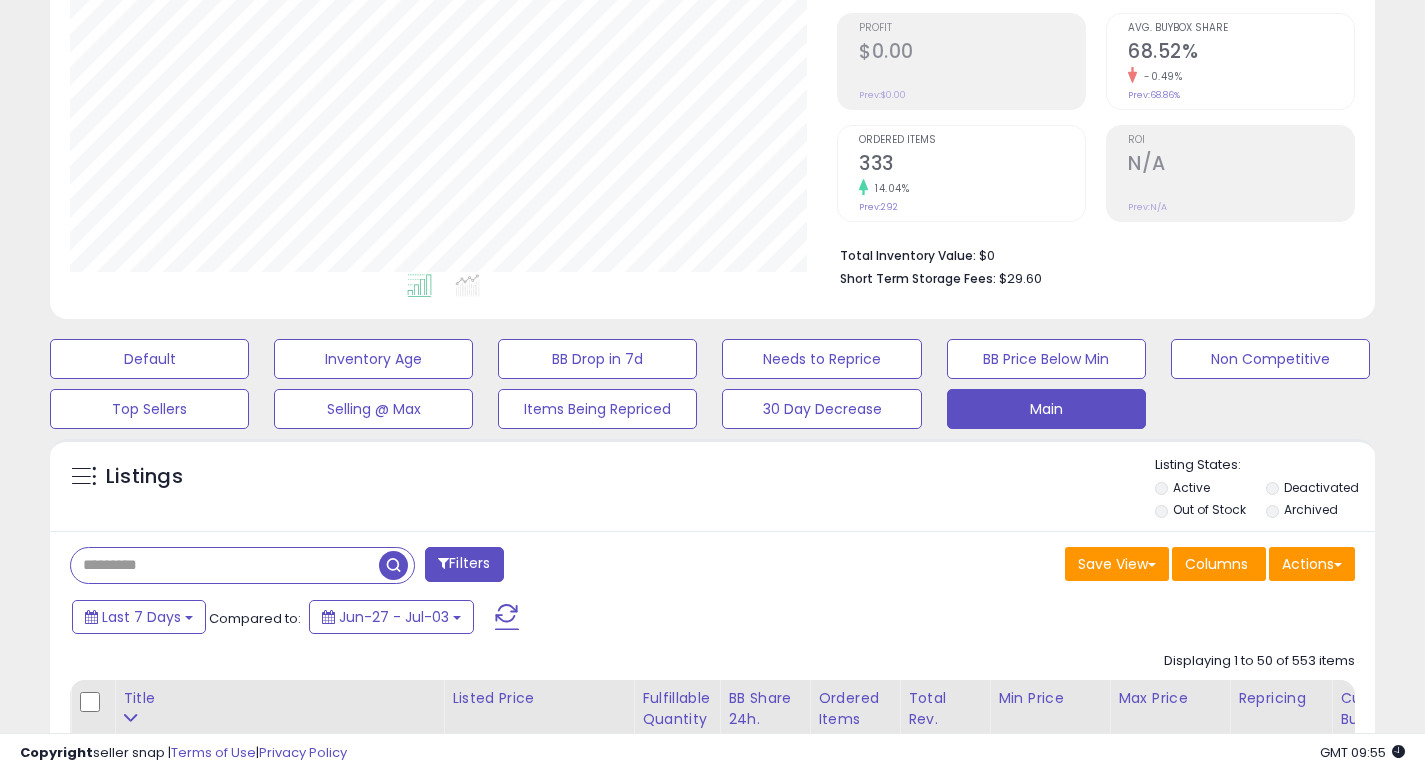 paste on "*********" 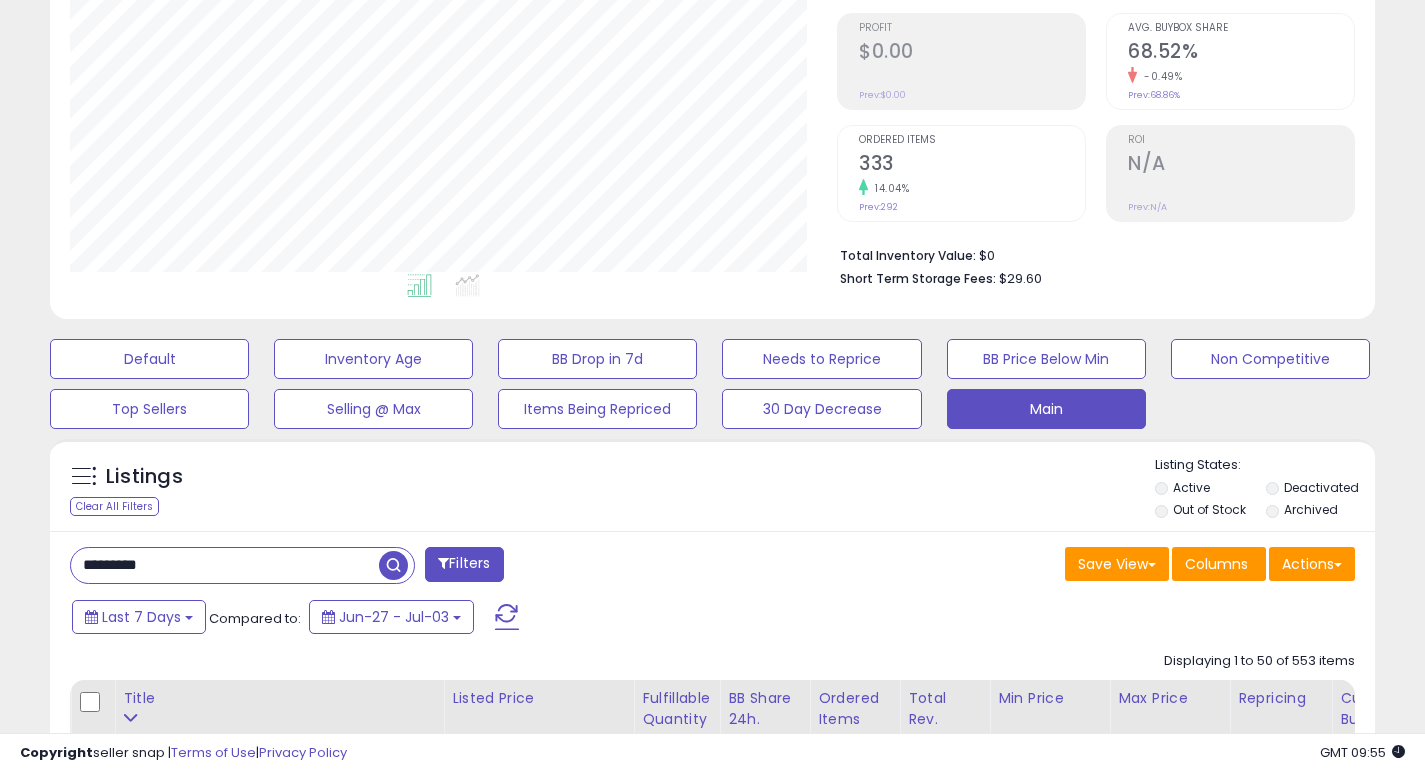 type on "*********" 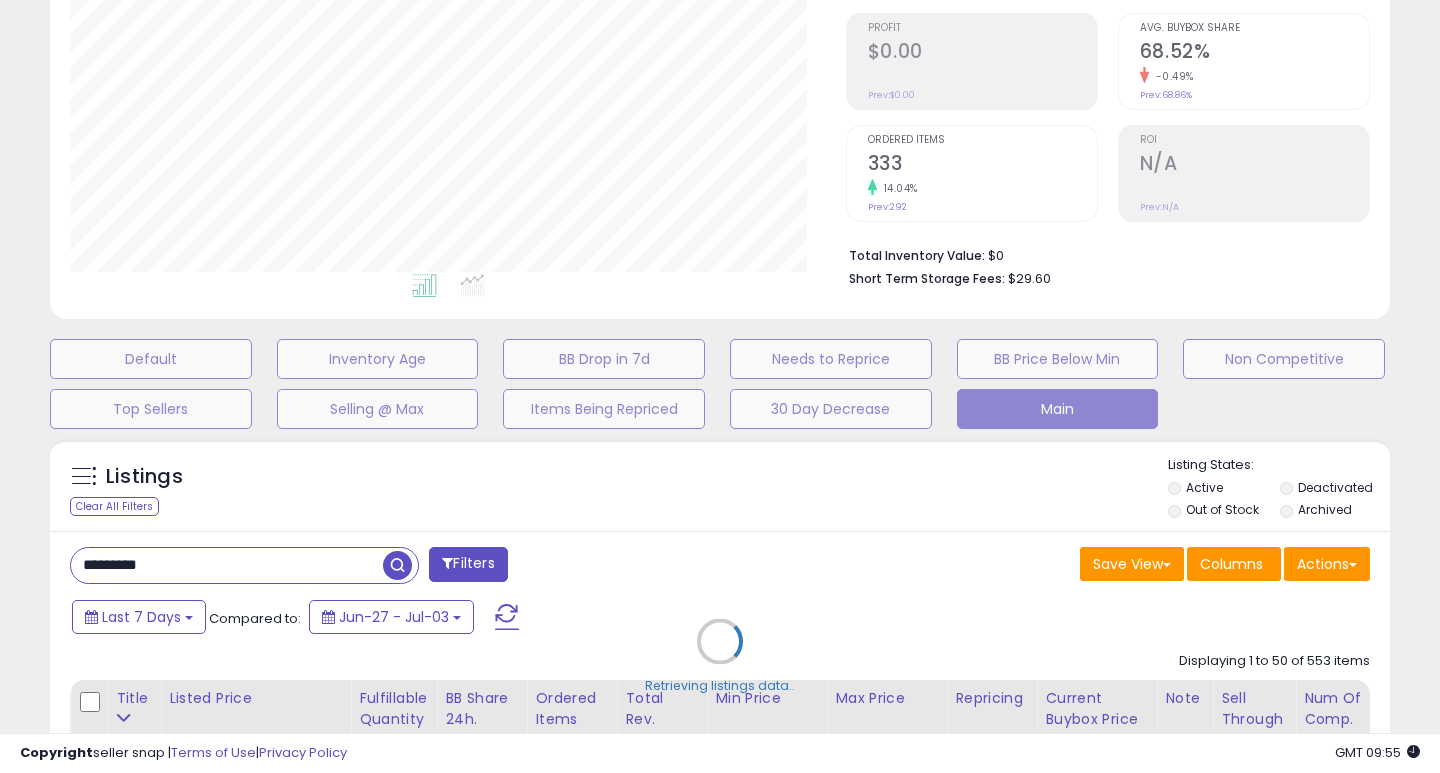 scroll, scrollTop: 999590, scrollLeft: 999224, axis: both 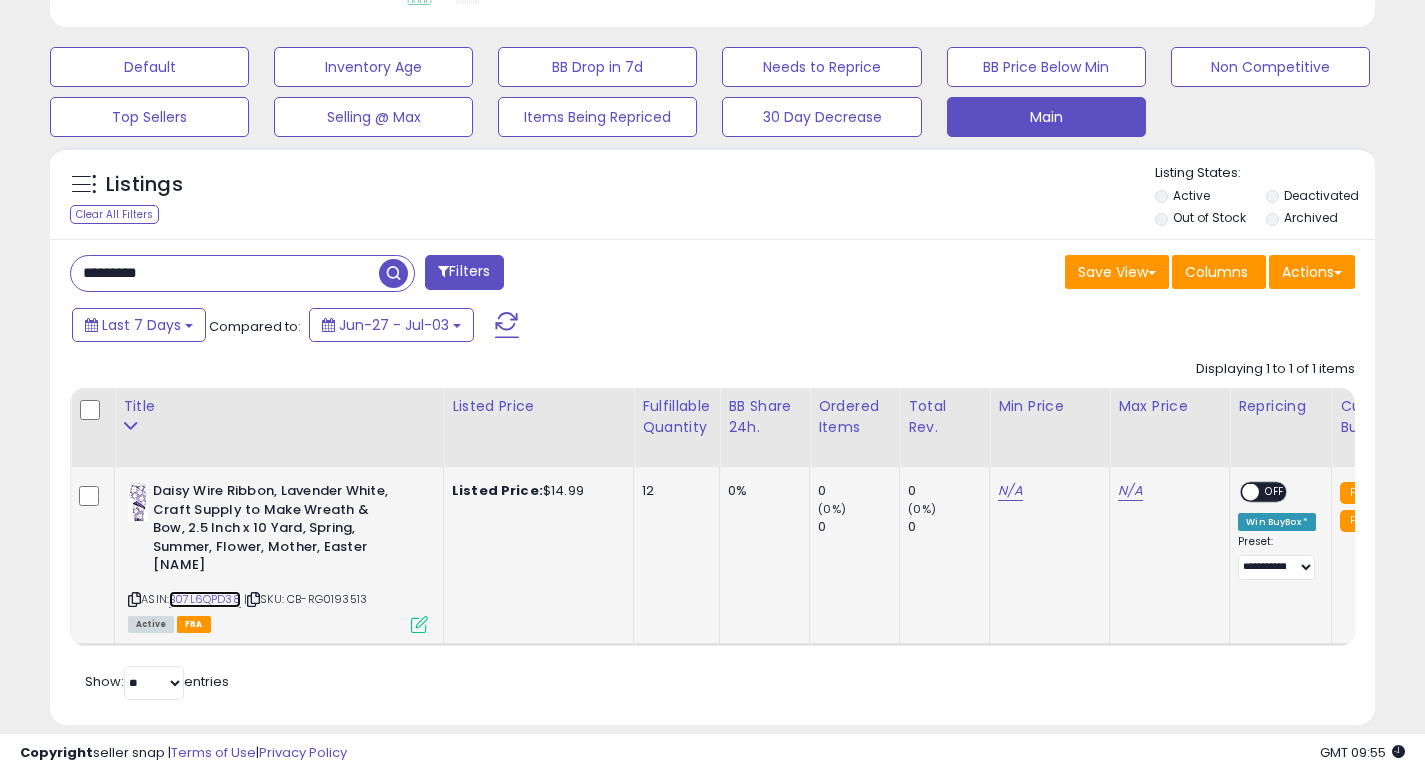 click on "B07L6QPD38" at bounding box center [205, 599] 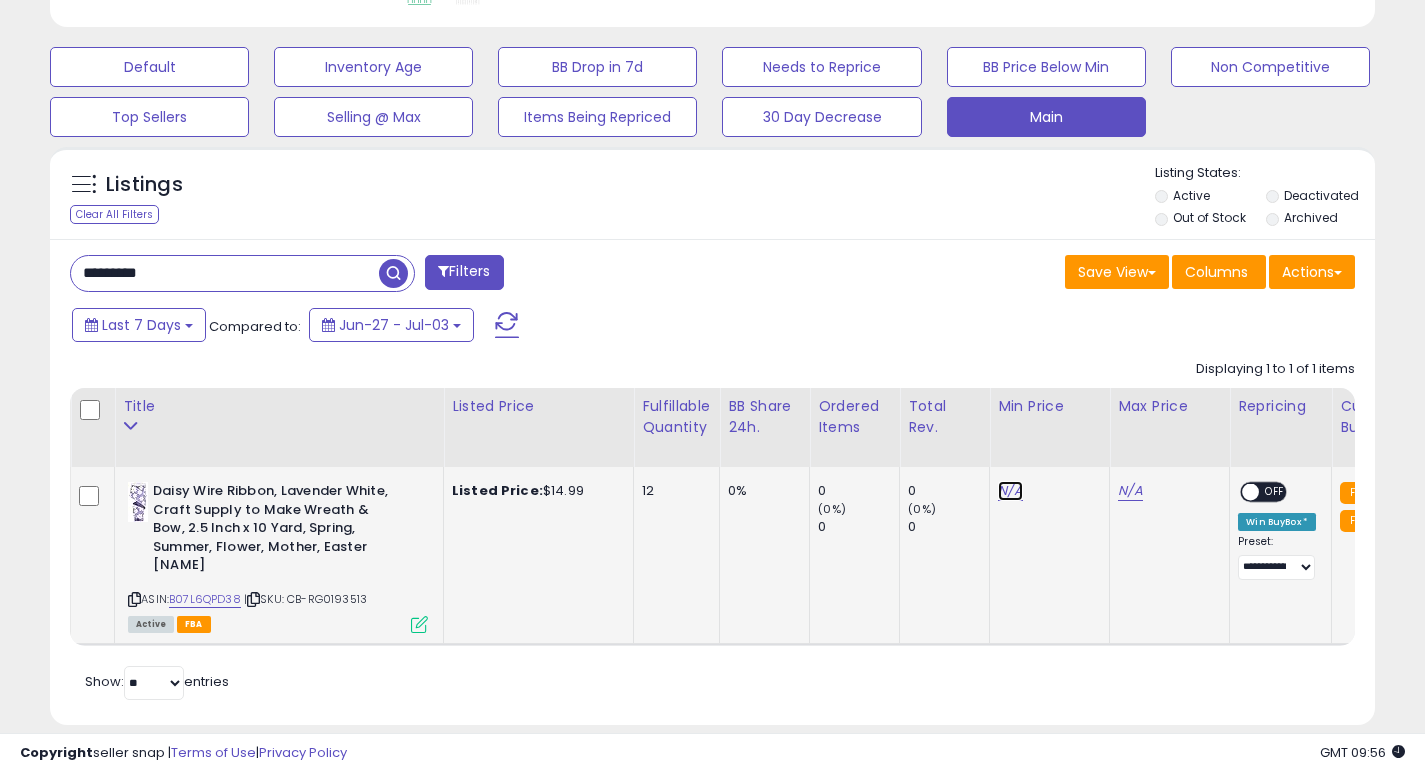 click on "N/A" at bounding box center [1010, 491] 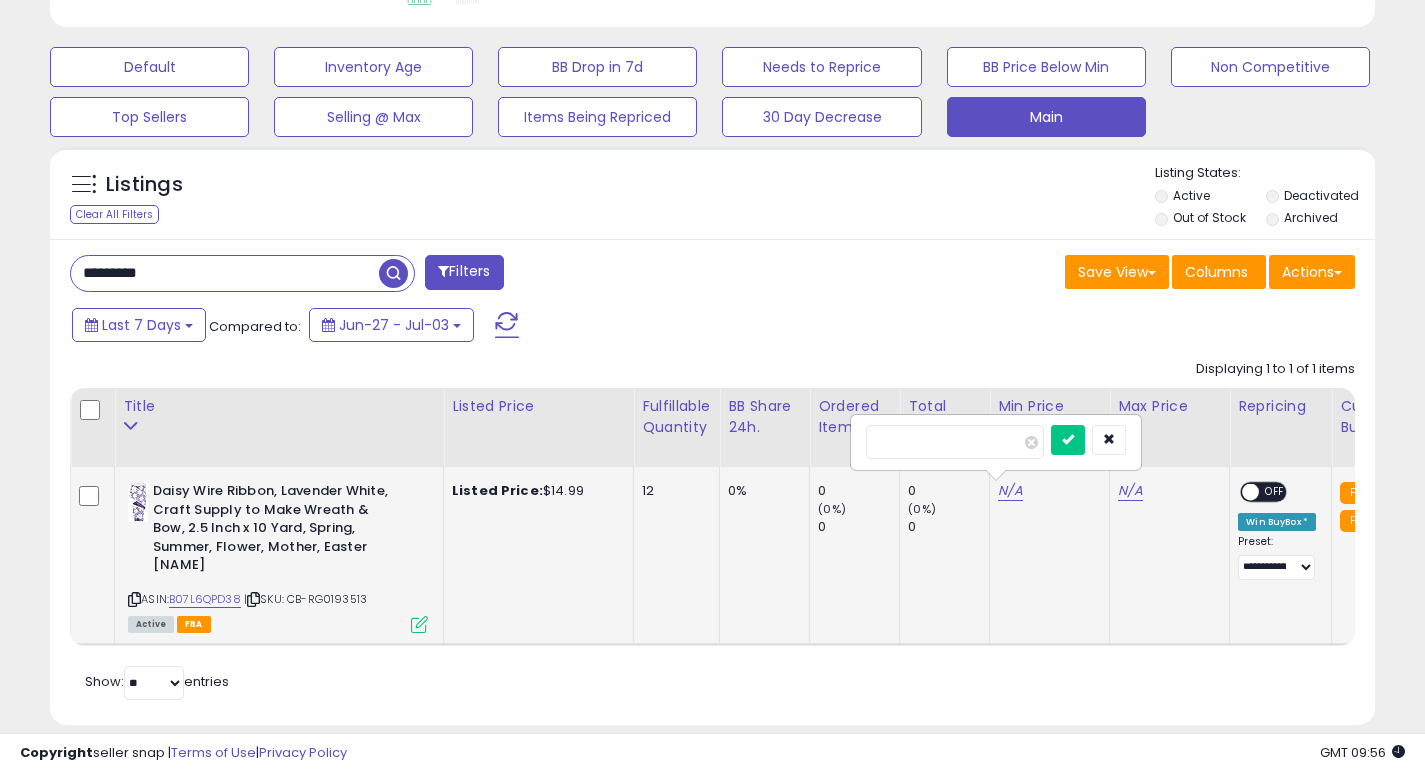 type on "***" 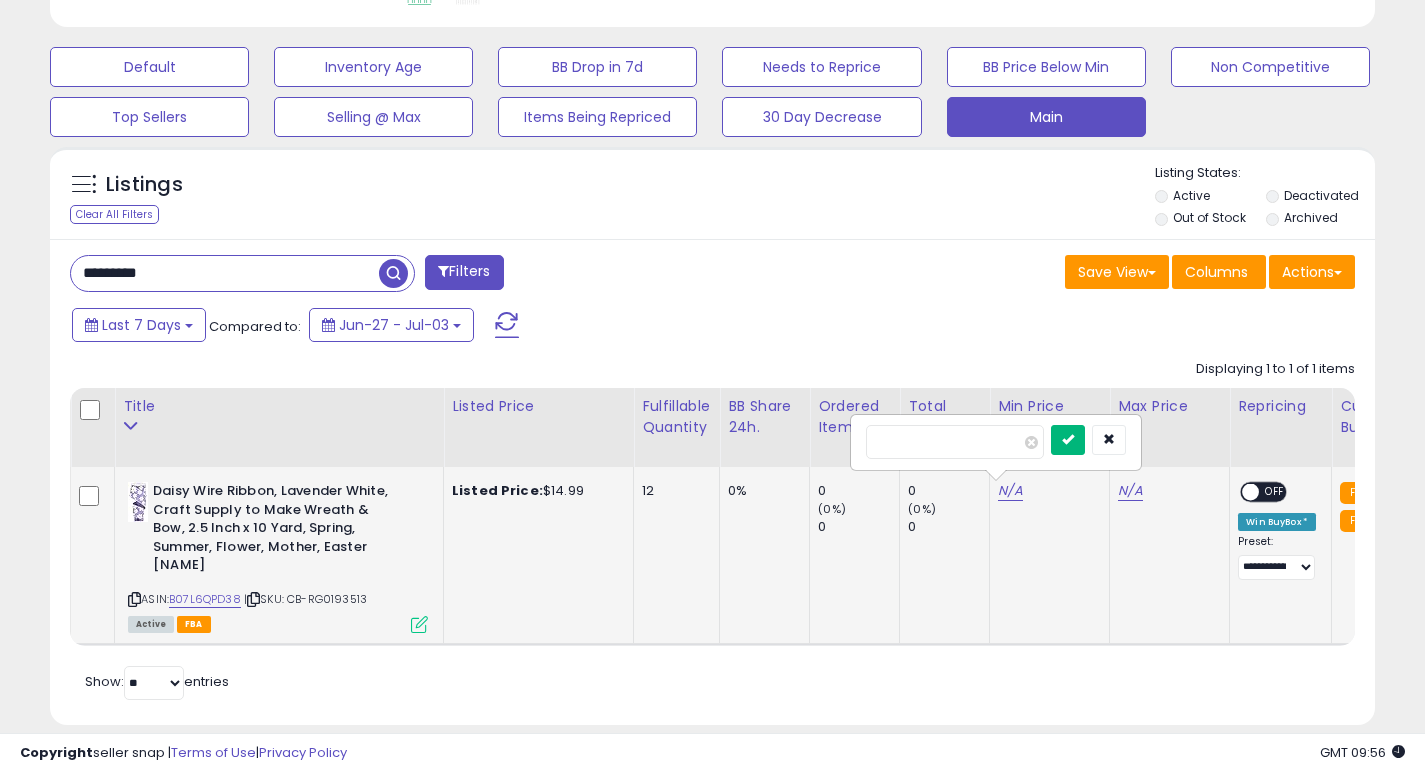 click at bounding box center (1068, 440) 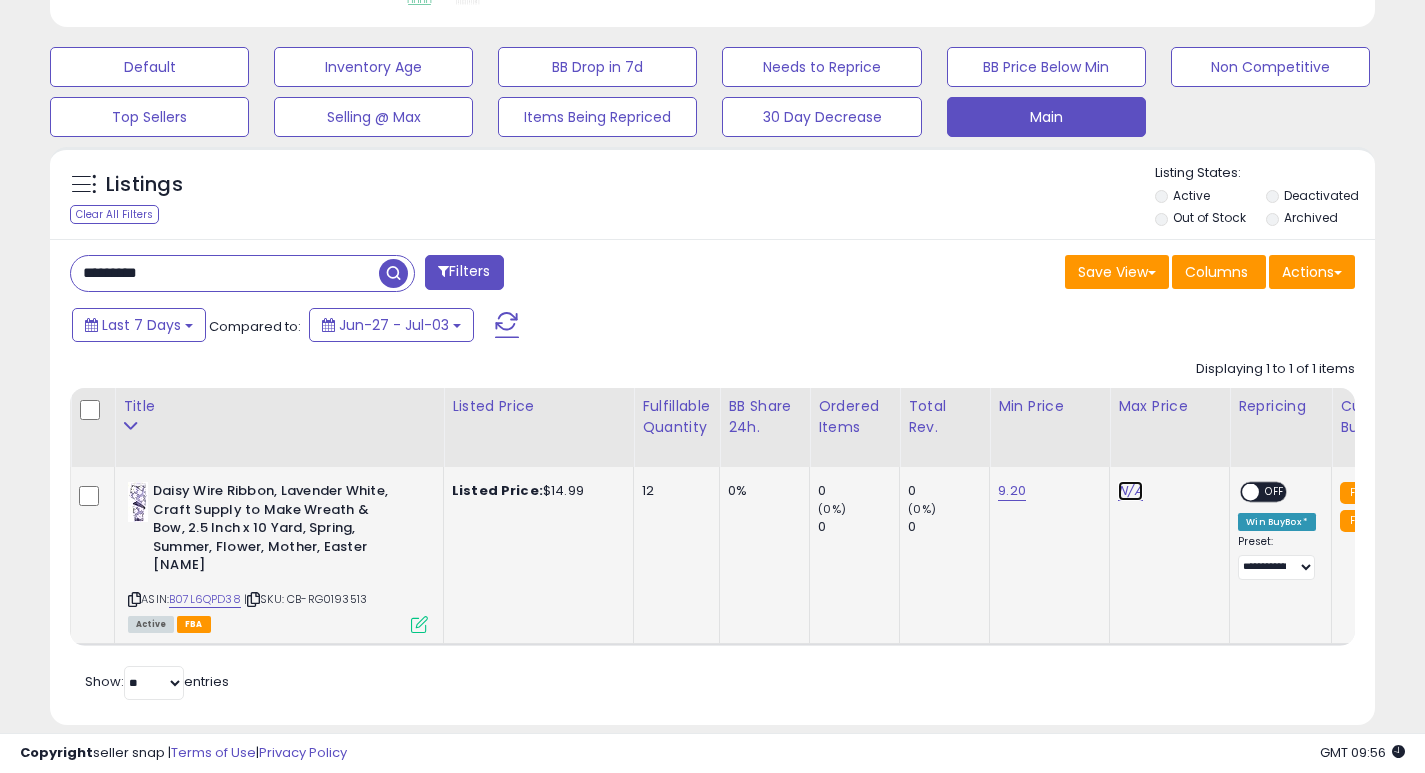 click on "N/A" at bounding box center (1130, 491) 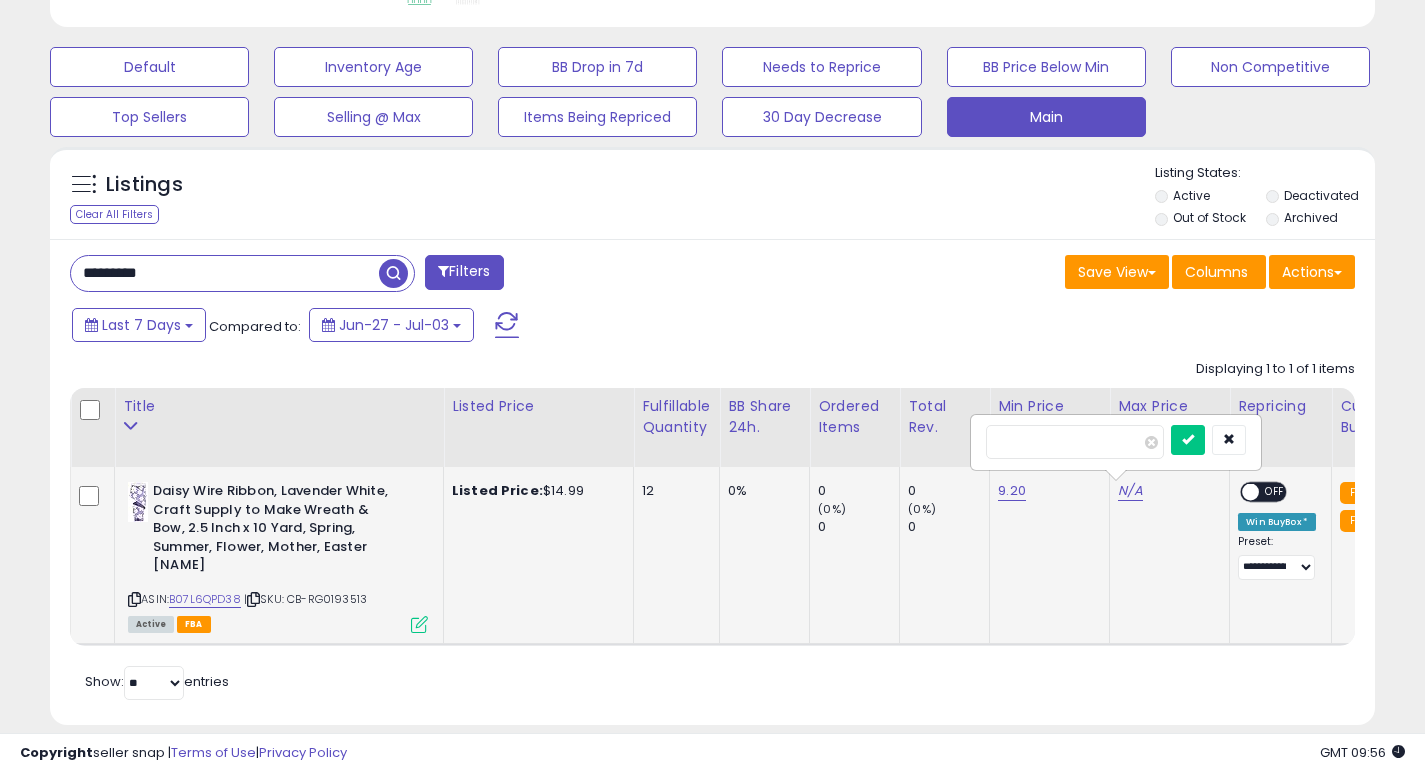 type on "*****" 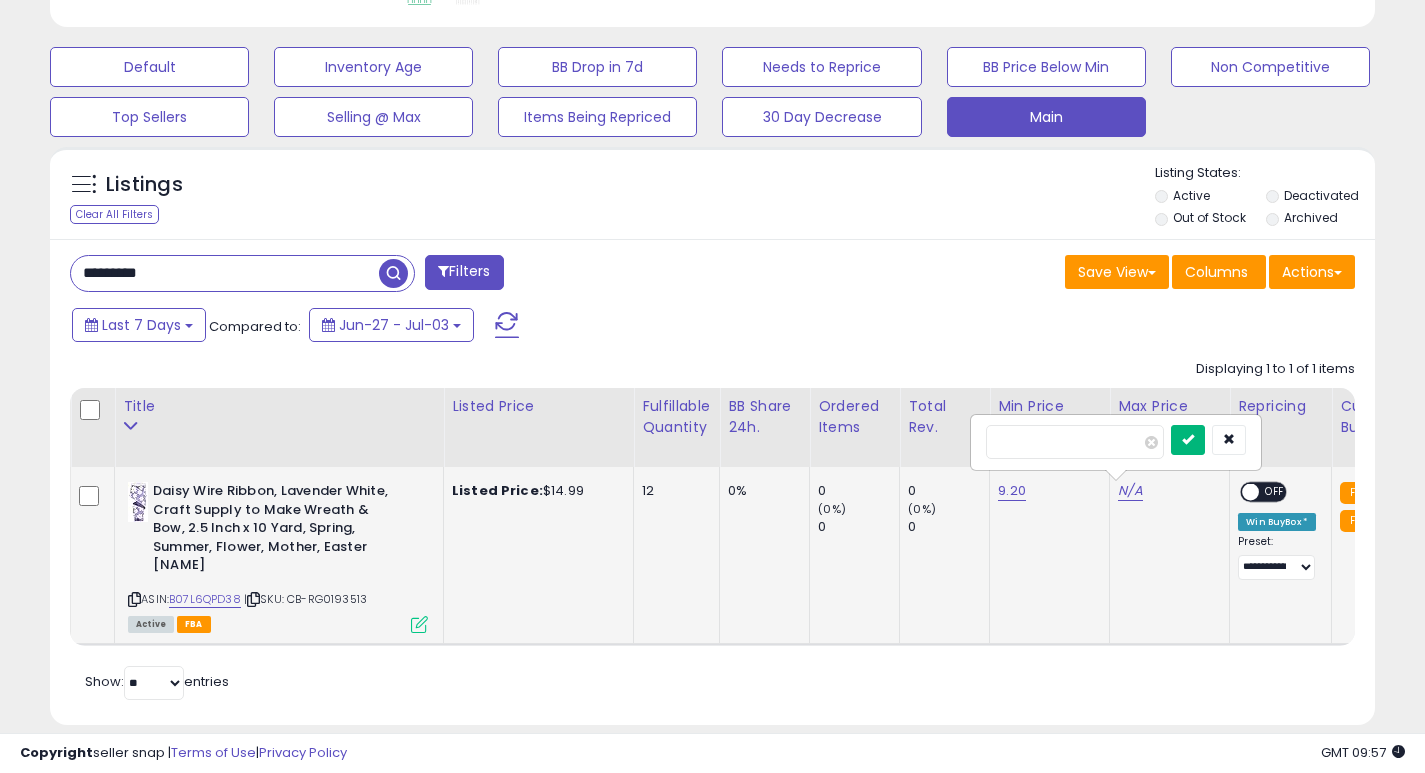 click at bounding box center (1188, 439) 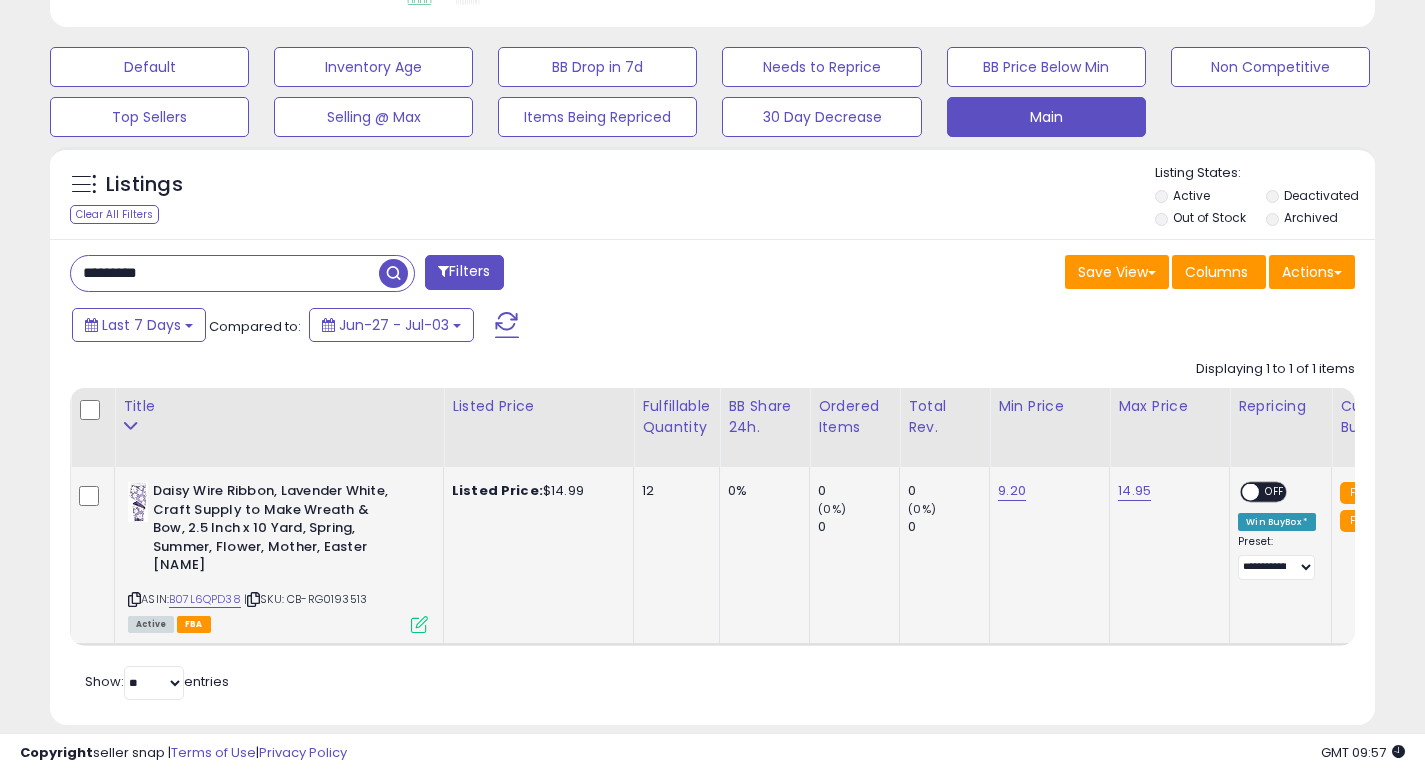 click at bounding box center (1251, 492) 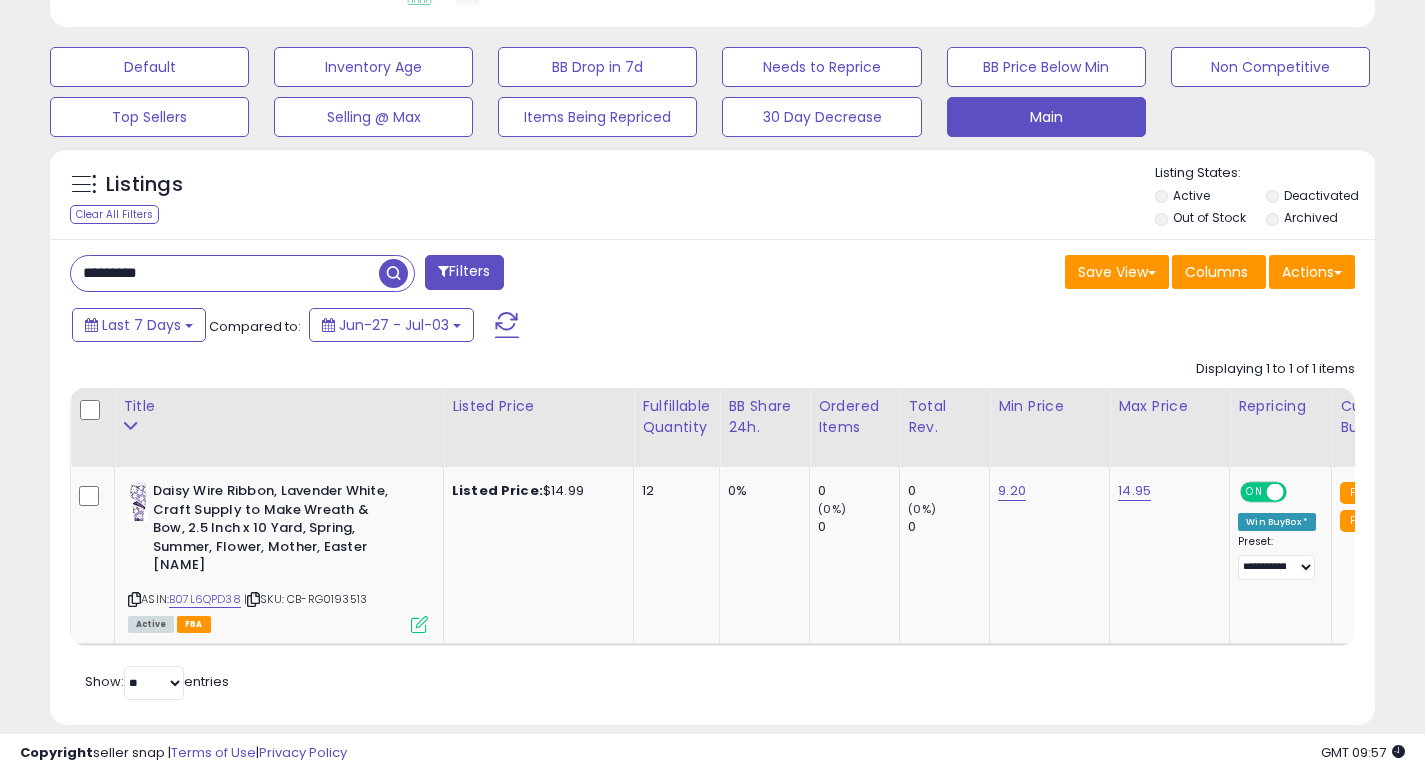 click on "*********" at bounding box center (225, 273) 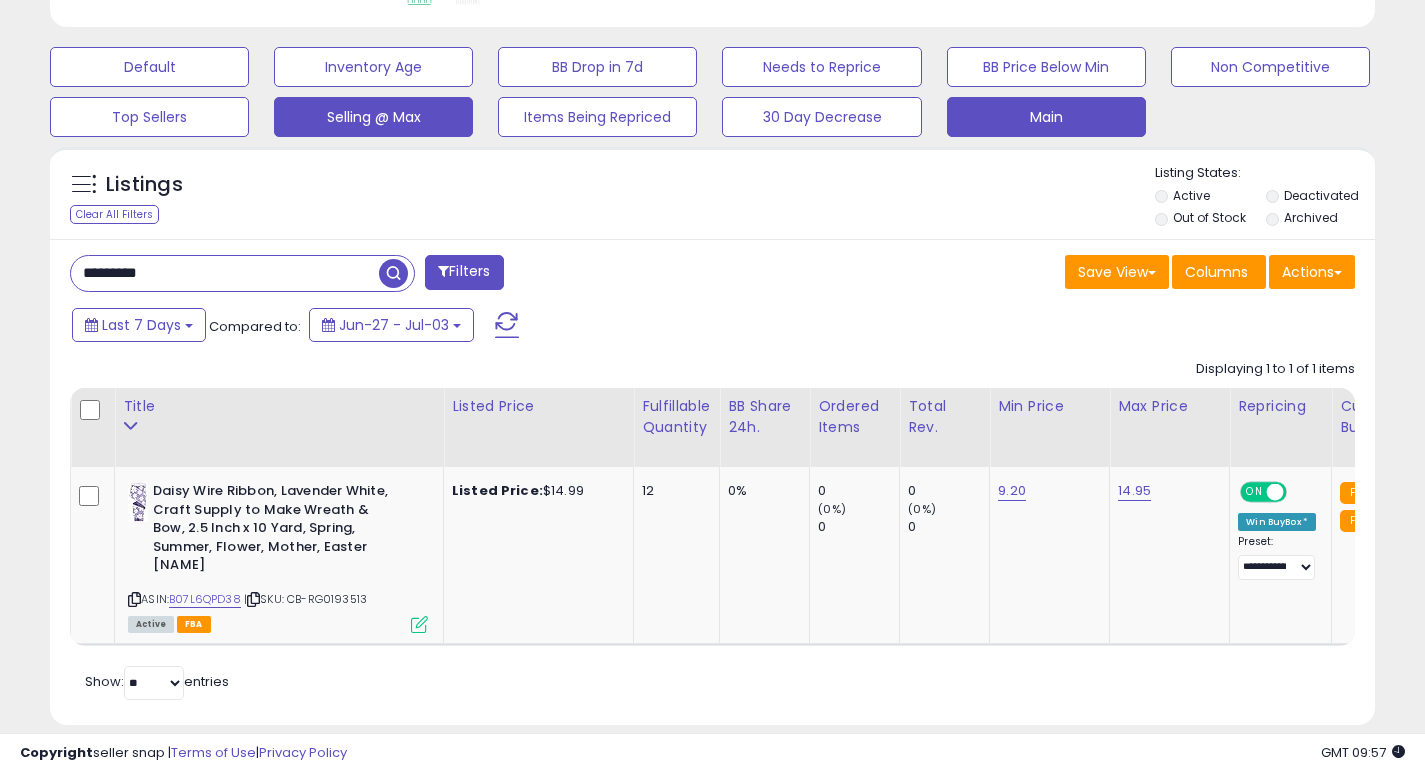 click at bounding box center [393, 273] 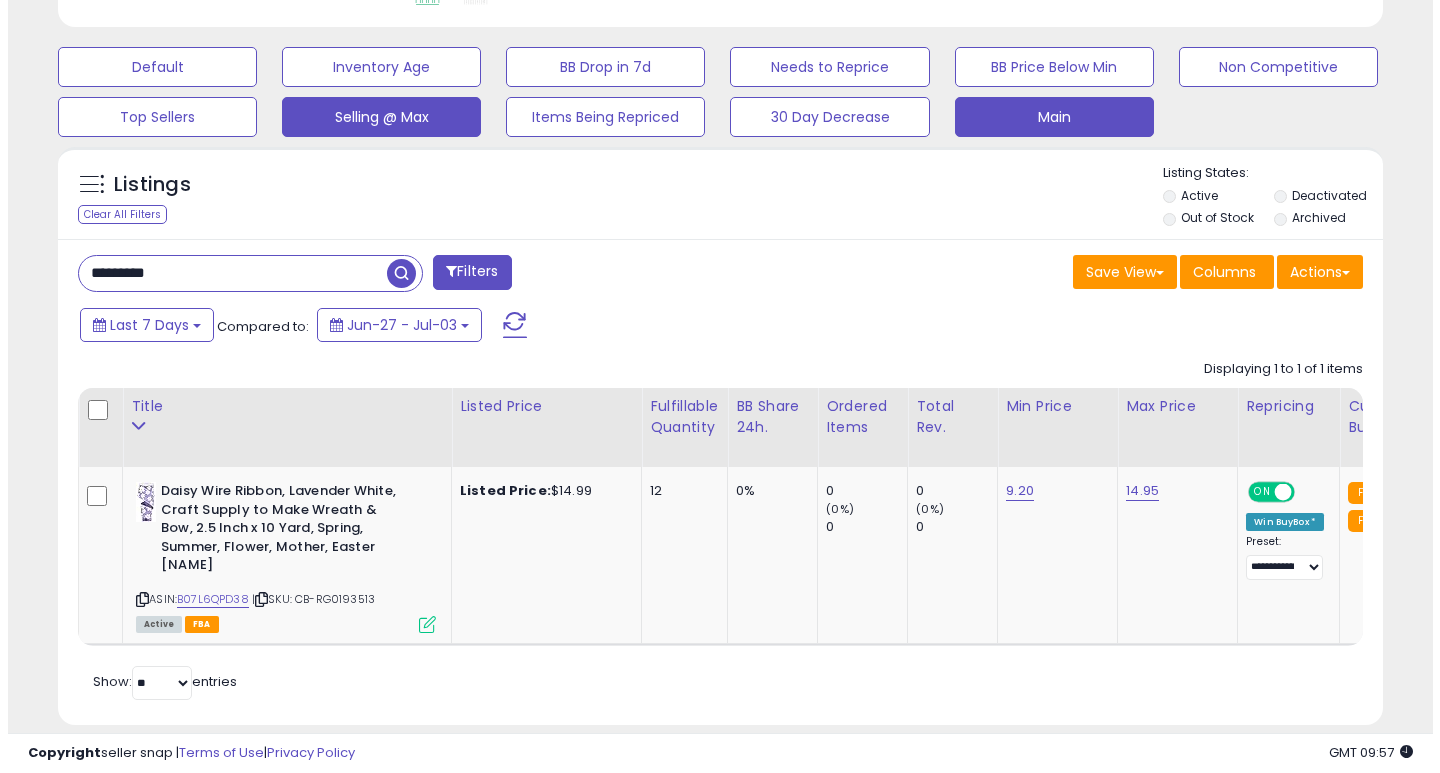 scroll, scrollTop: 447, scrollLeft: 0, axis: vertical 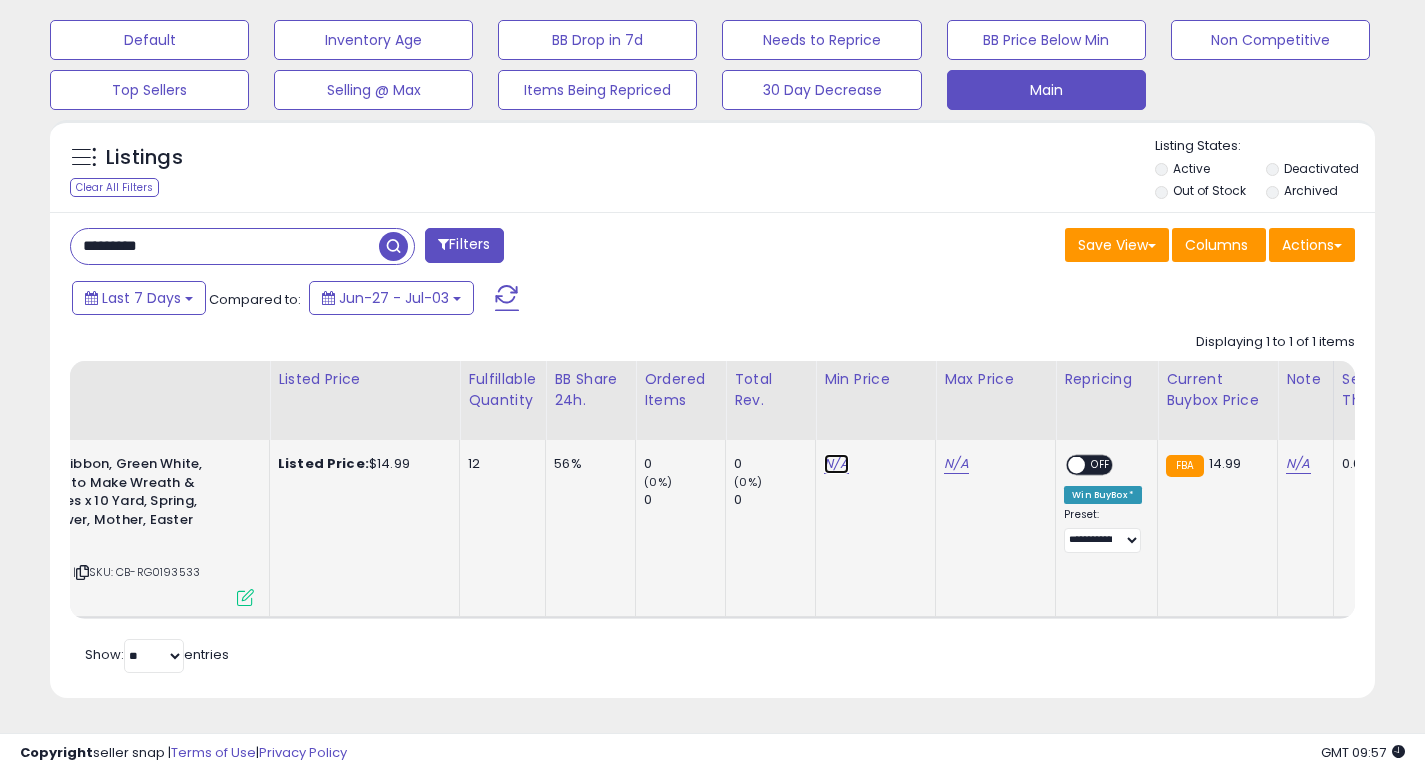 click on "N/A" at bounding box center [836, 464] 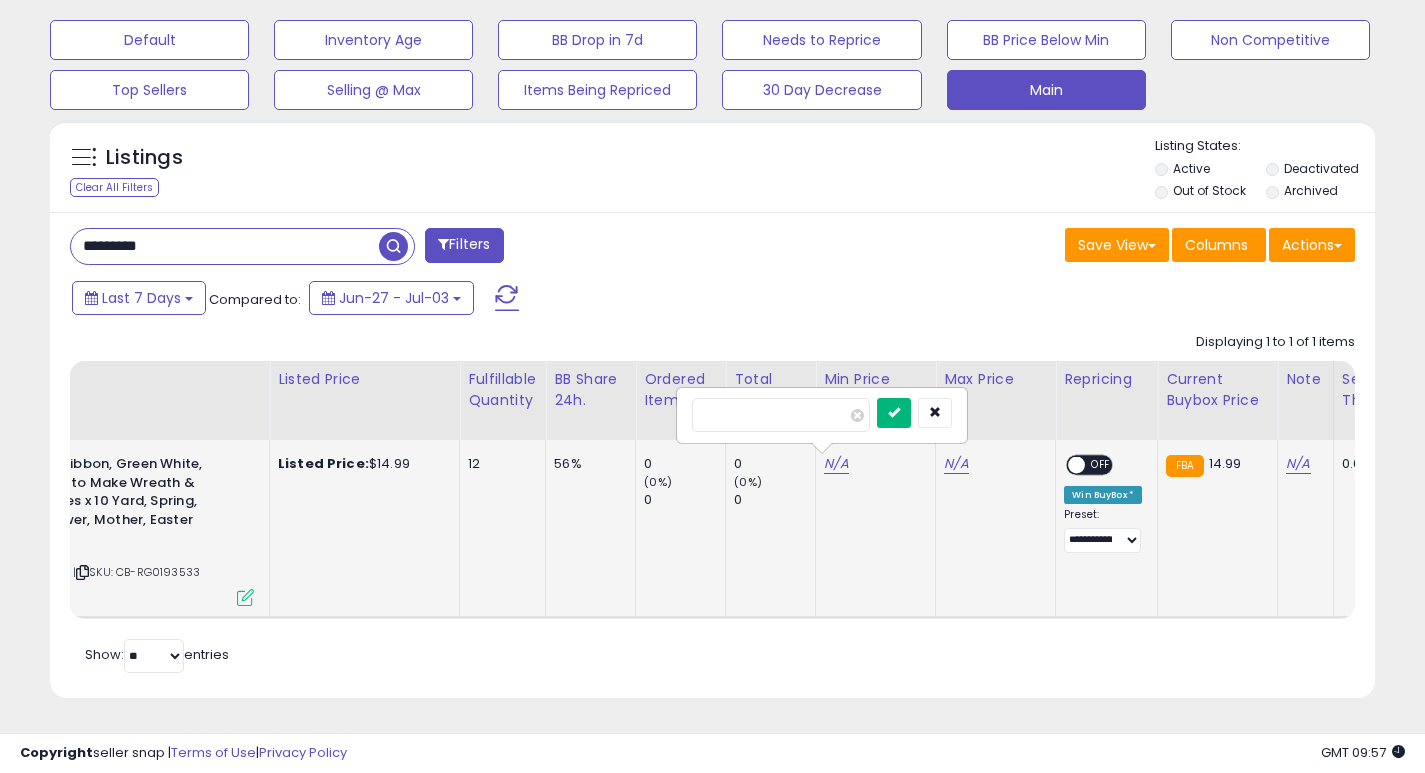 type on "***" 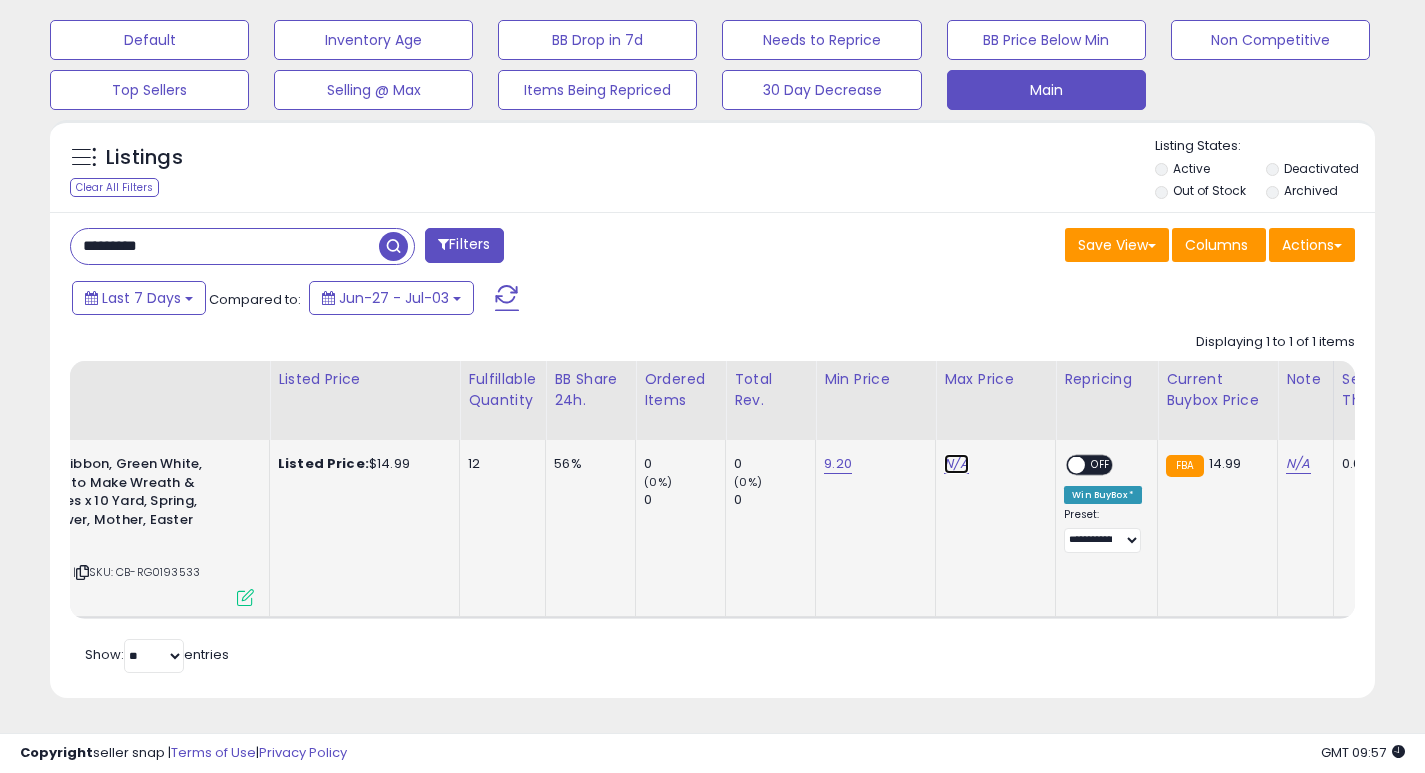 click on "N/A" at bounding box center (956, 464) 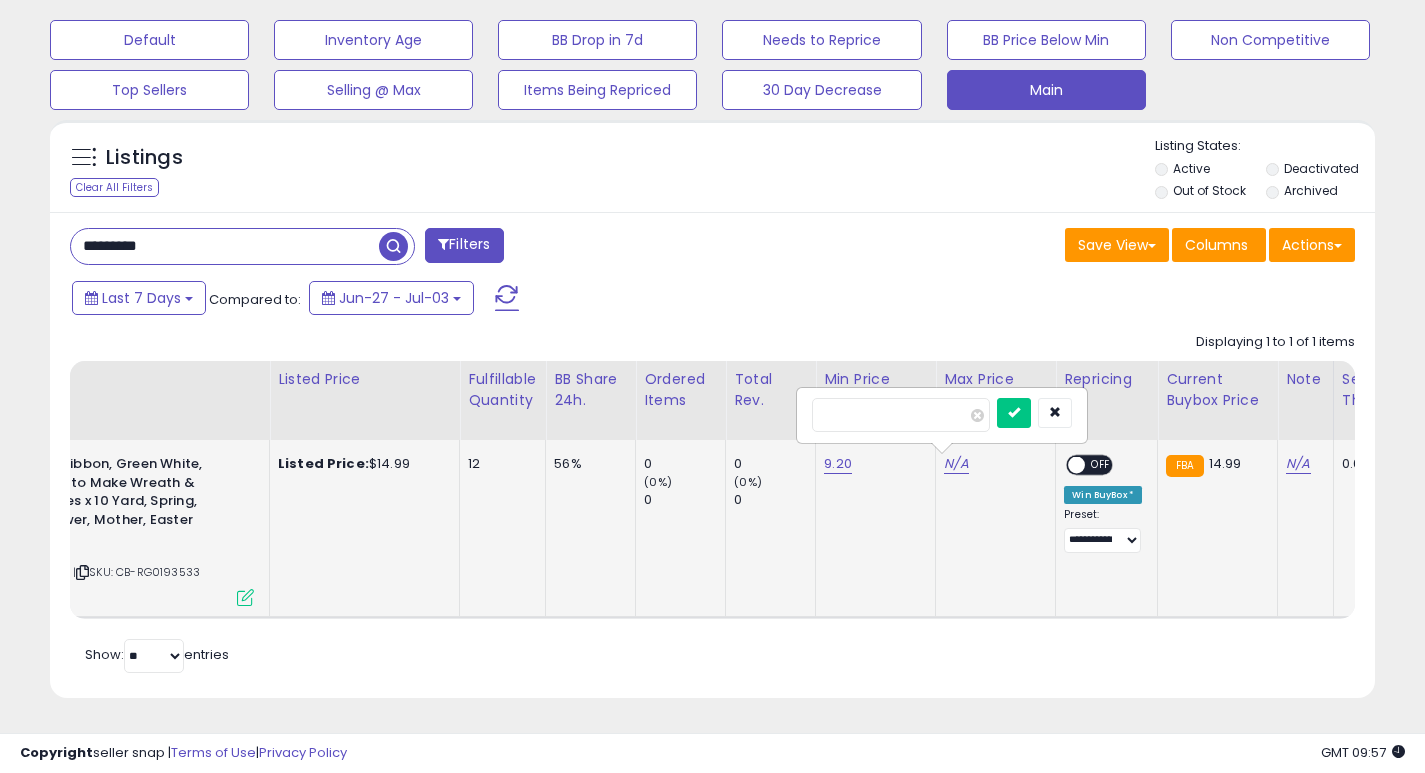 type on "*****" 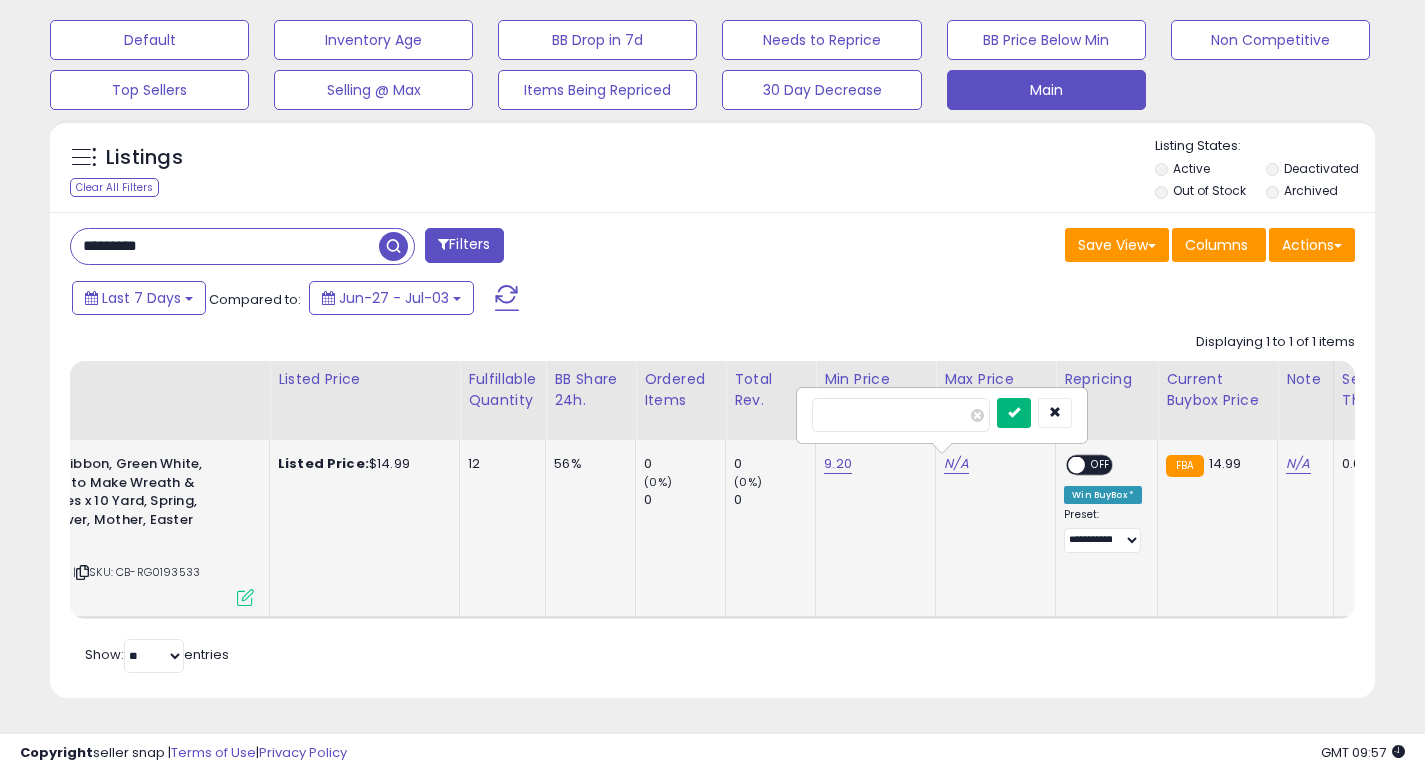 click at bounding box center (1014, 413) 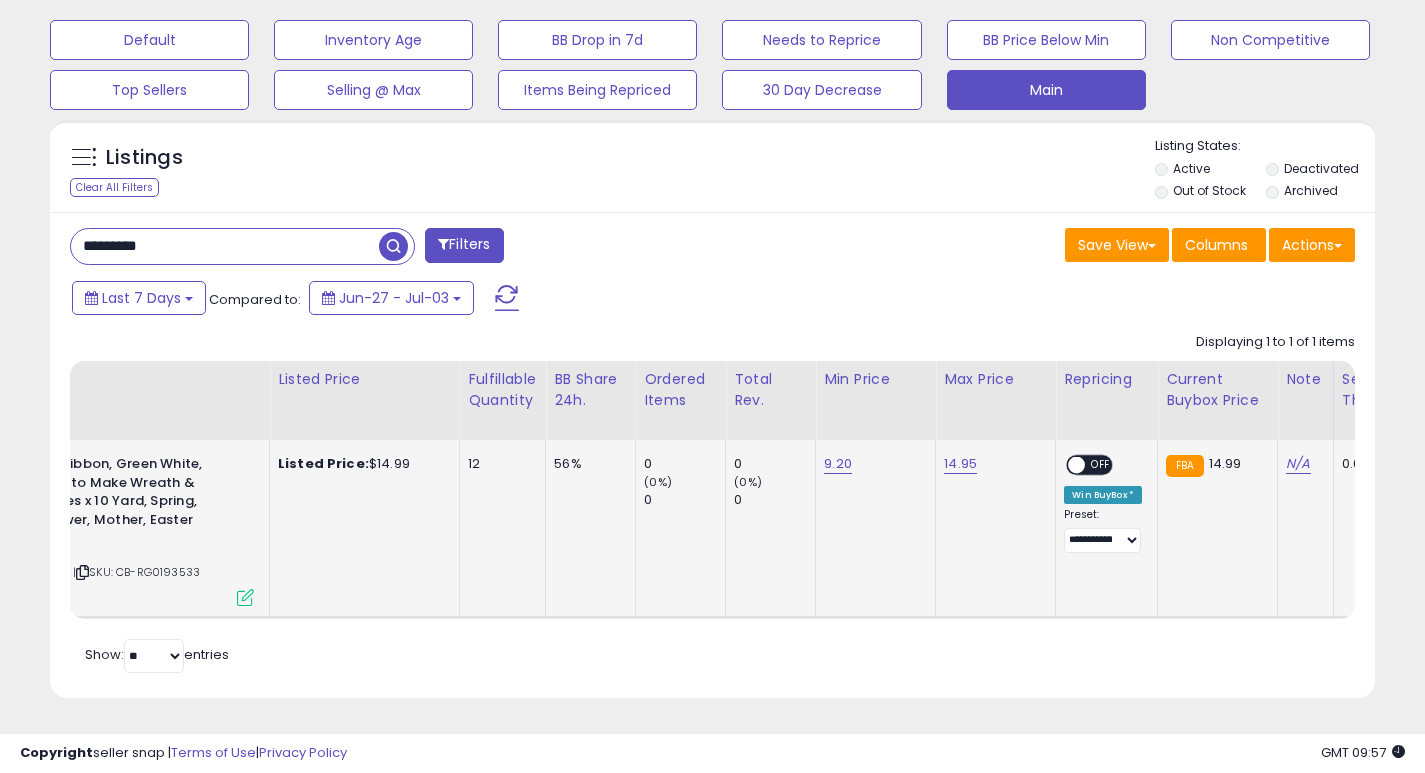 click at bounding box center [1077, 465] 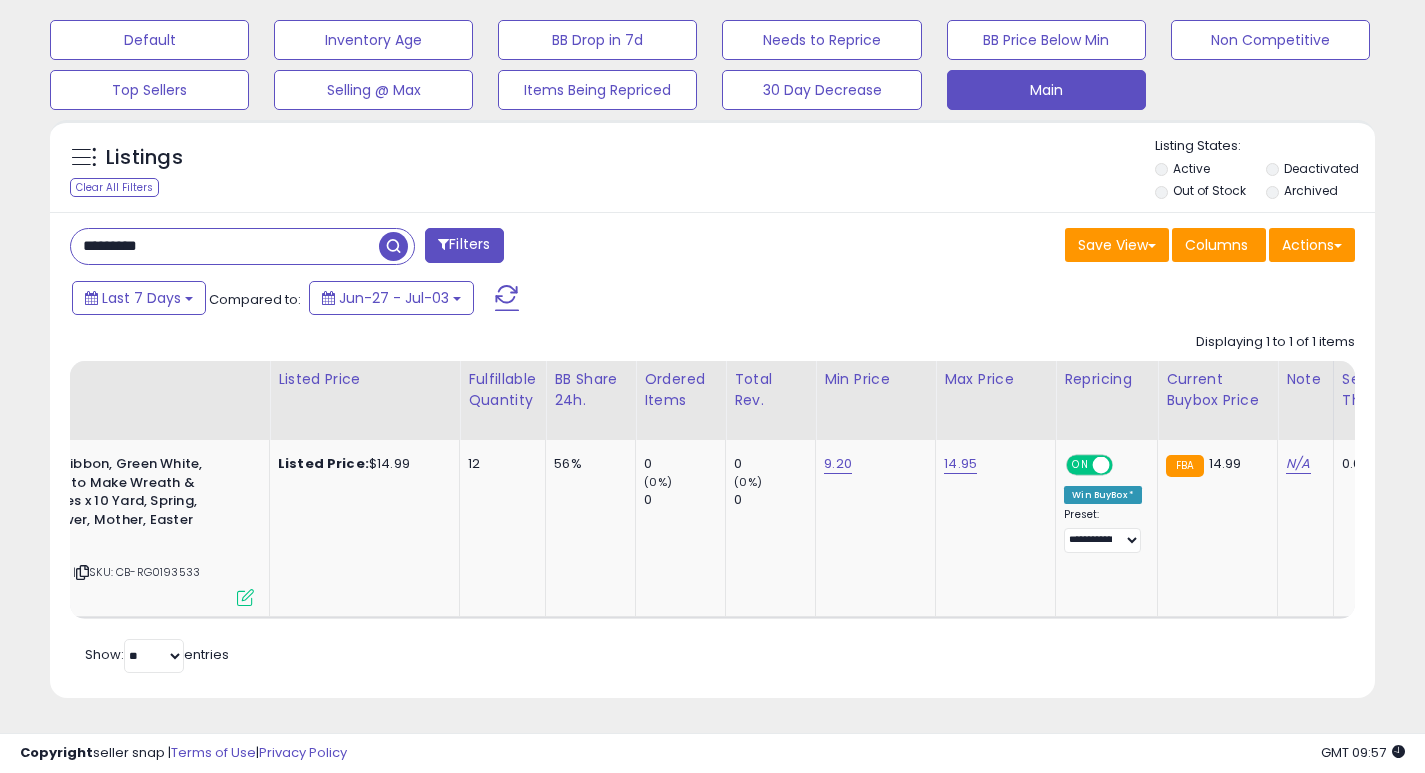 scroll, scrollTop: 0, scrollLeft: 20, axis: horizontal 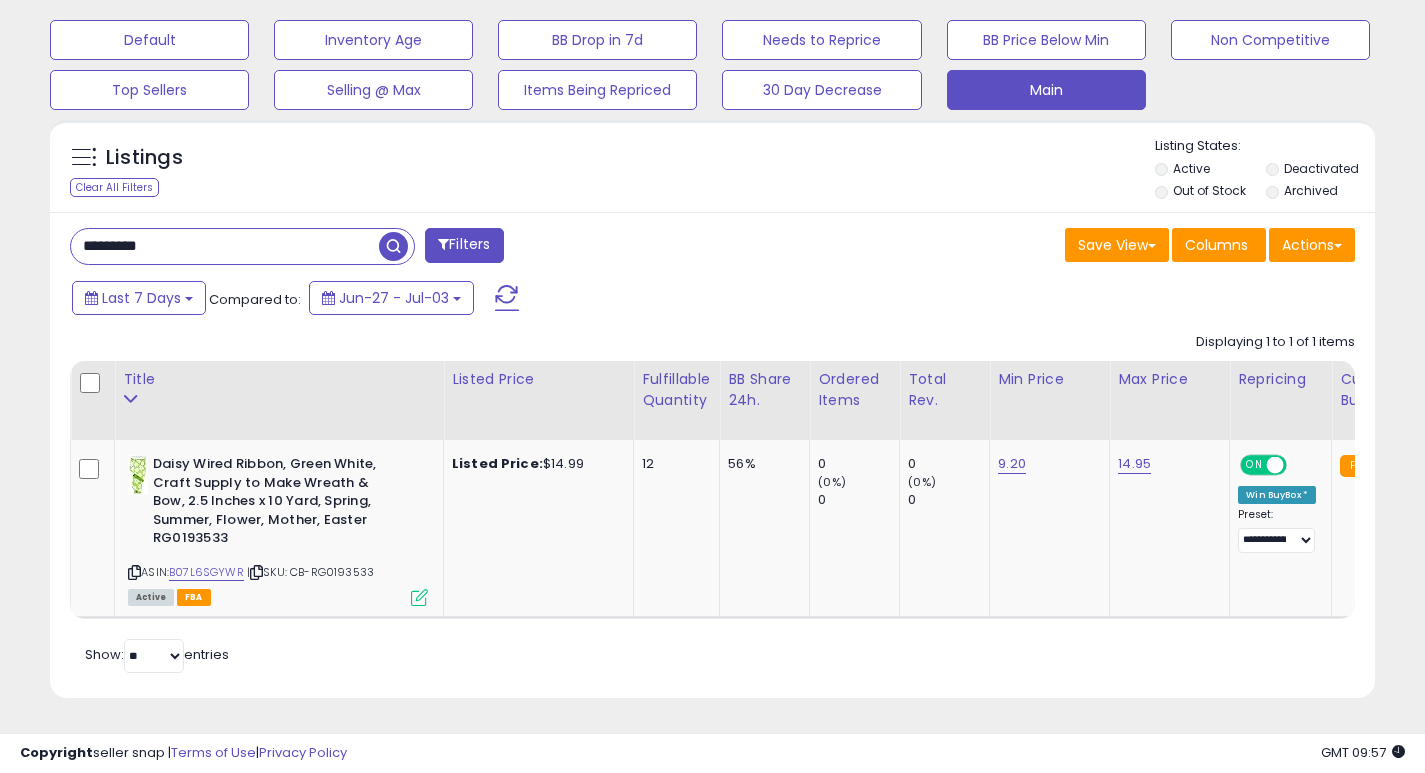 click on "*********" at bounding box center (225, 246) 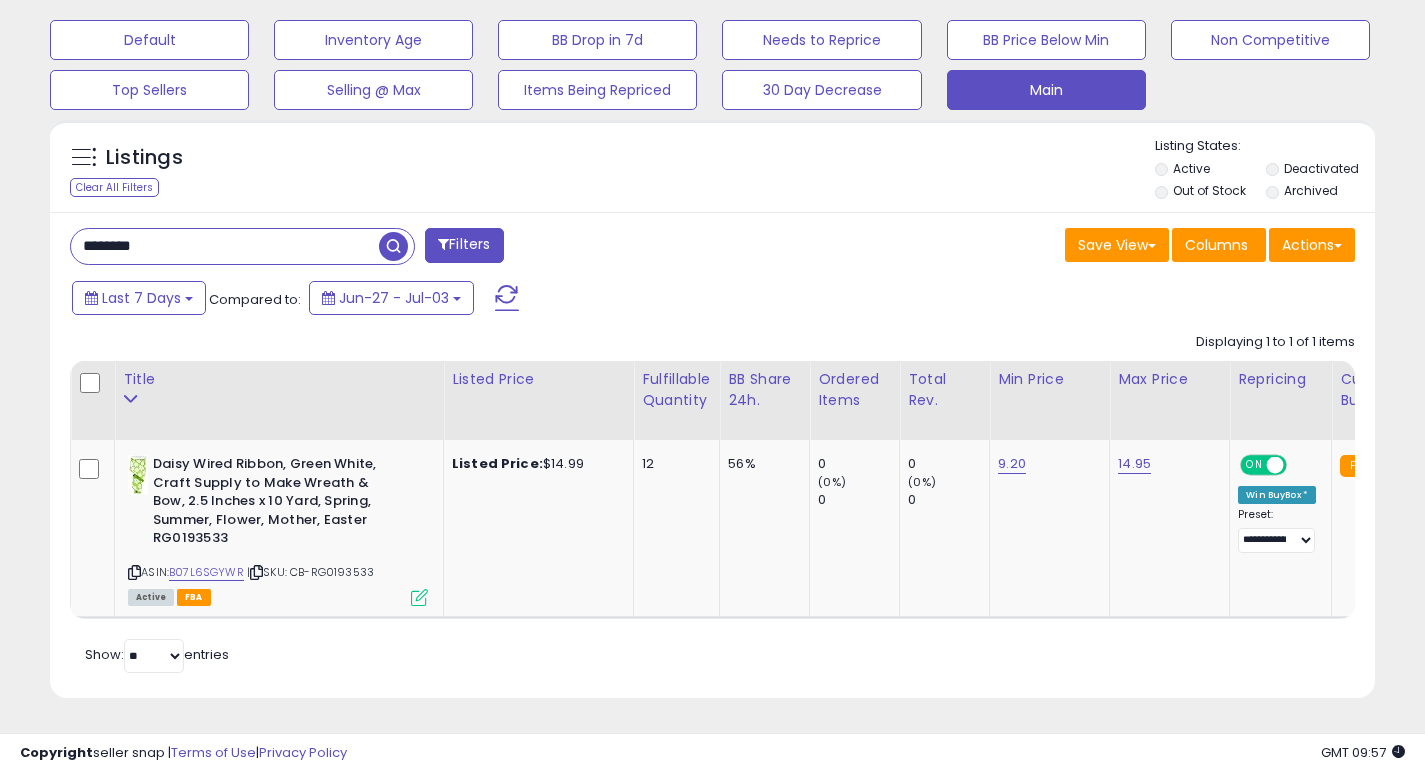 type on "********" 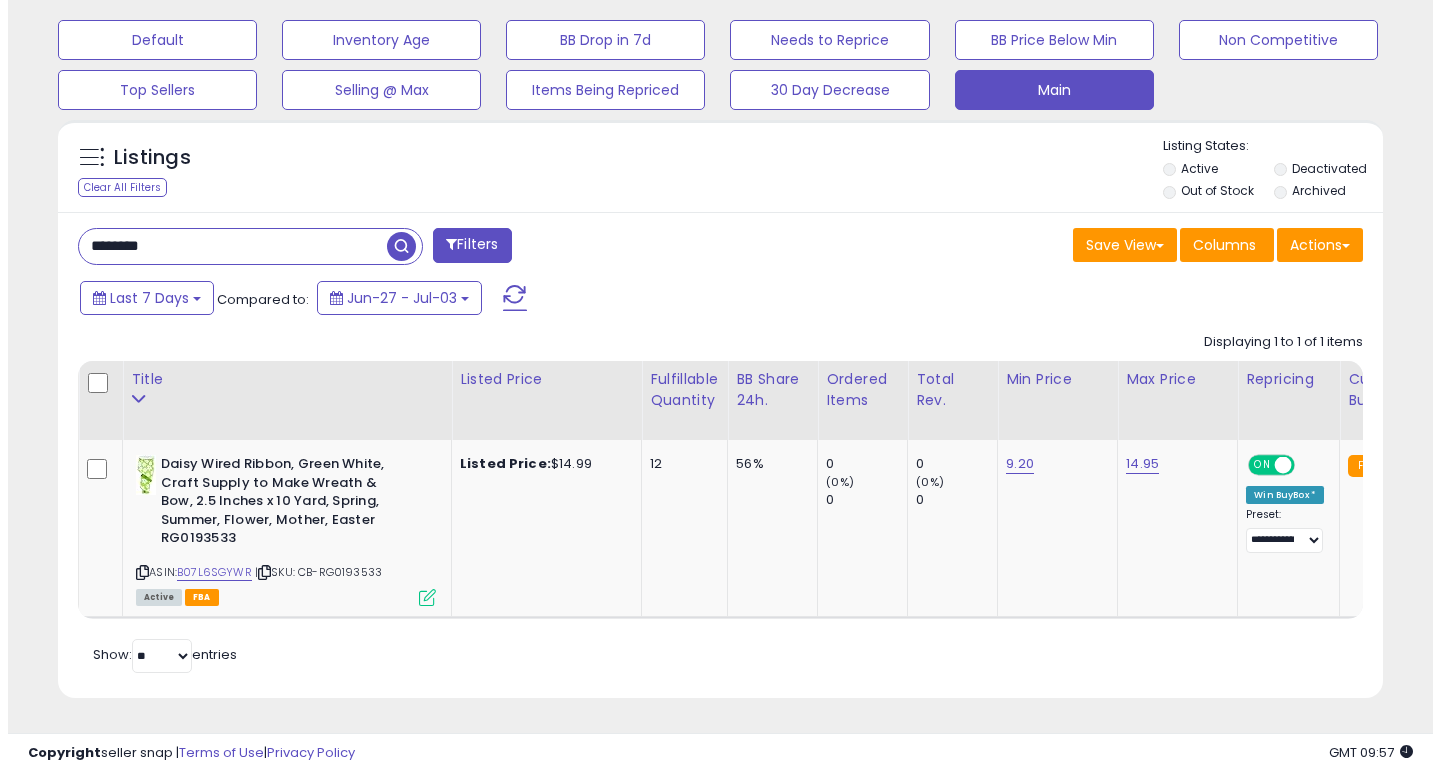 scroll, scrollTop: 447, scrollLeft: 0, axis: vertical 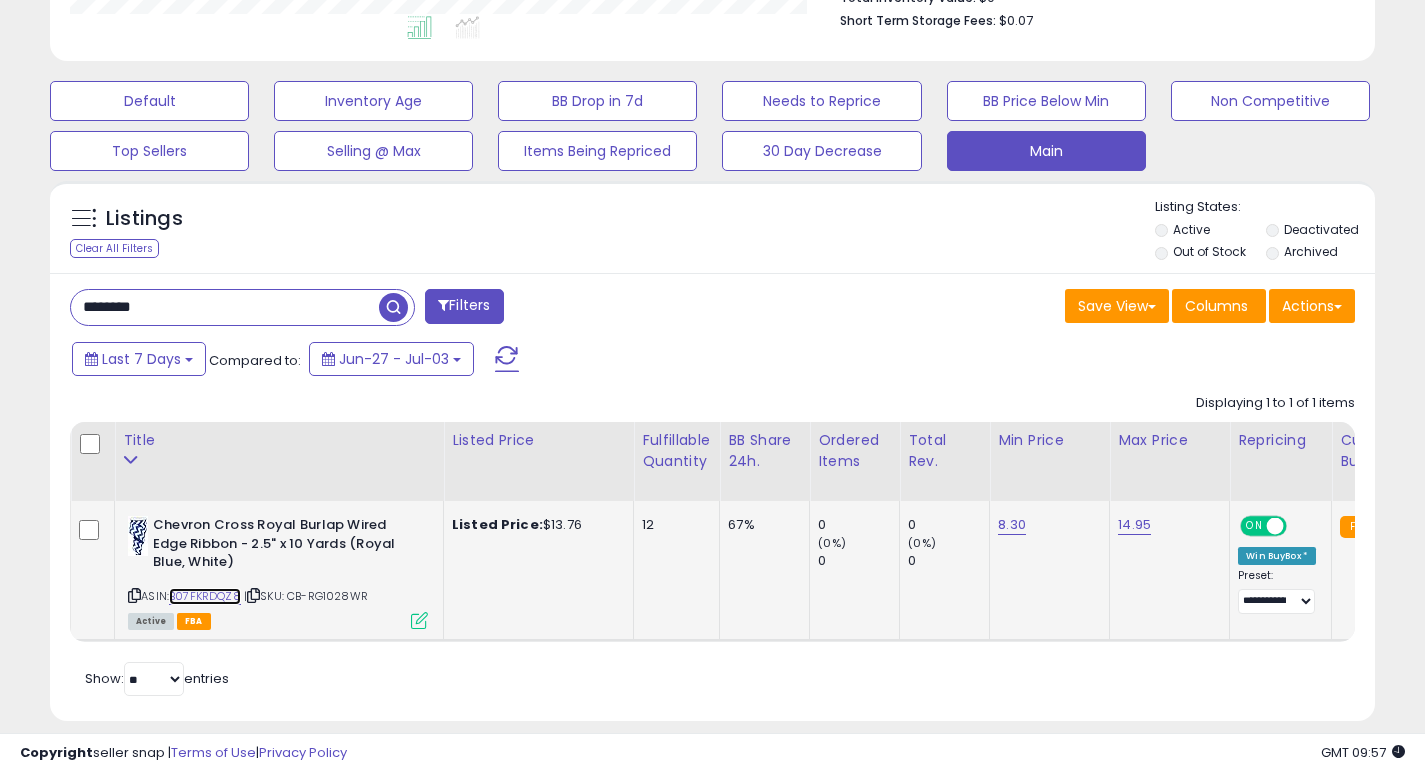 click on "B07FKRDQZ8" at bounding box center (205, 596) 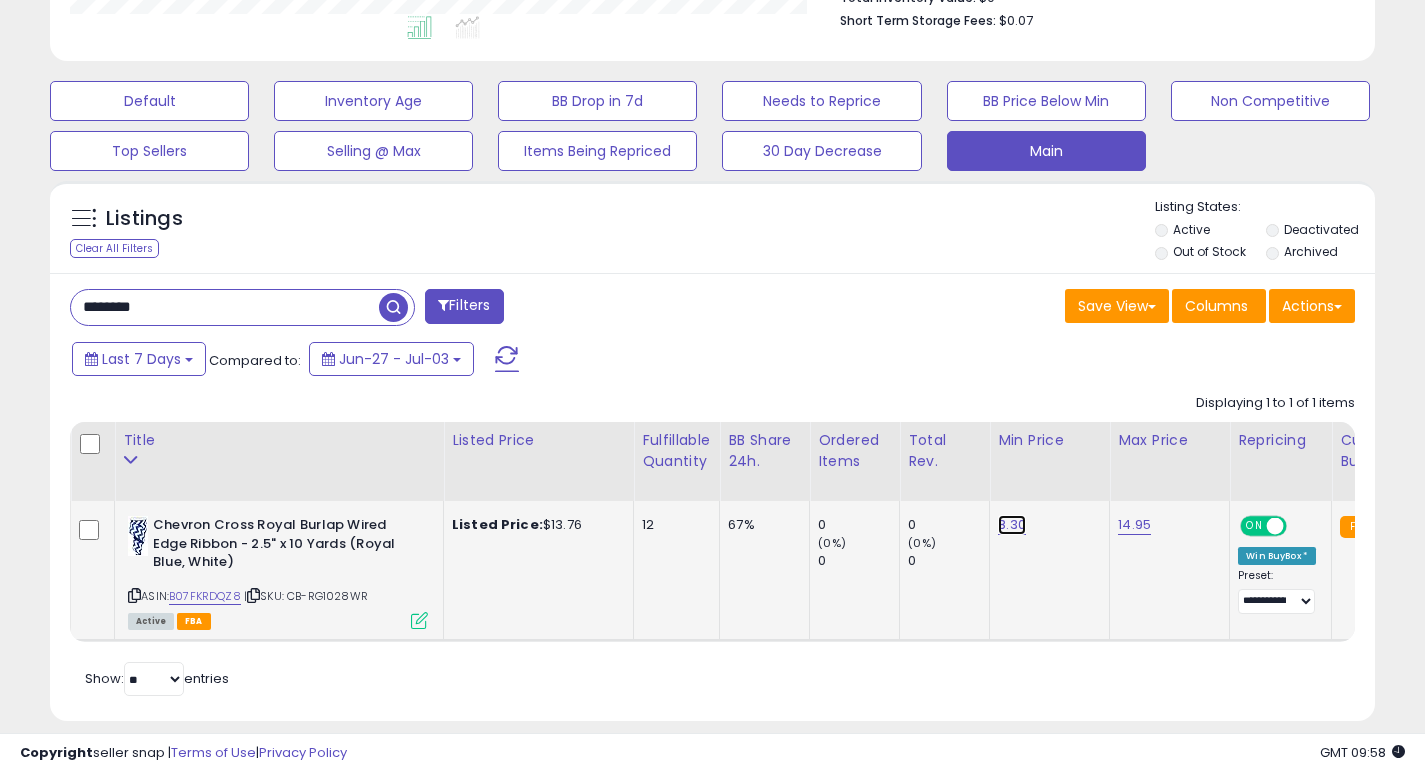 click on "8.30" at bounding box center (1012, 525) 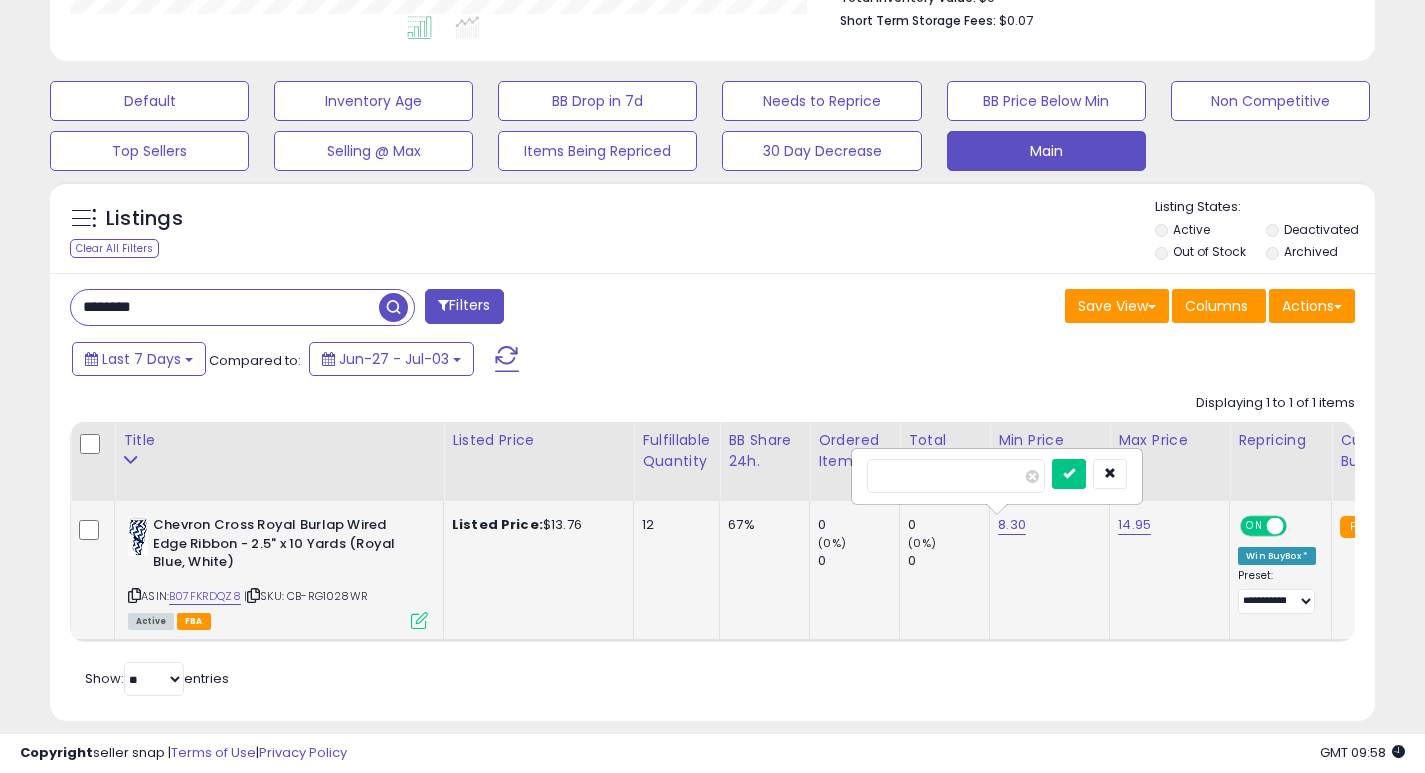 type on "*" 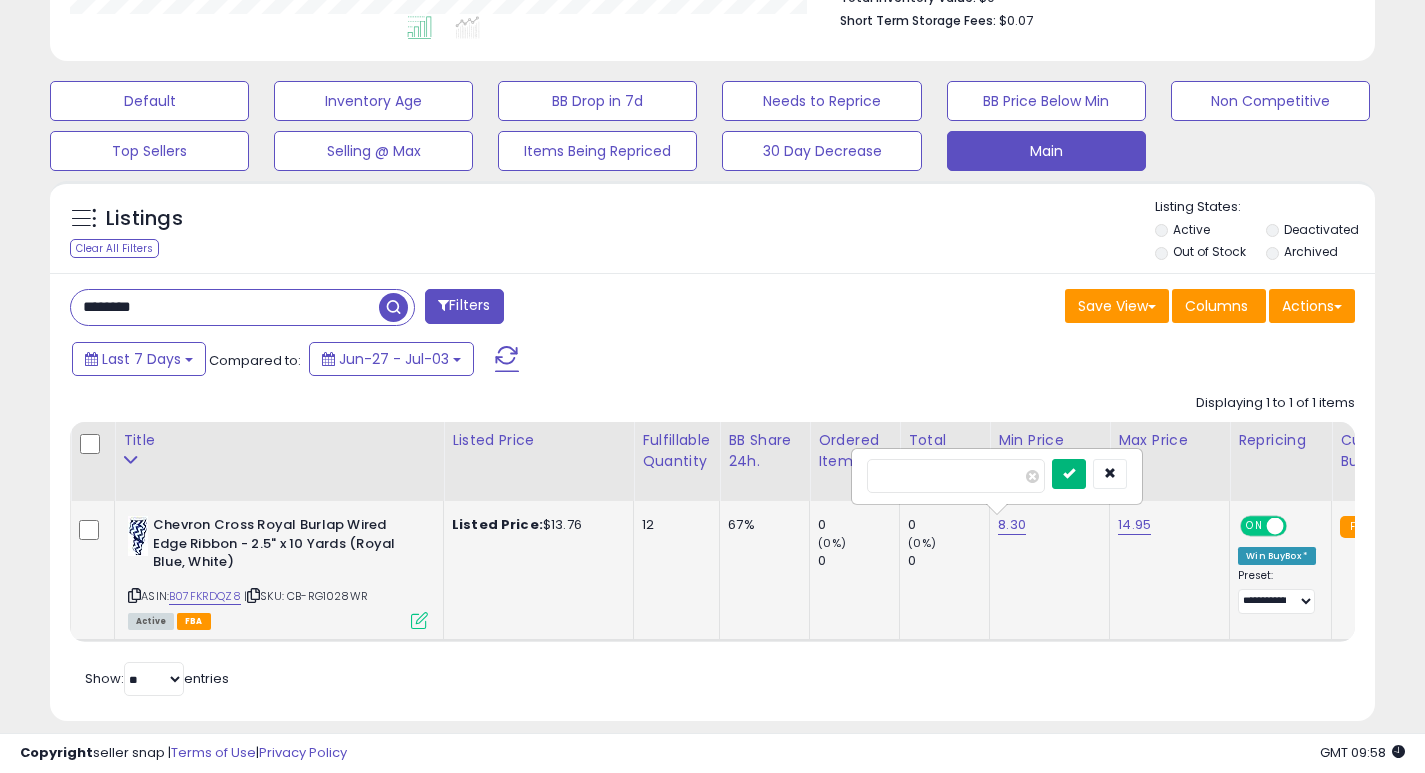 click at bounding box center [1069, 473] 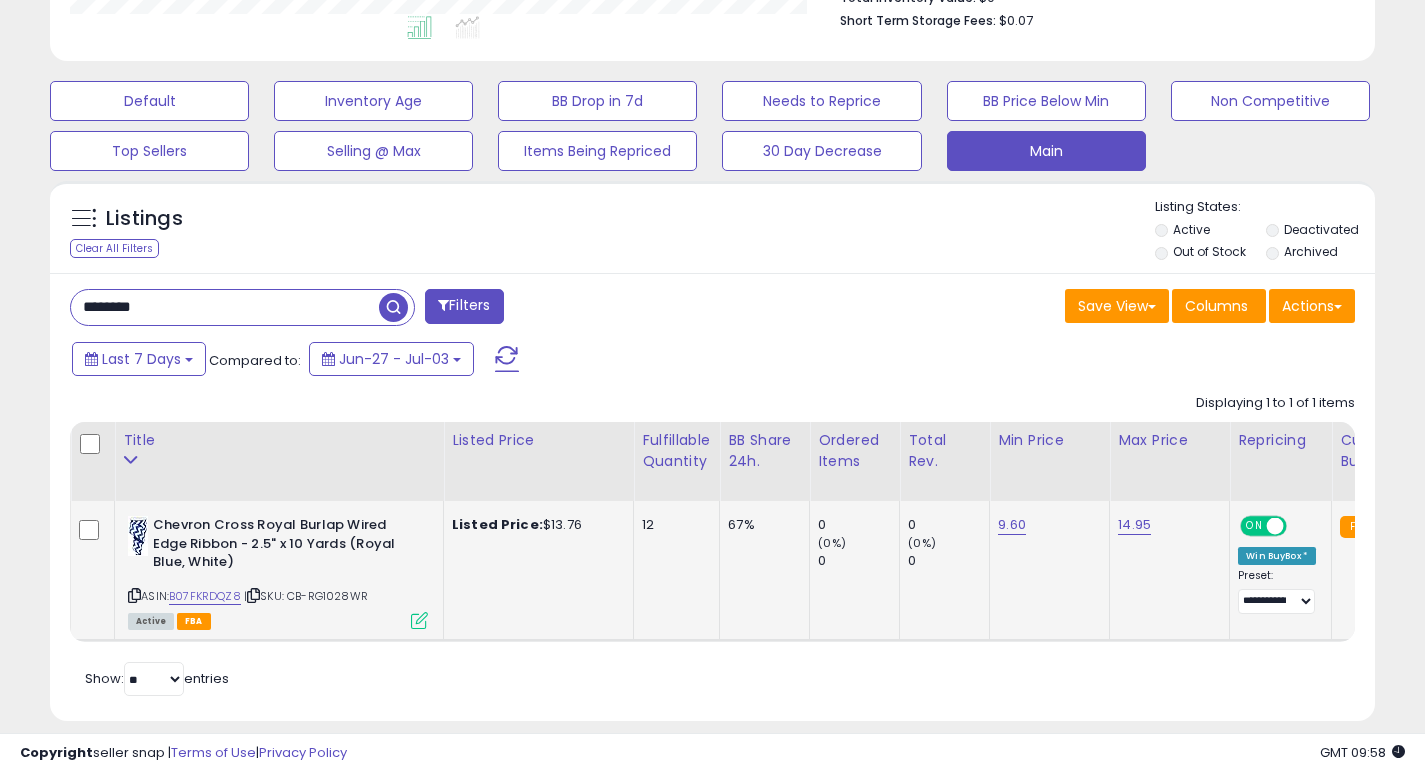 click on "********" at bounding box center [225, 307] 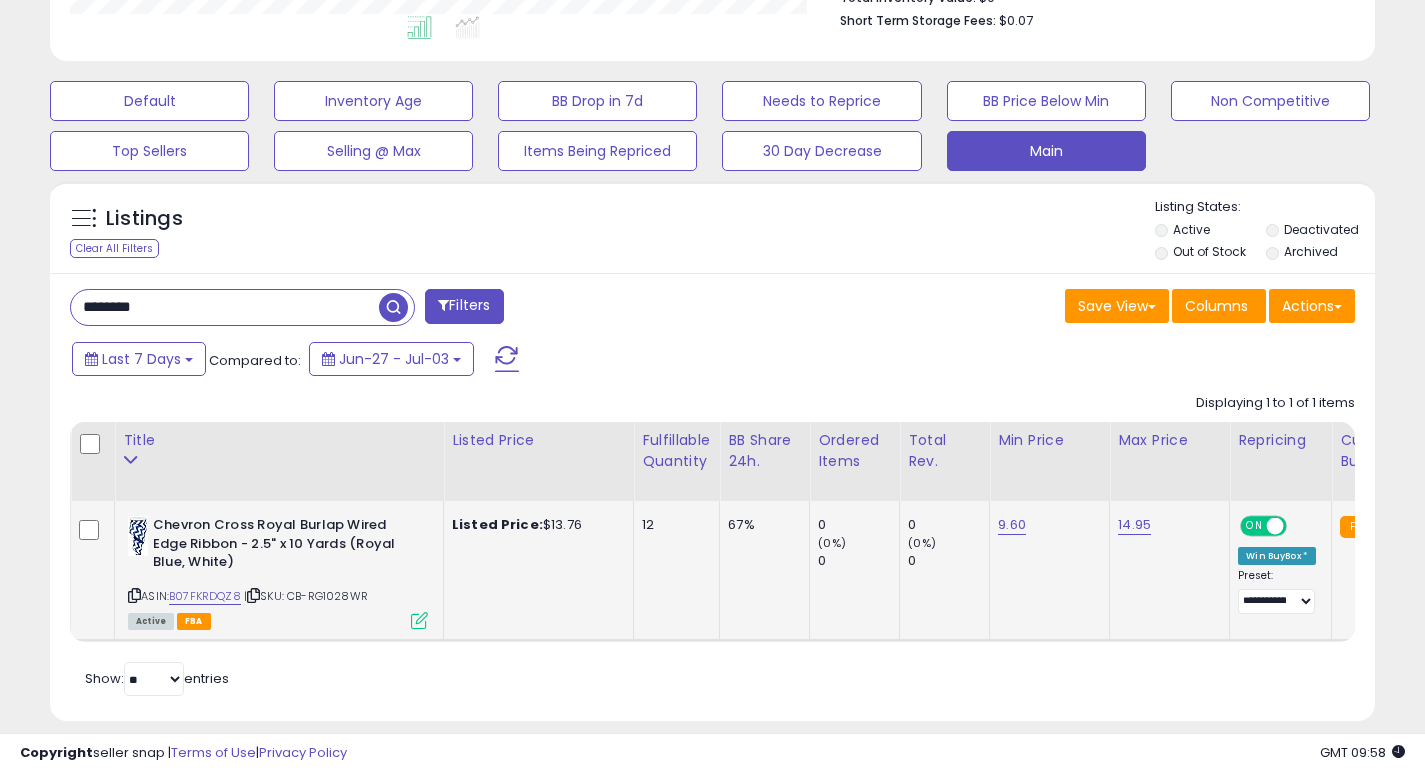 click on "********" at bounding box center [225, 307] 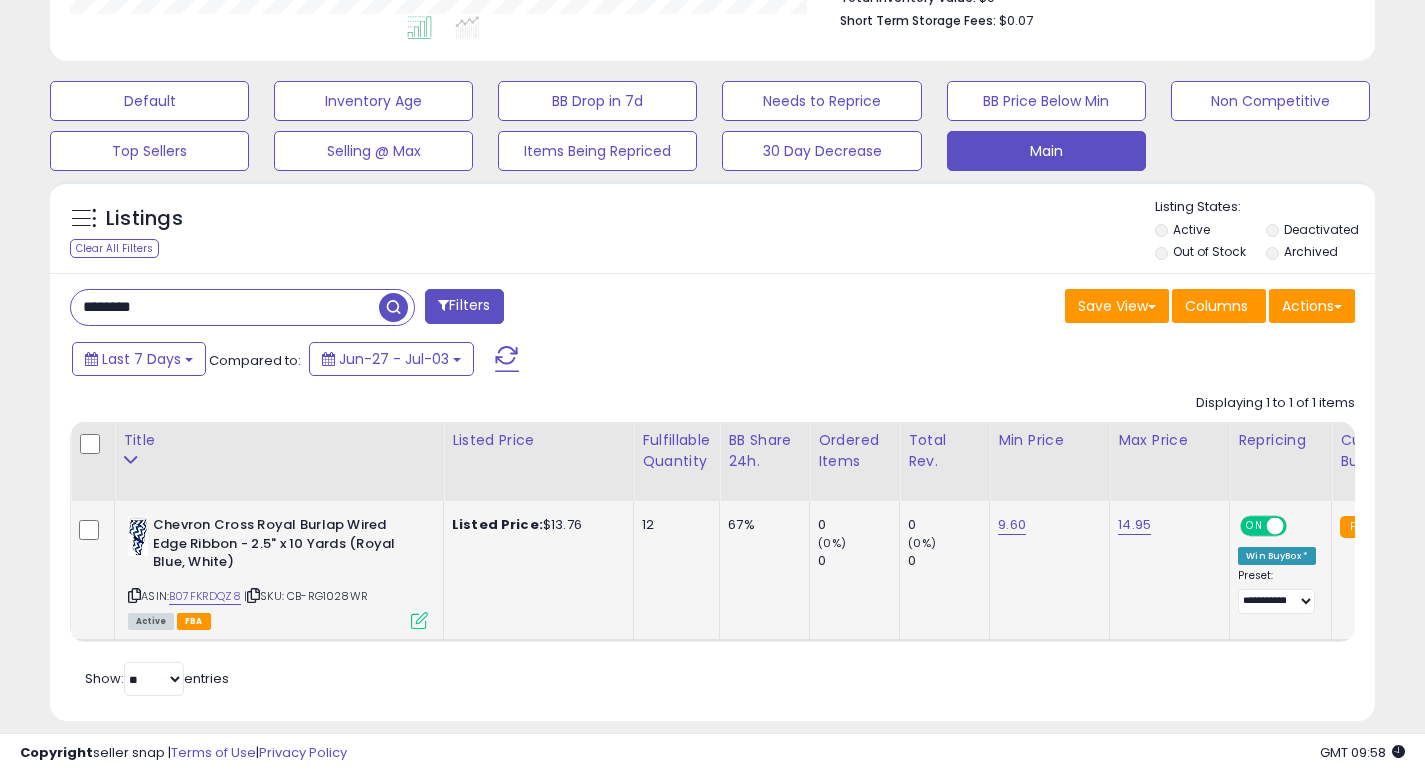 paste 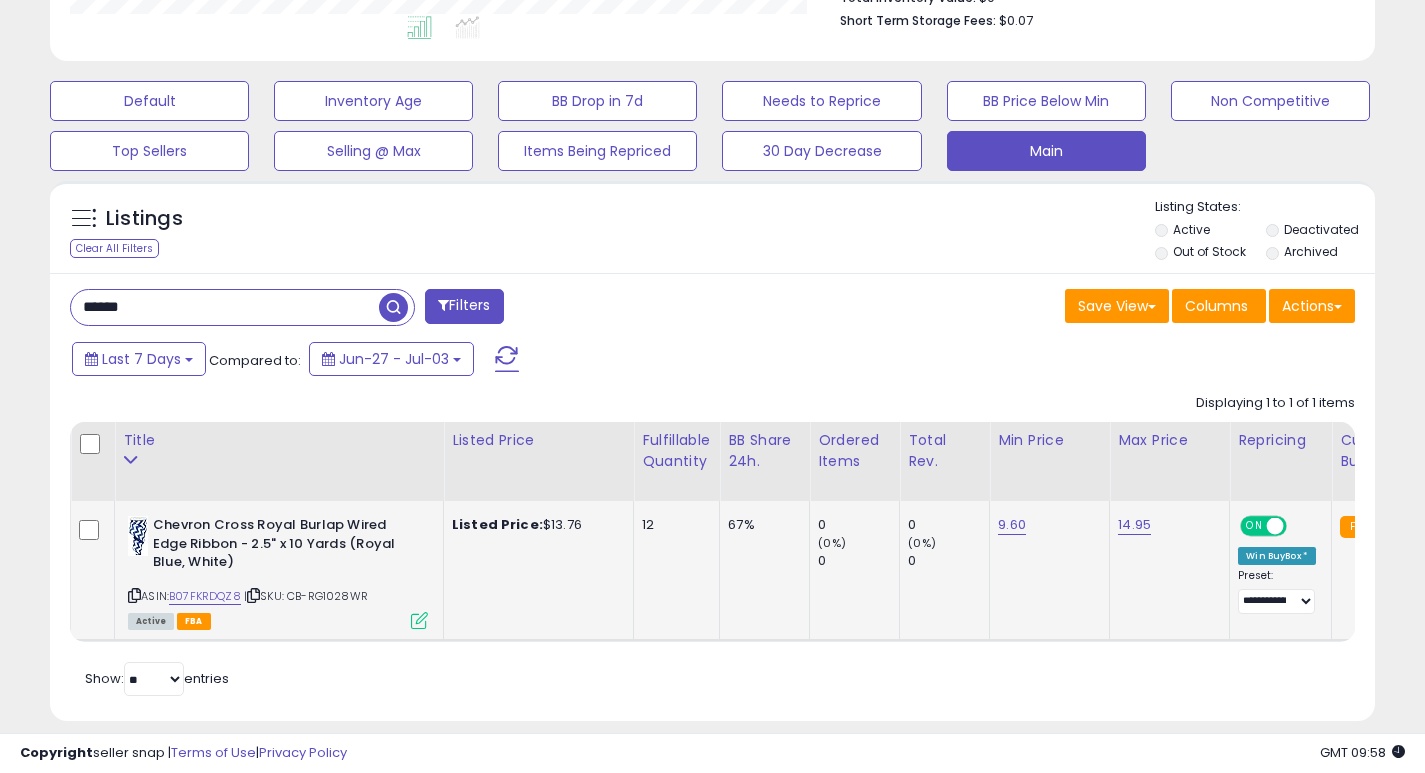 type on "******" 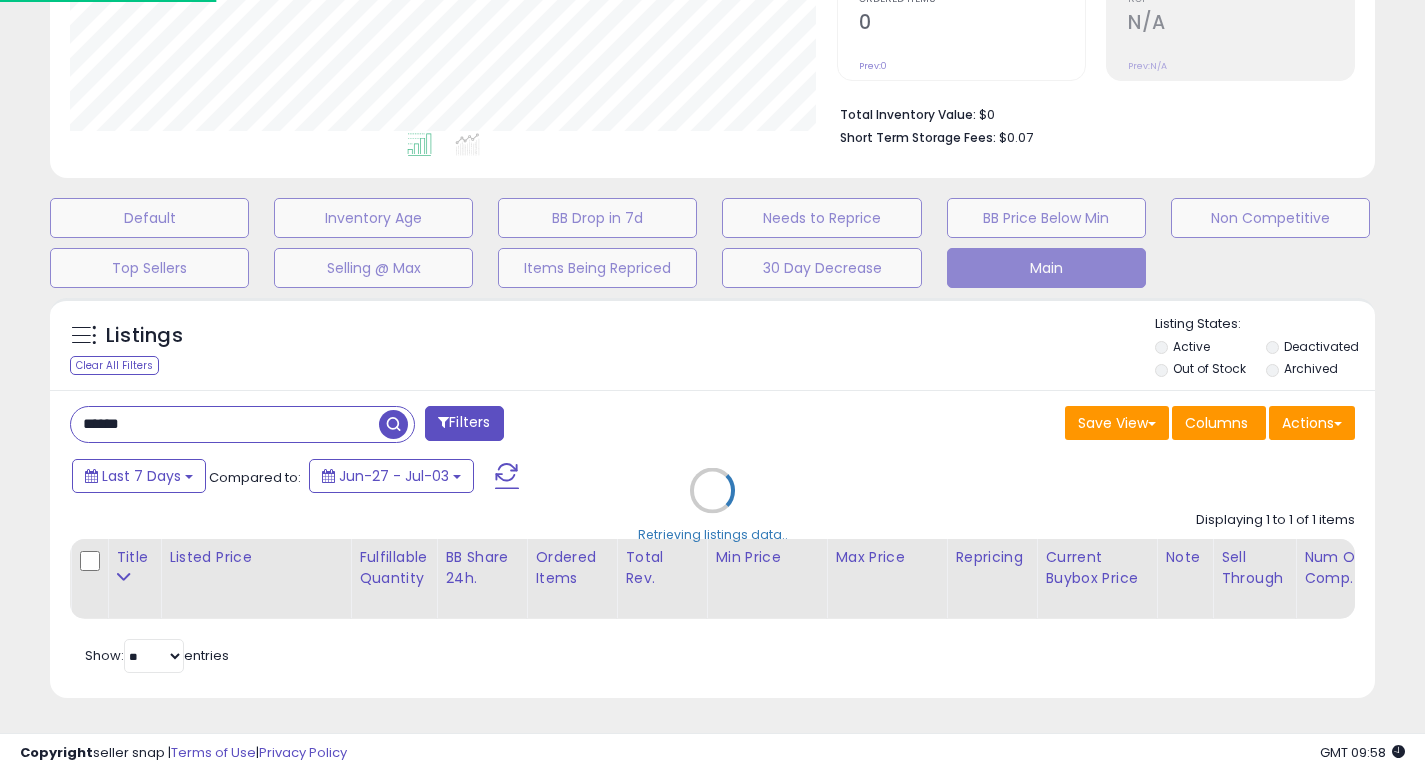 scroll, scrollTop: 999590, scrollLeft: 999224, axis: both 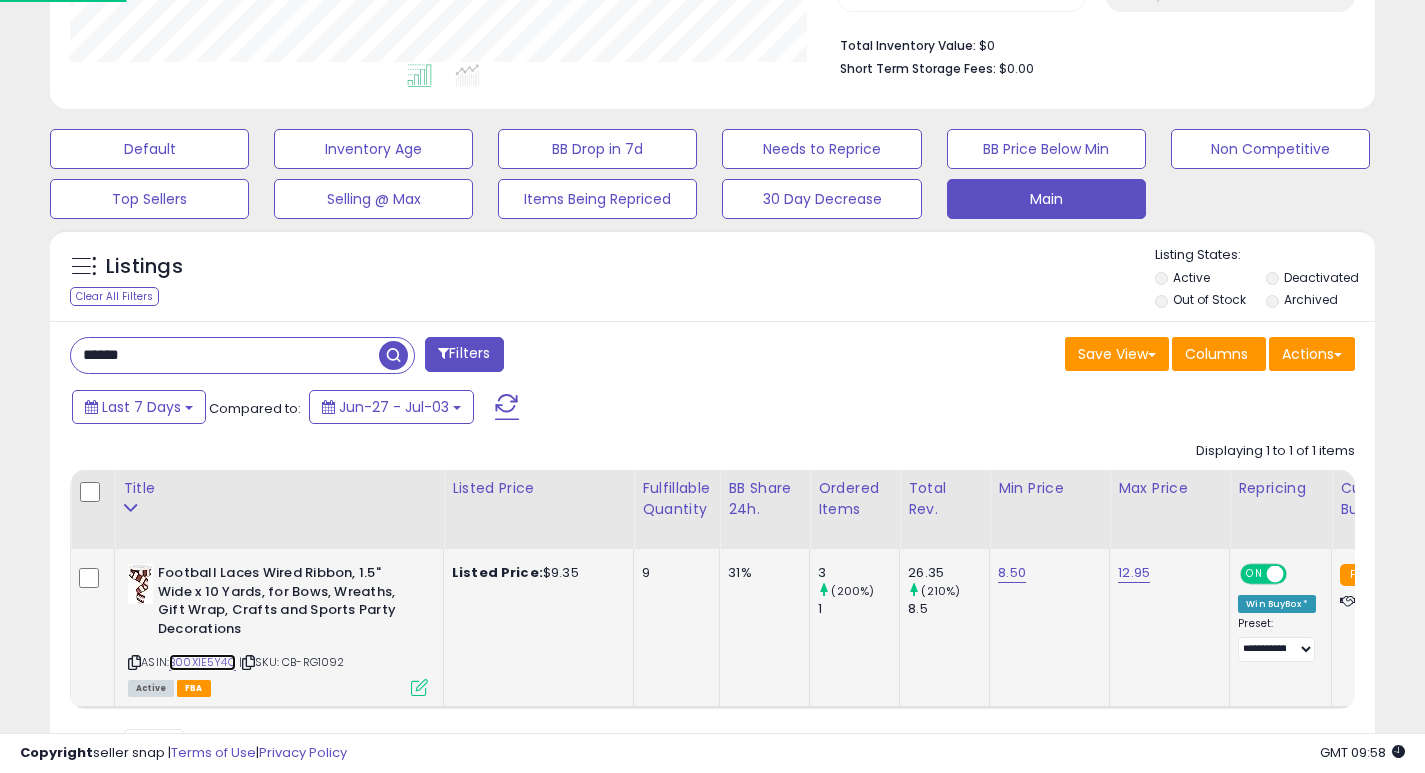 click on "B00XIE5Y4C" at bounding box center (202, 662) 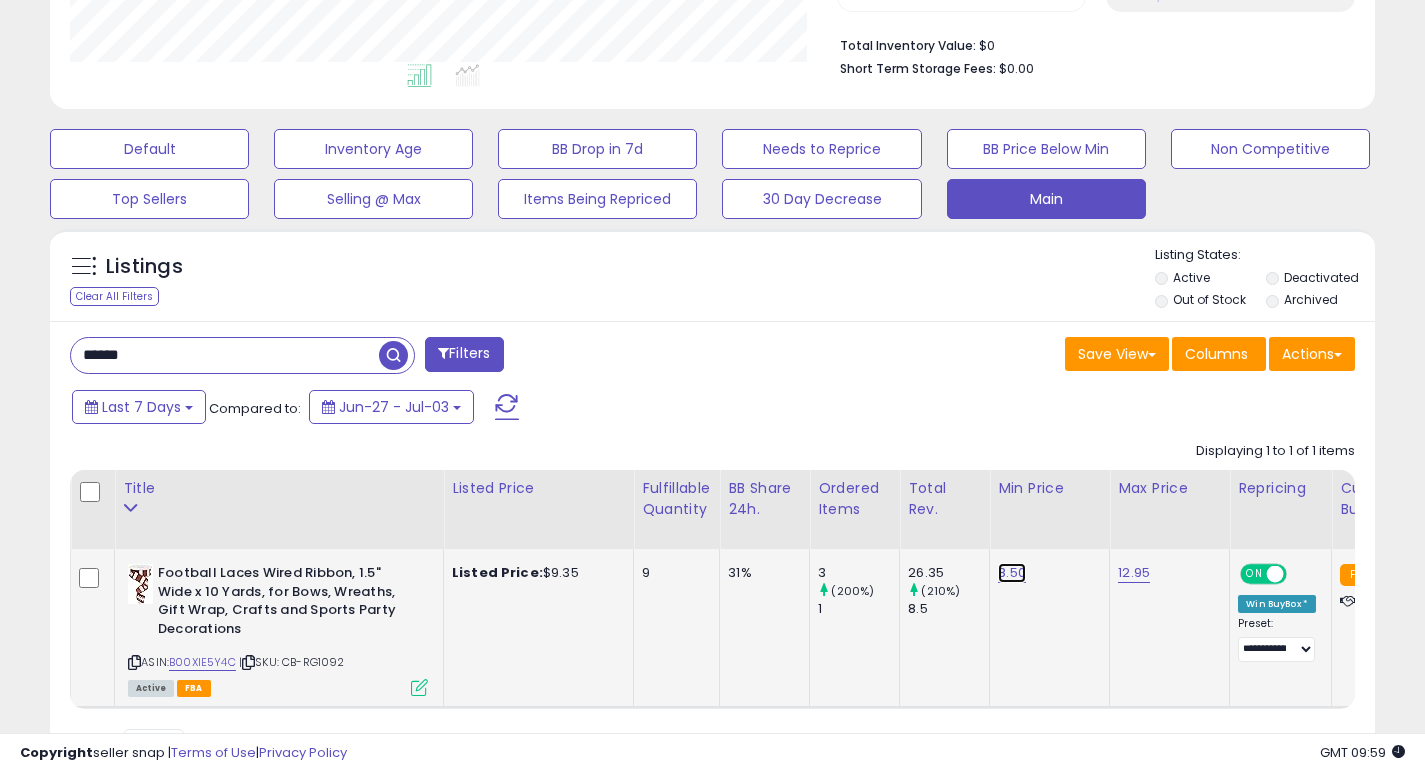 click on "8.50" at bounding box center [1012, 573] 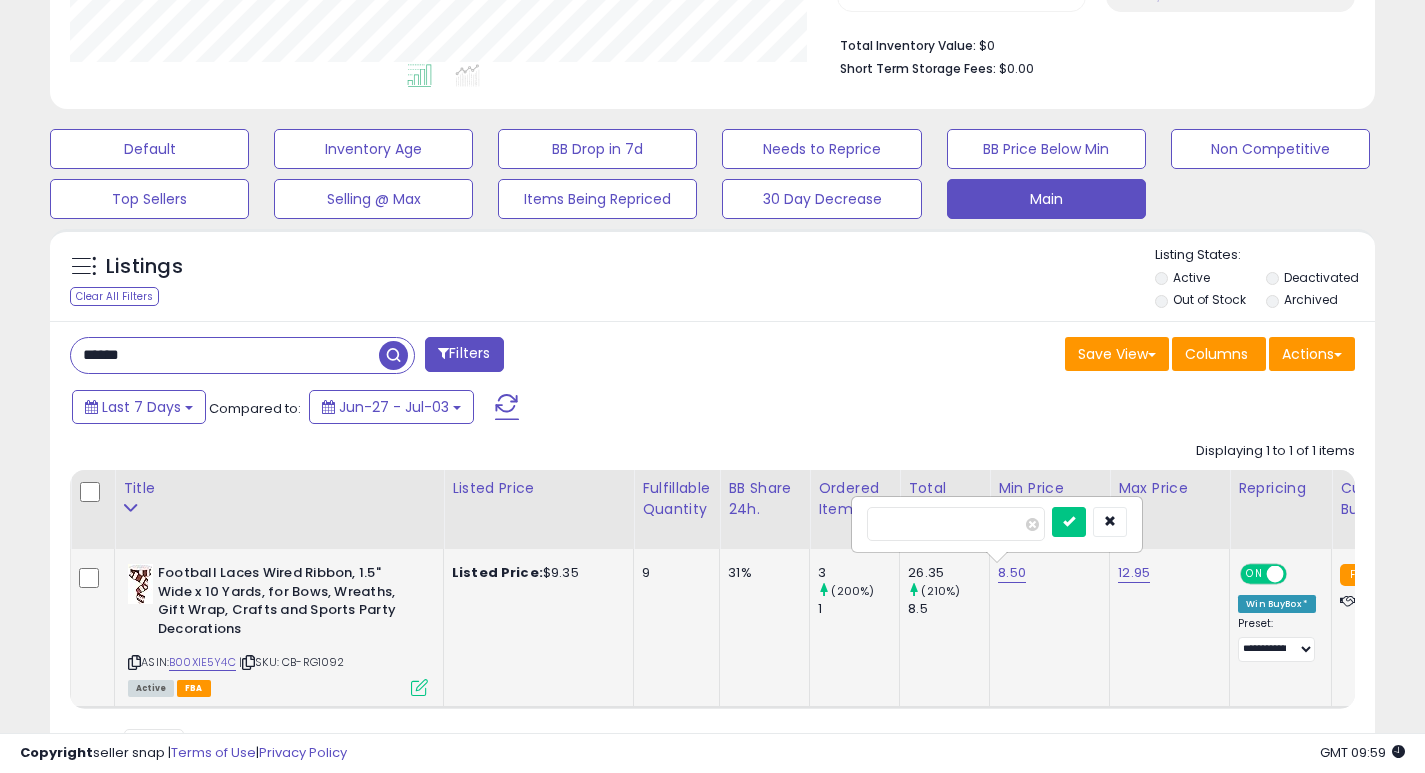 type on "*" 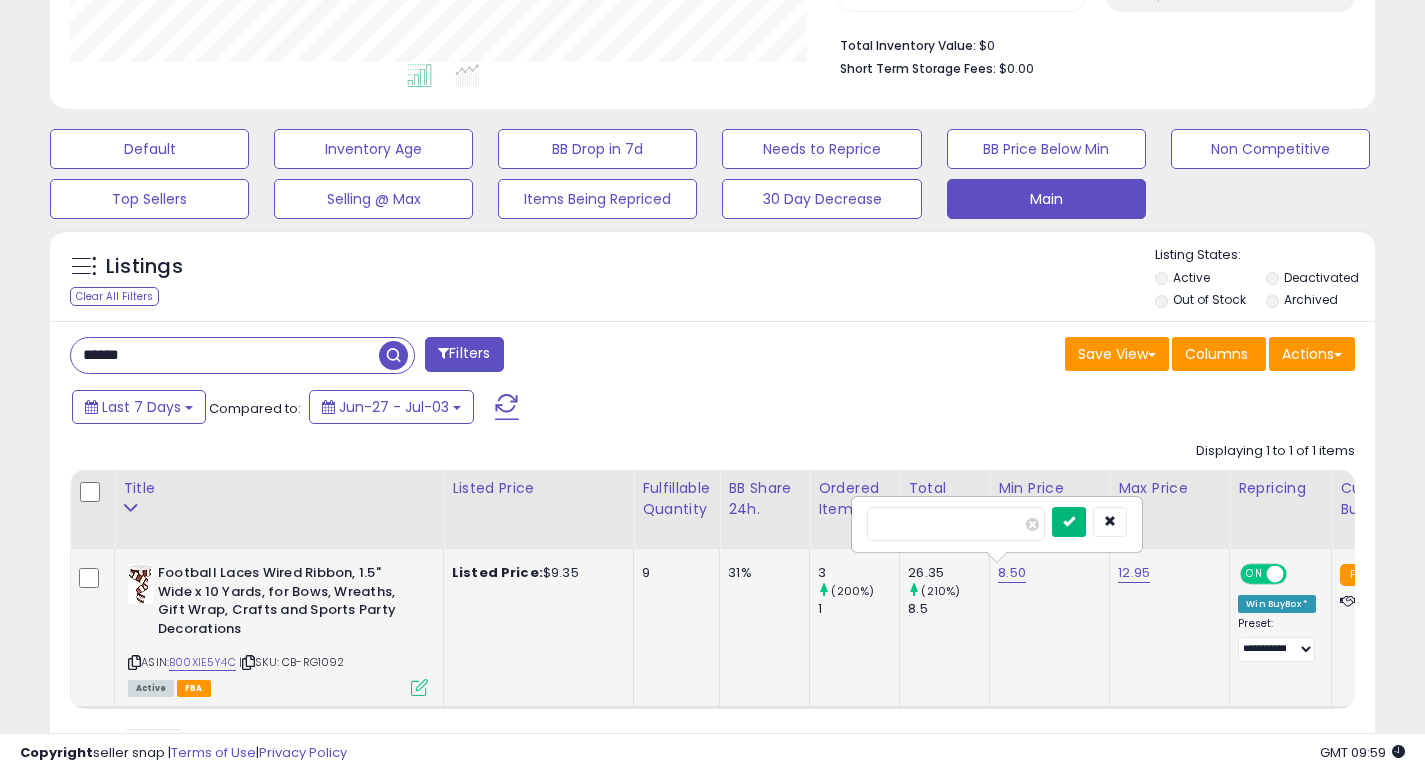 click at bounding box center (1069, 522) 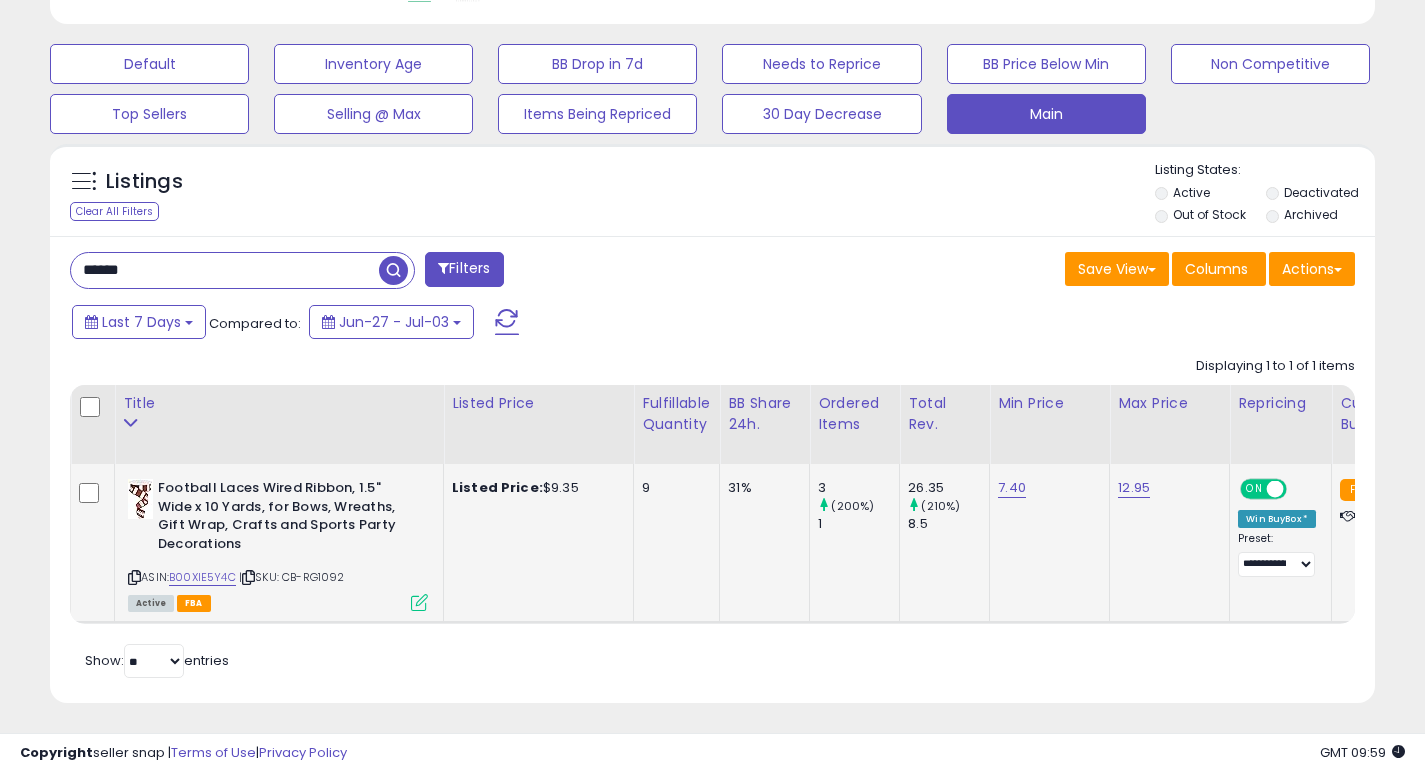 scroll, scrollTop: 588, scrollLeft: 0, axis: vertical 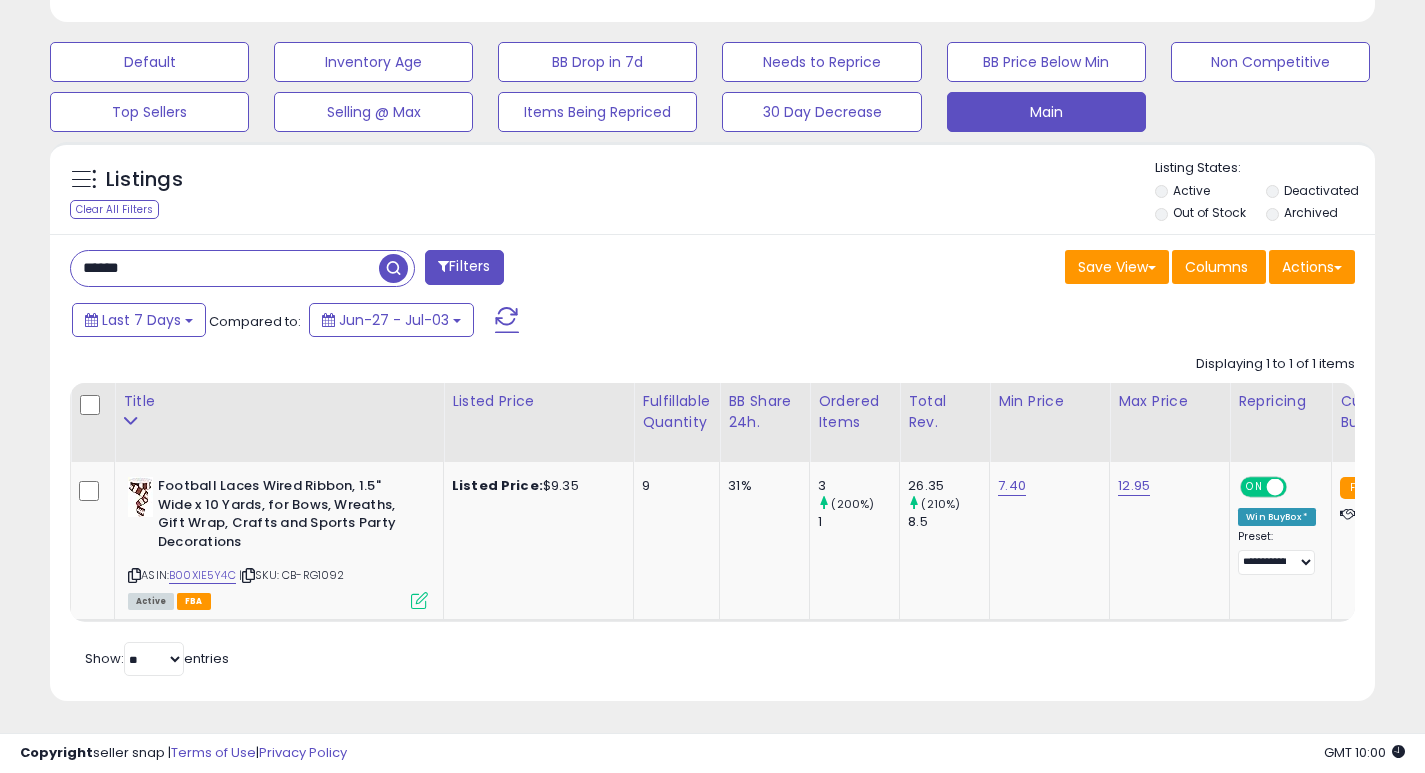 click on "******" at bounding box center [225, 268] 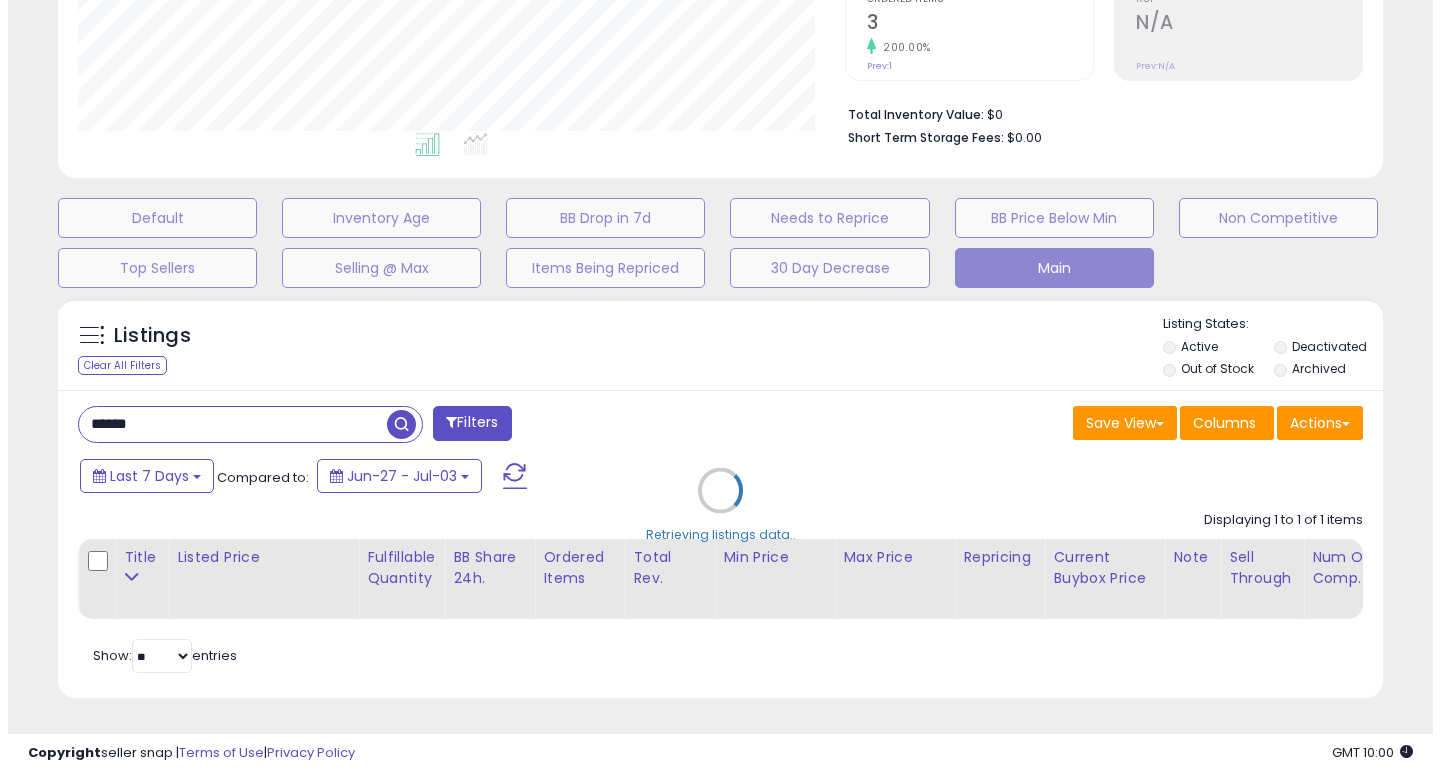 scroll, scrollTop: 447, scrollLeft: 0, axis: vertical 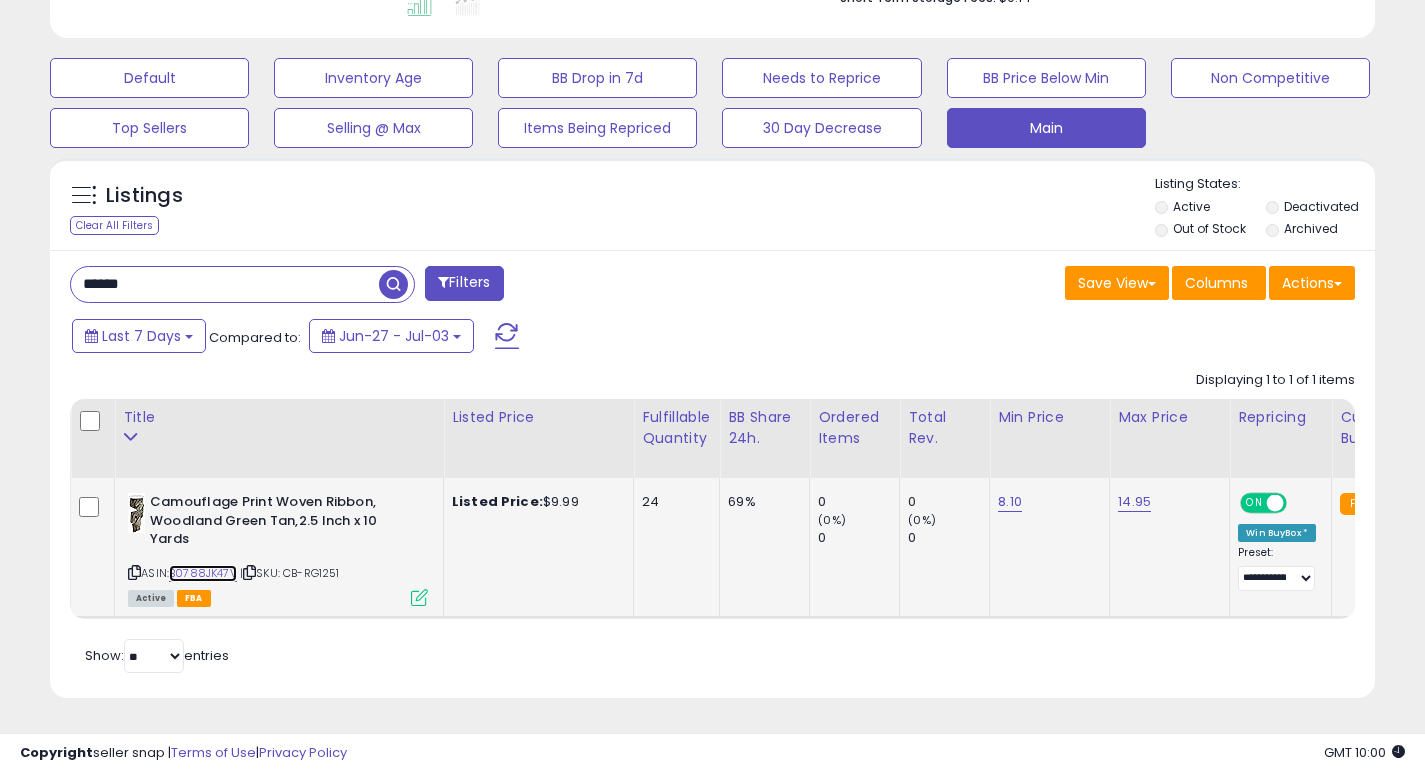 click on "B0788JK47V" at bounding box center [203, 573] 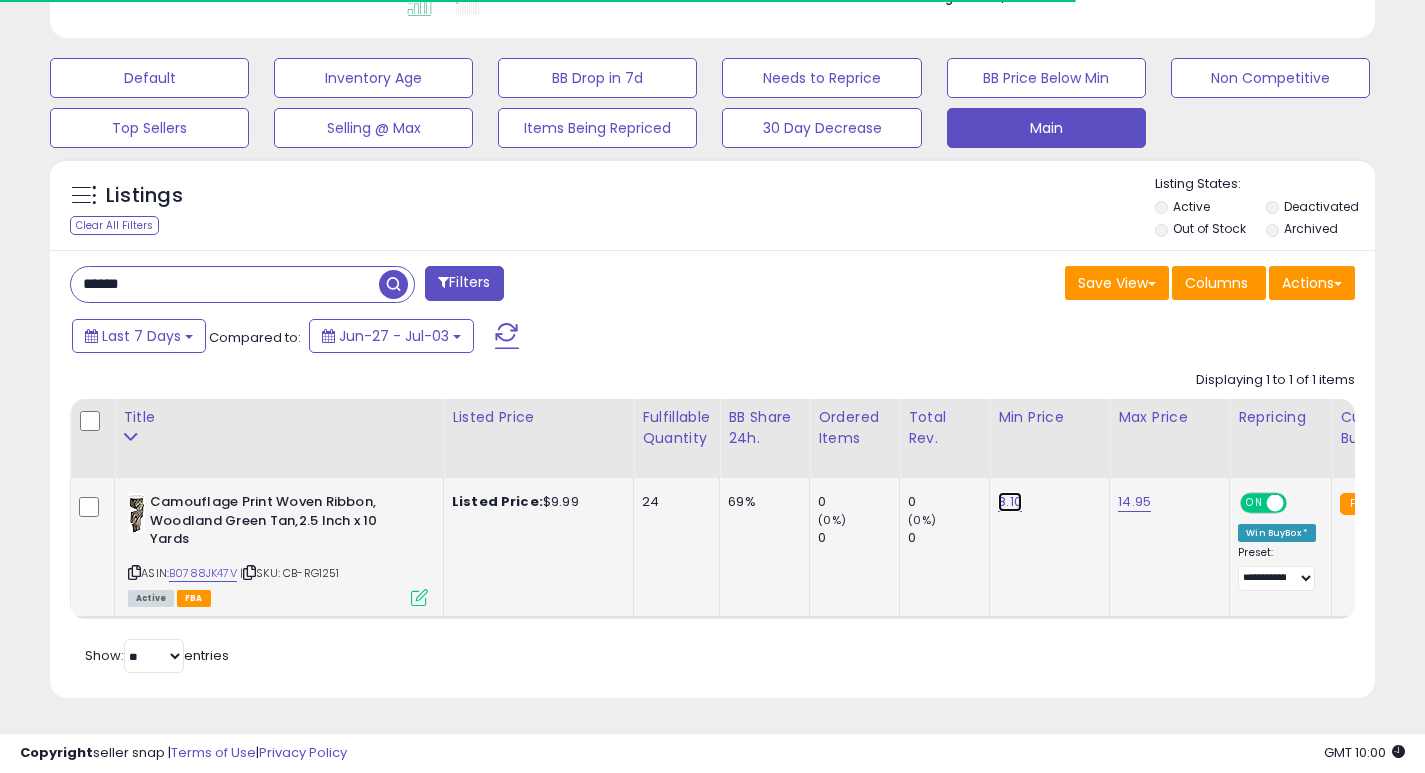 click on "8.10" at bounding box center [1010, 502] 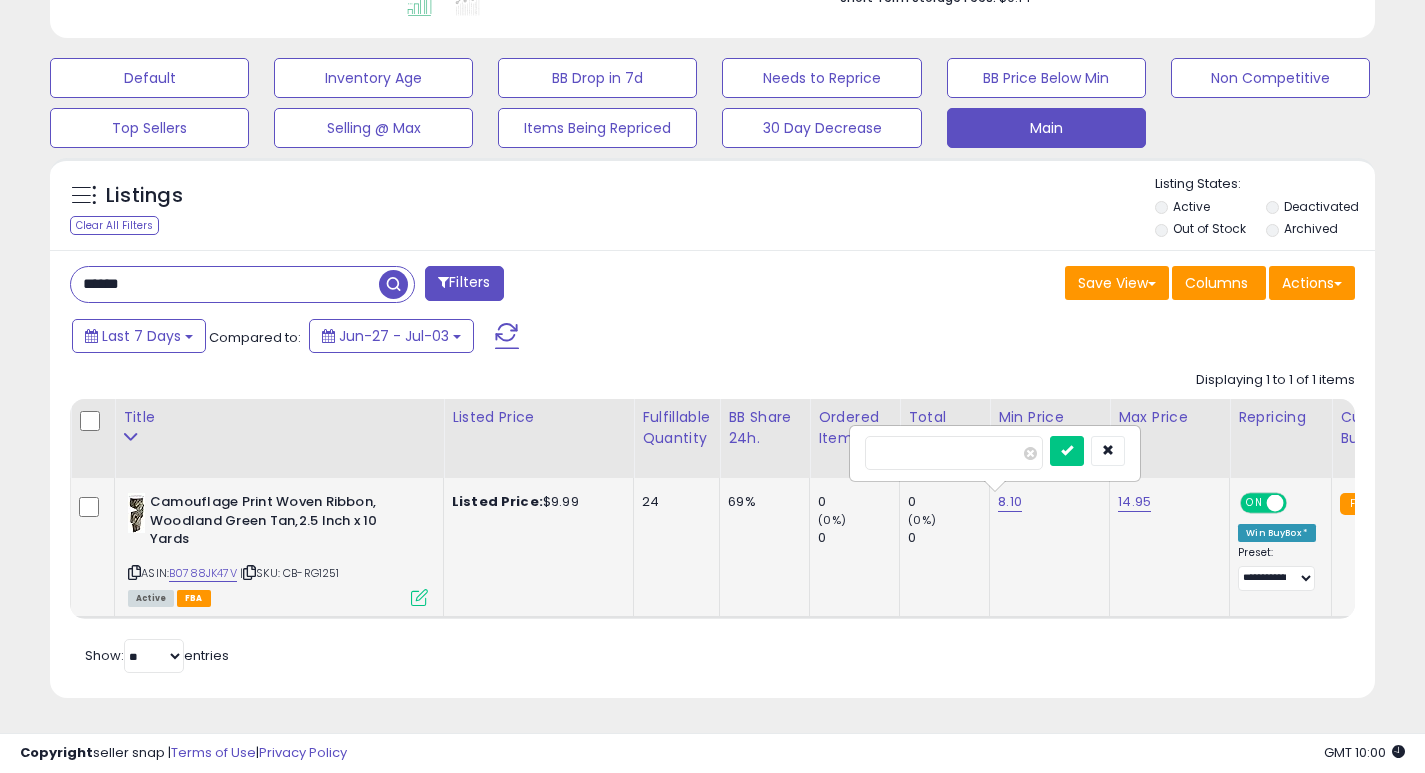 type on "*" 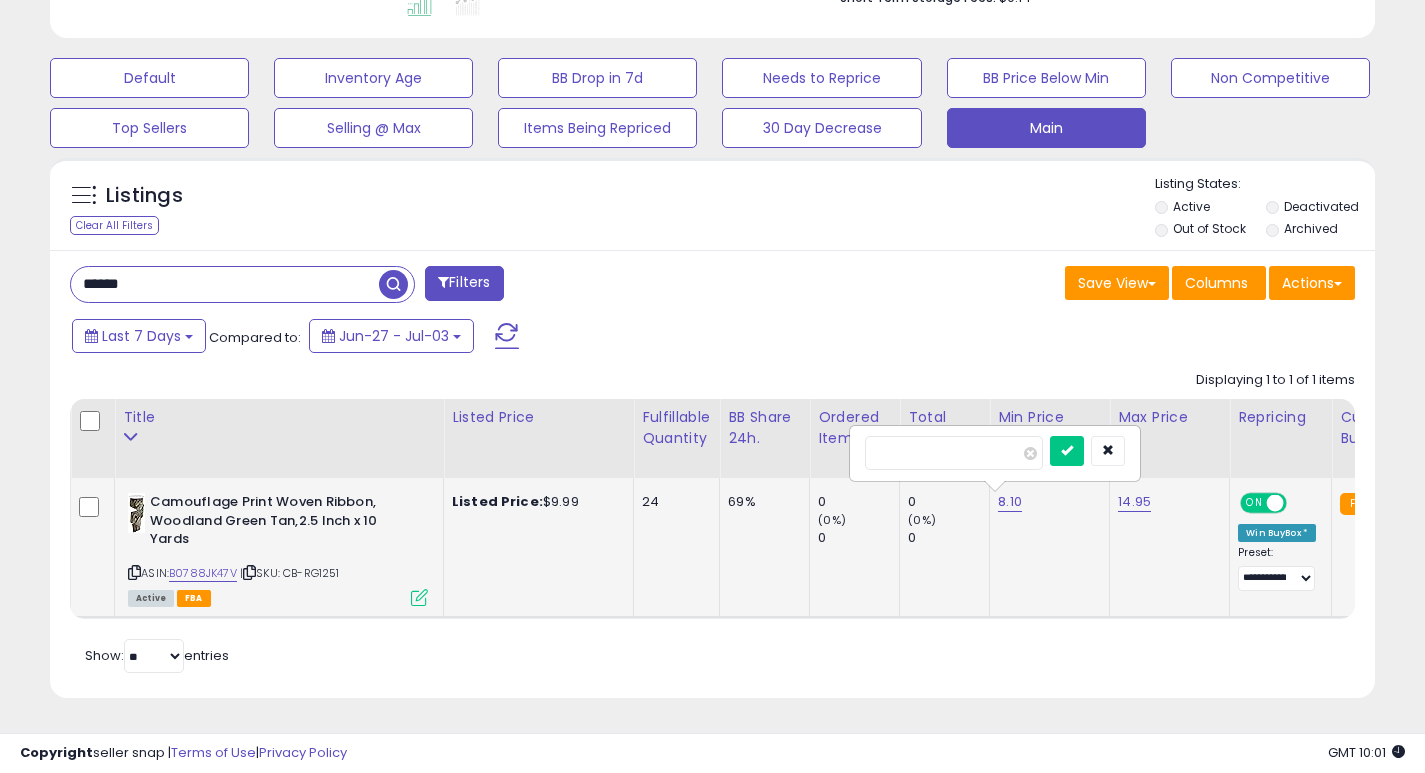 type on "***" 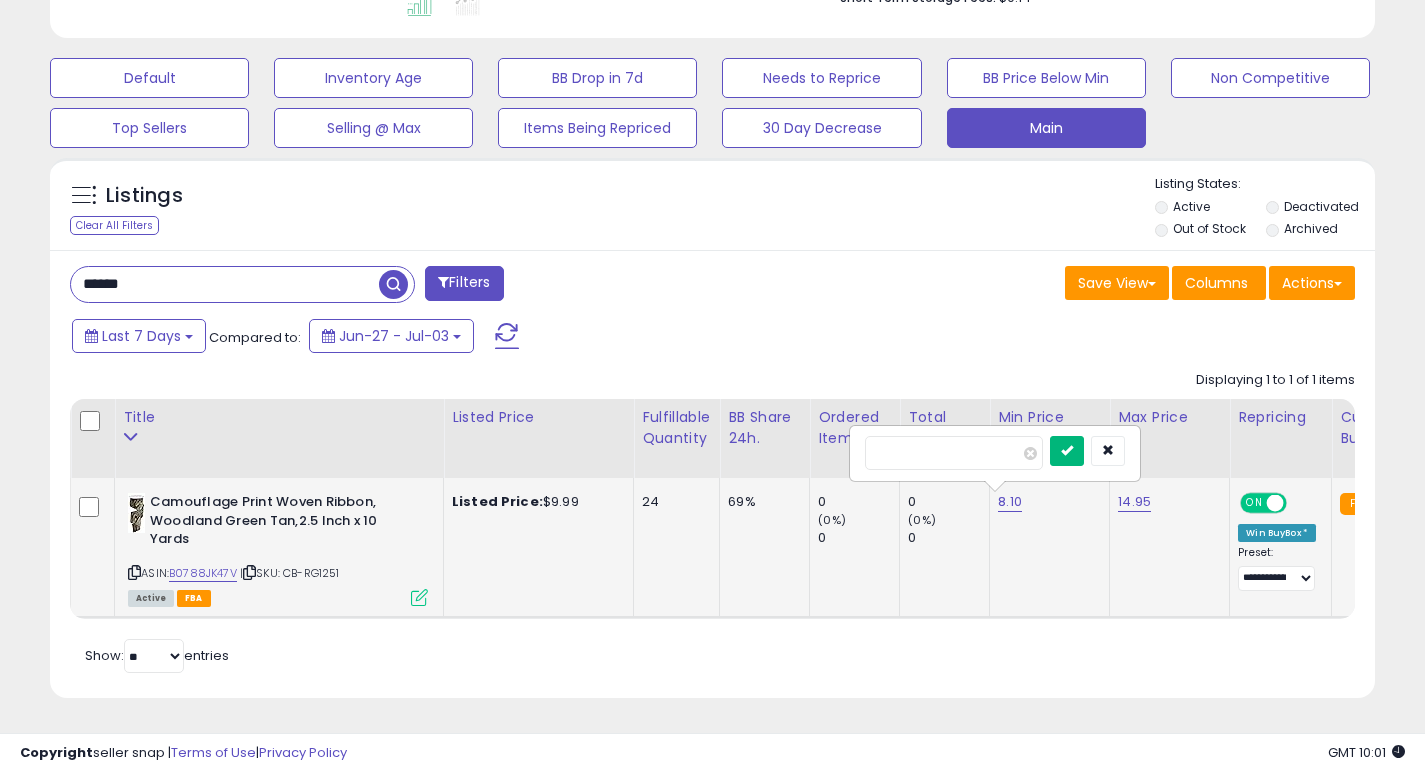 click at bounding box center (1067, 451) 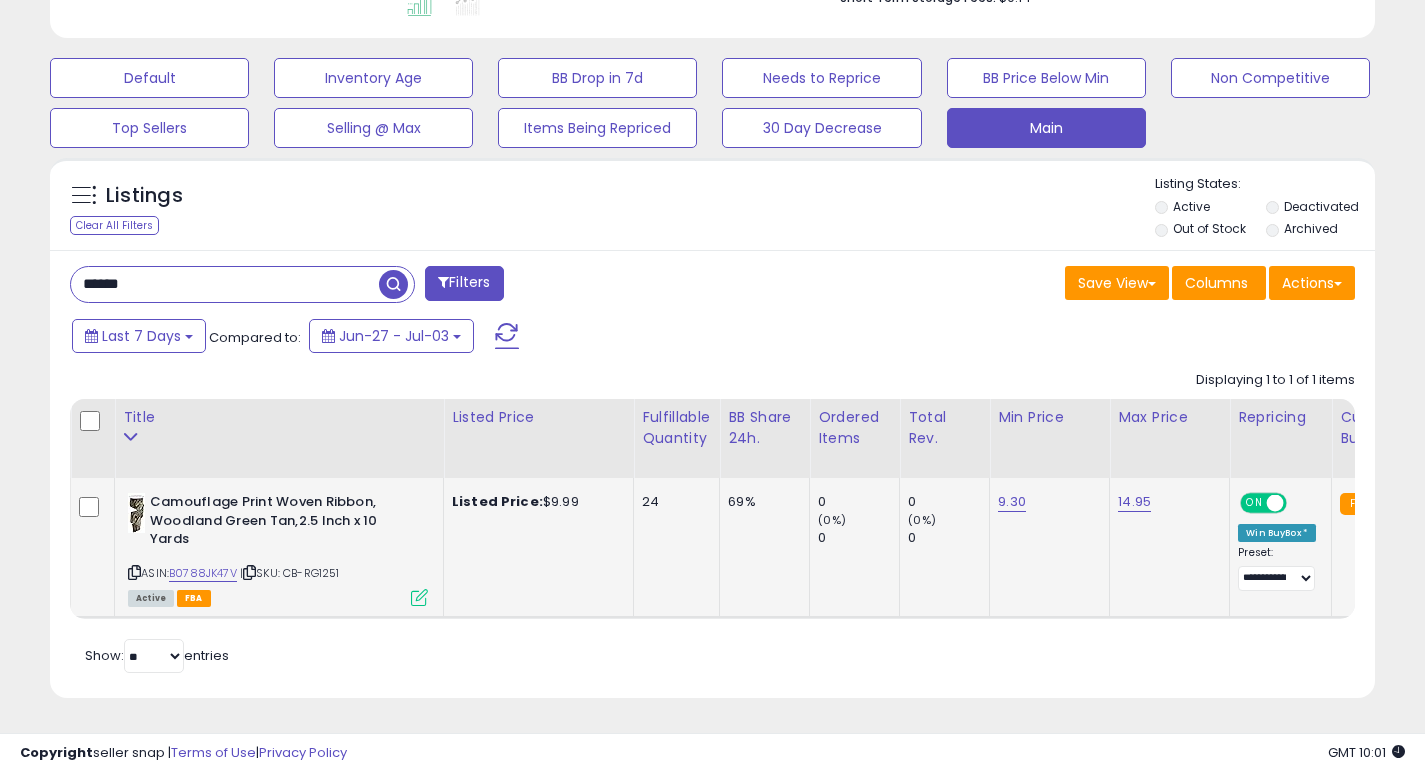 click on "******" at bounding box center [225, 284] 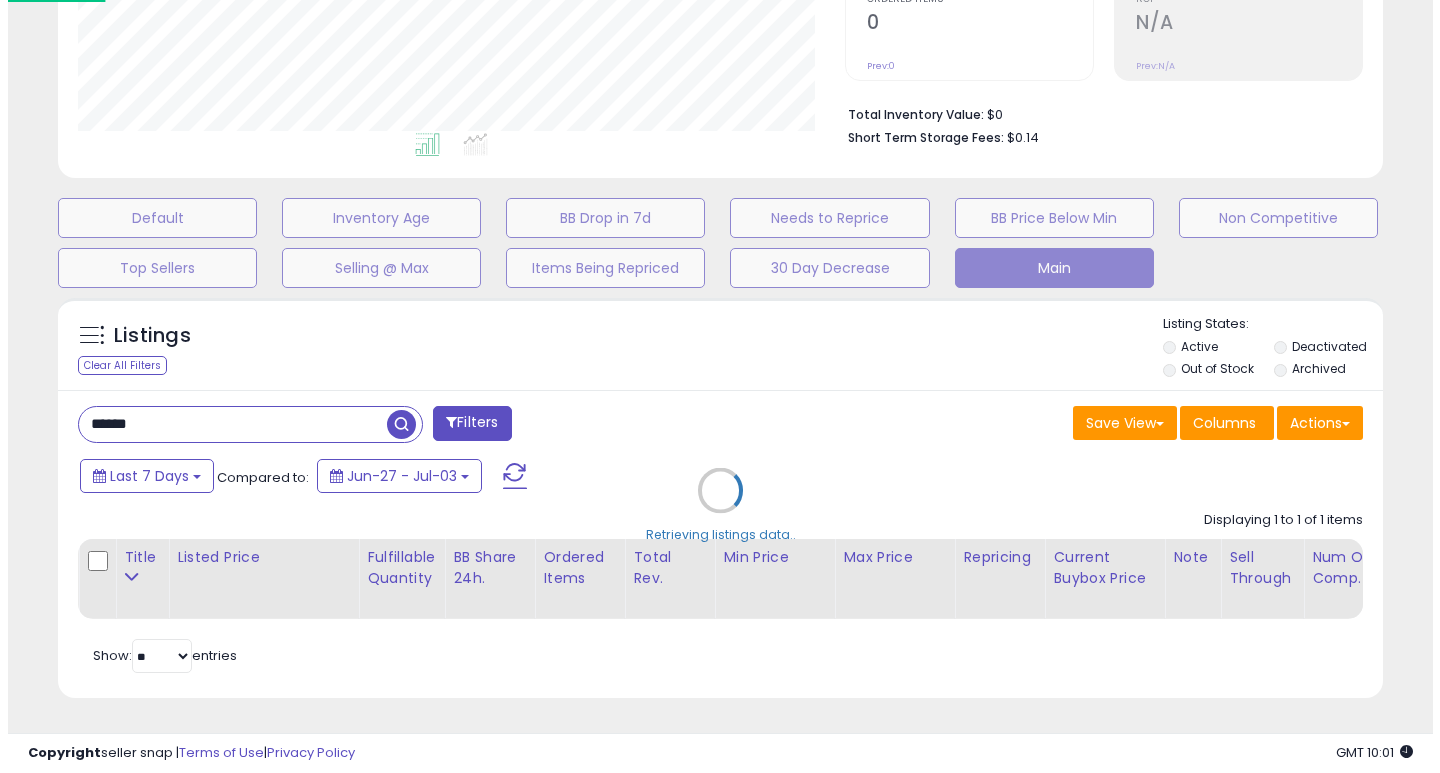 scroll, scrollTop: 447, scrollLeft: 0, axis: vertical 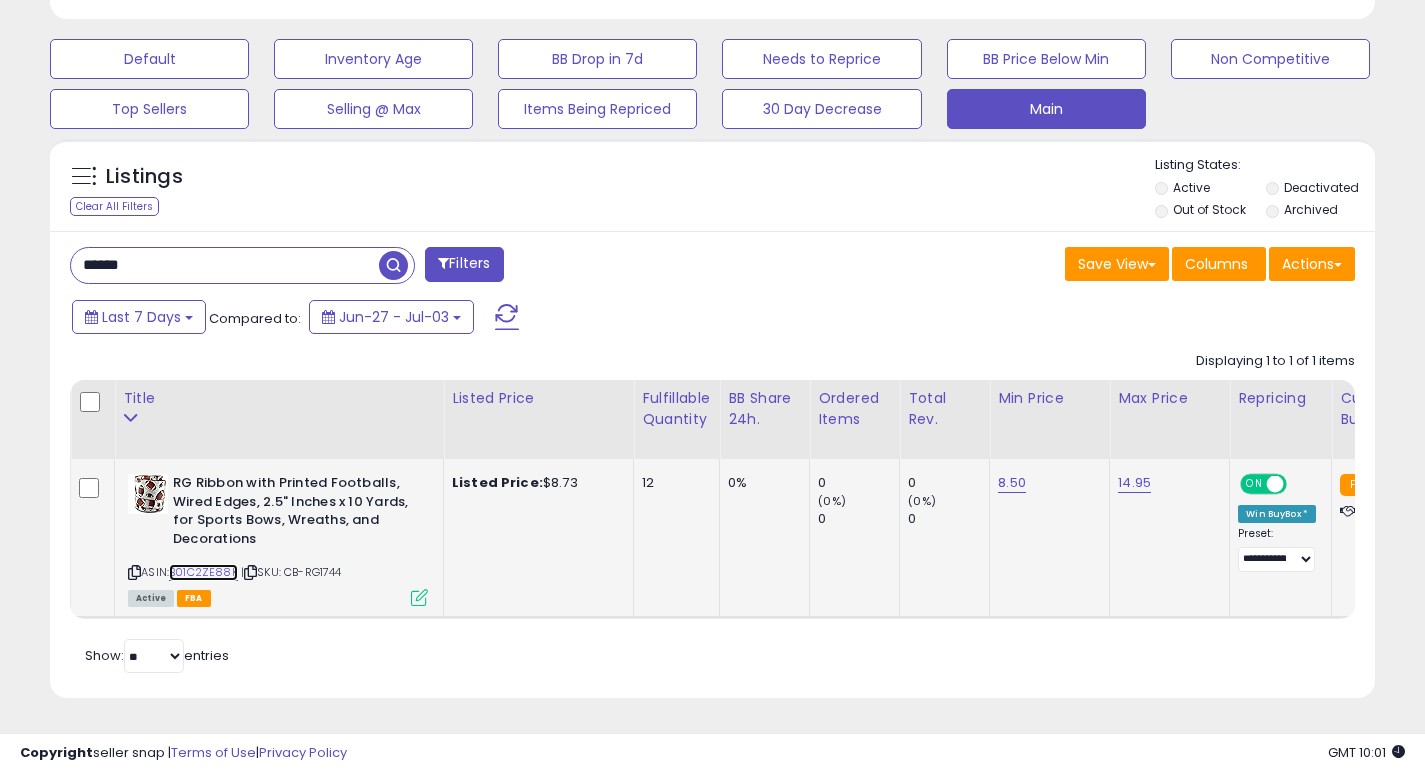click on "B01C2ZE88K" at bounding box center (203, 572) 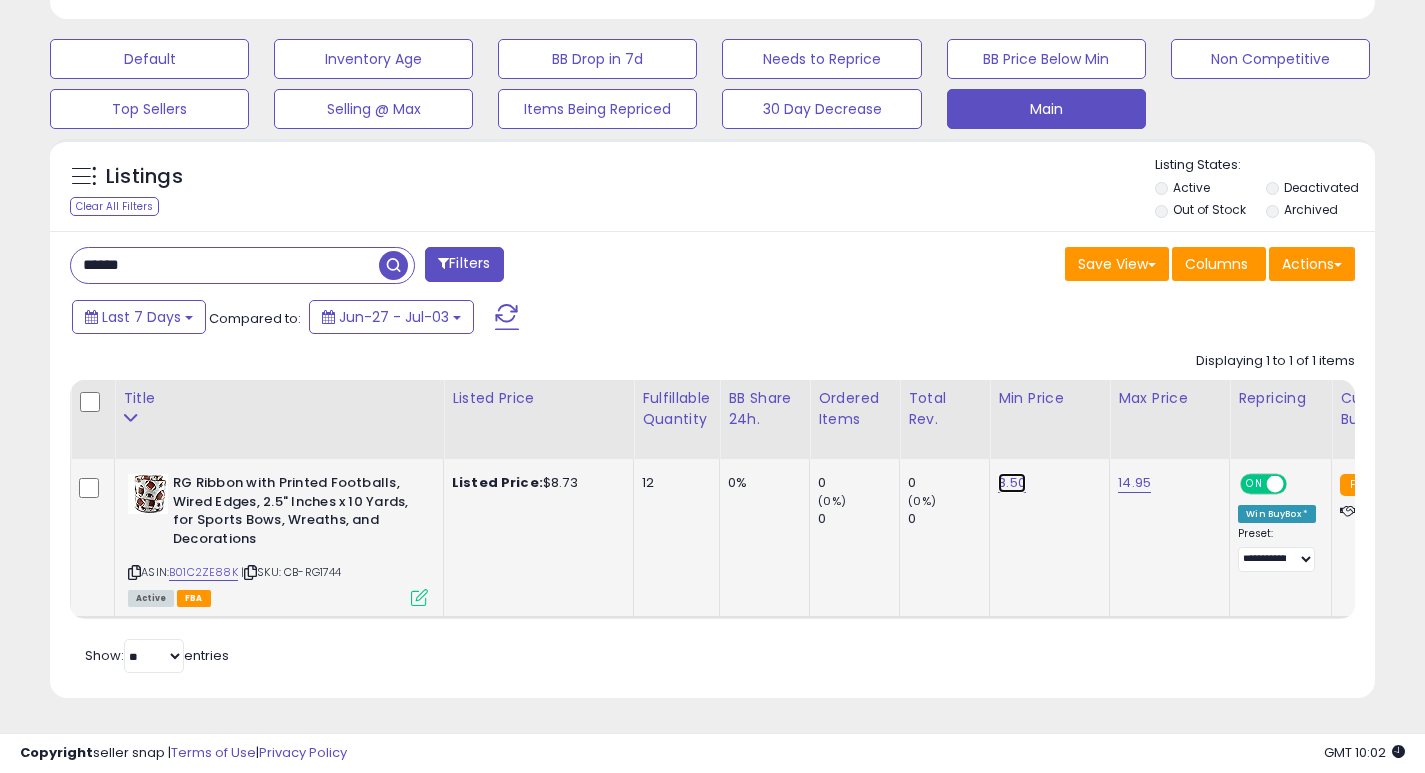 click on "8.50" at bounding box center [1012, 483] 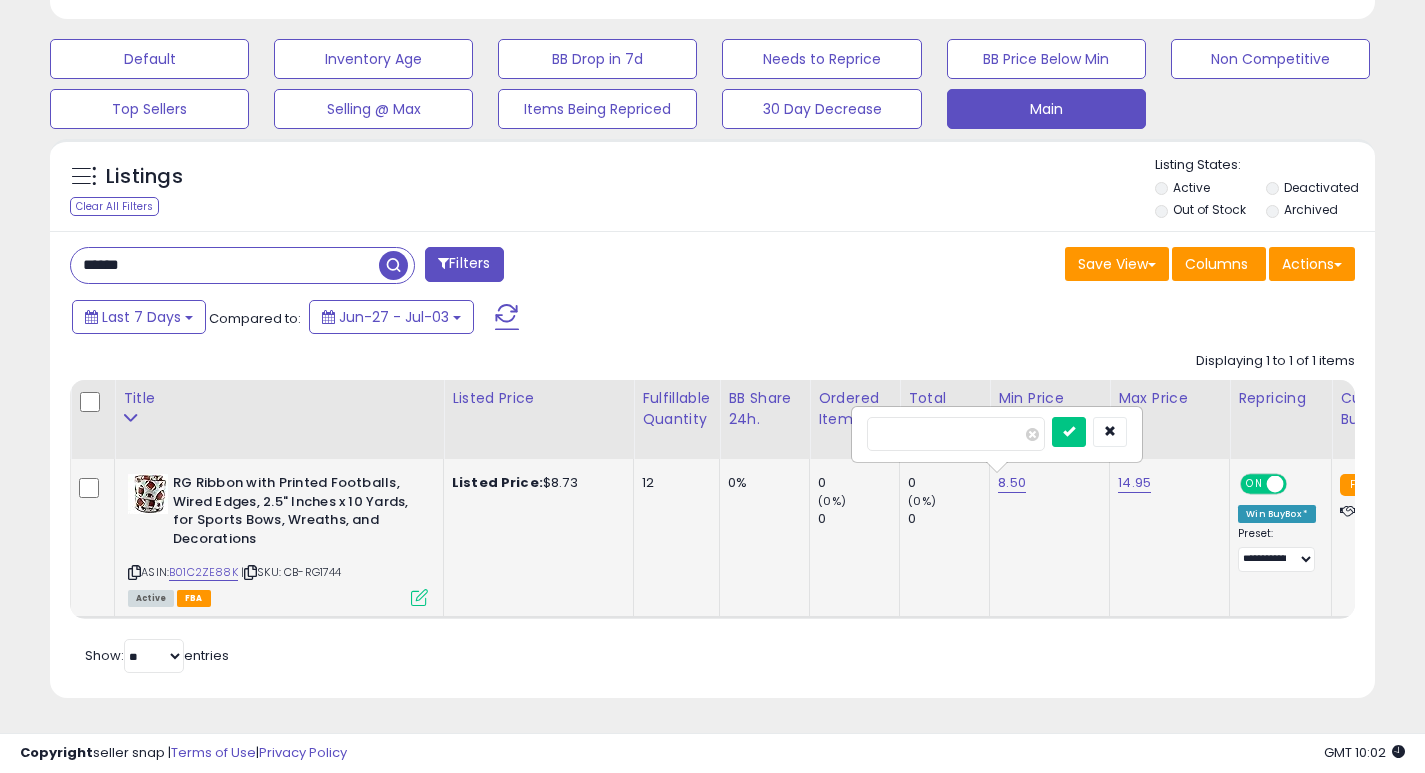 type on "*" 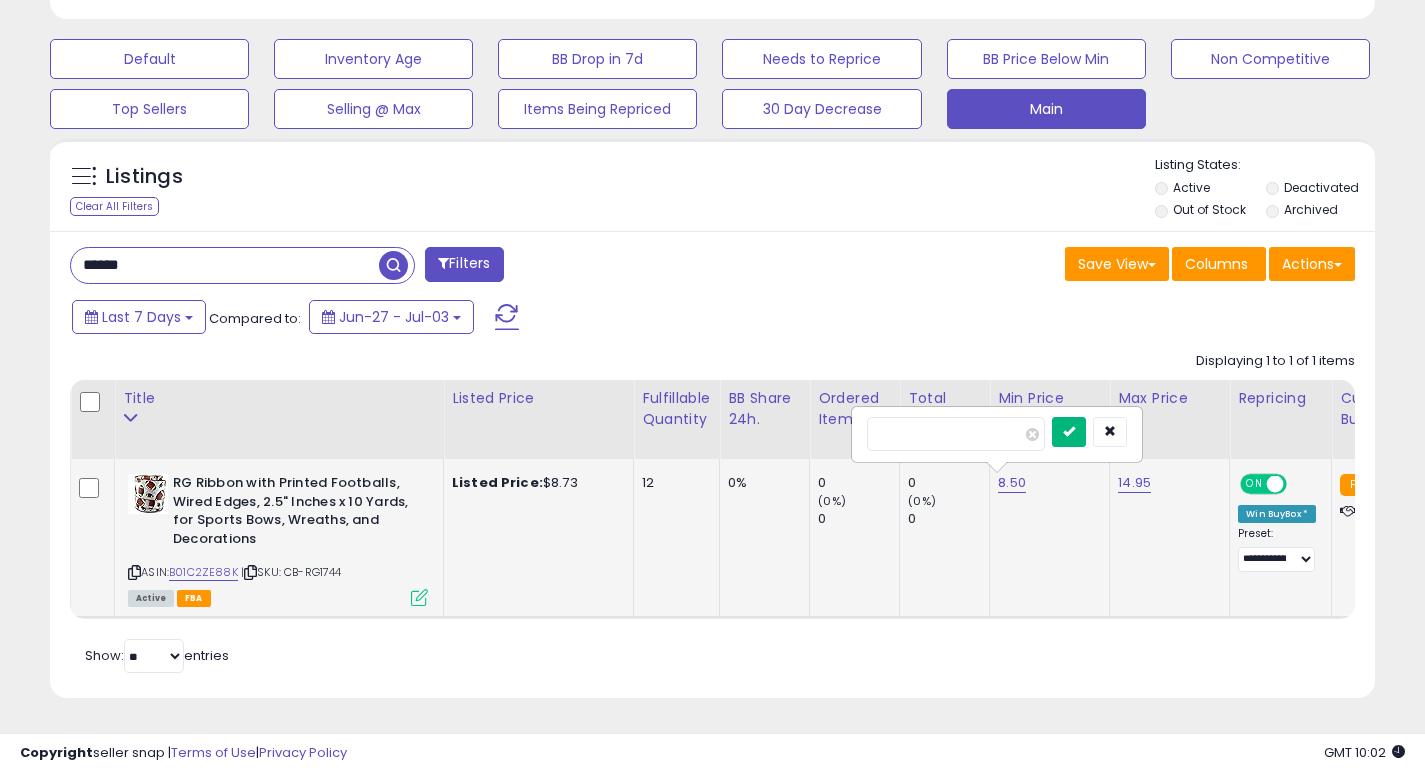 type on "***" 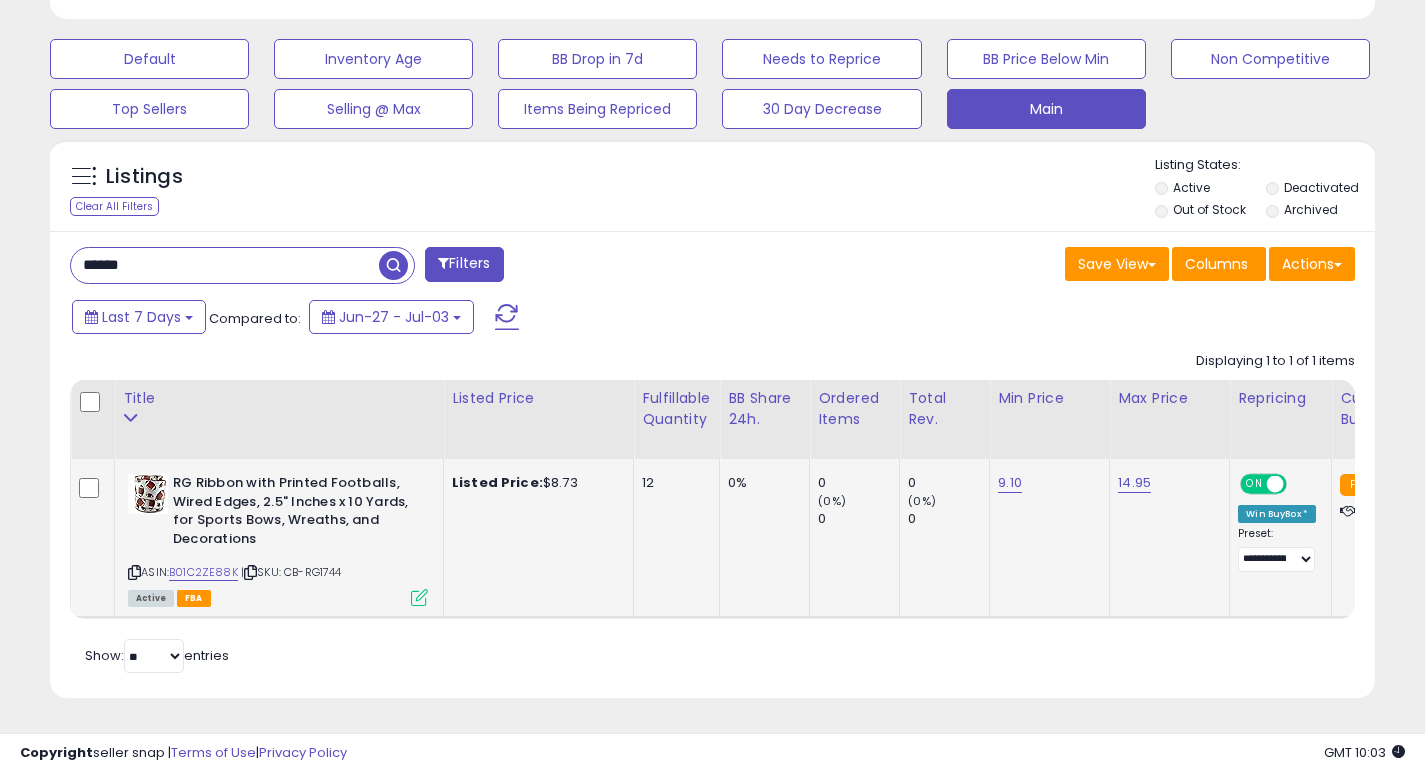 click on "******" at bounding box center (225, 265) 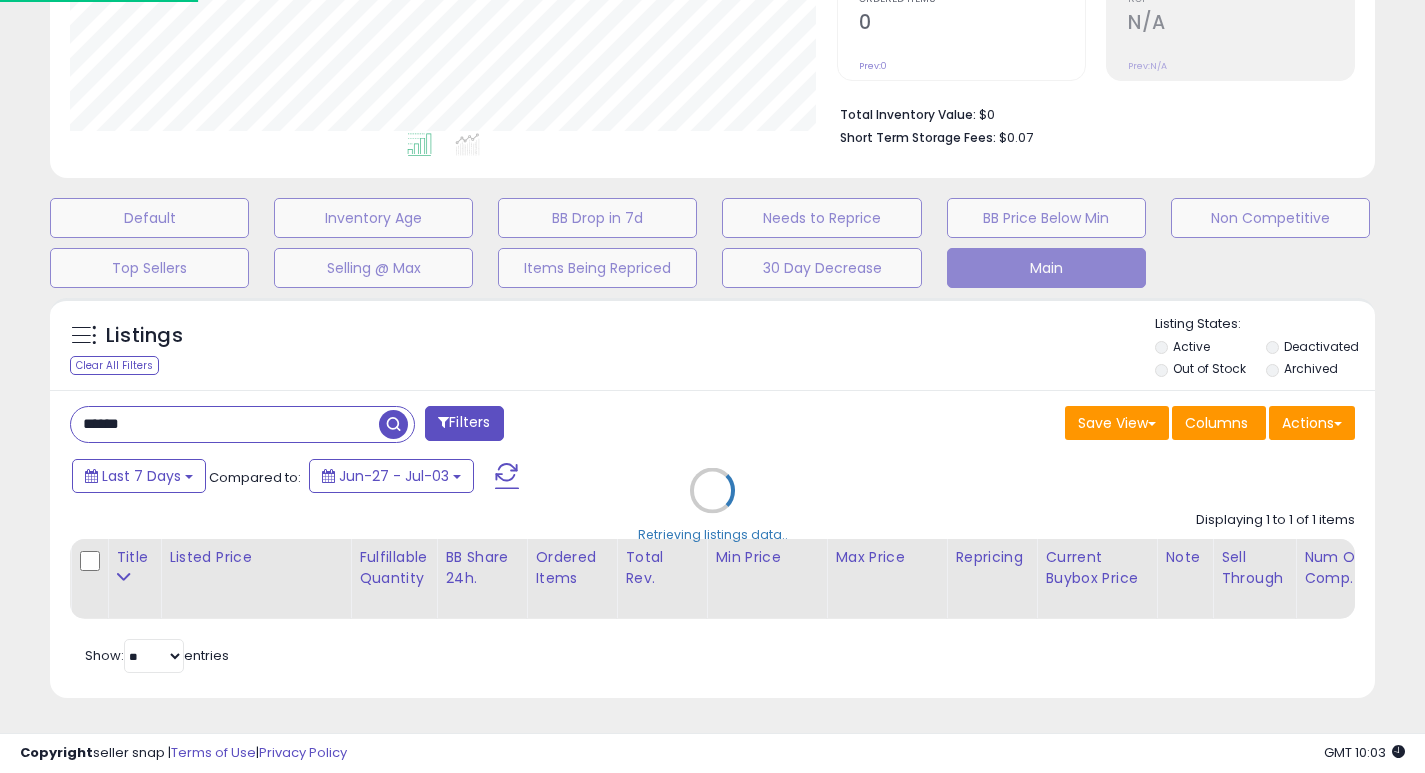 scroll, scrollTop: 999590, scrollLeft: 999224, axis: both 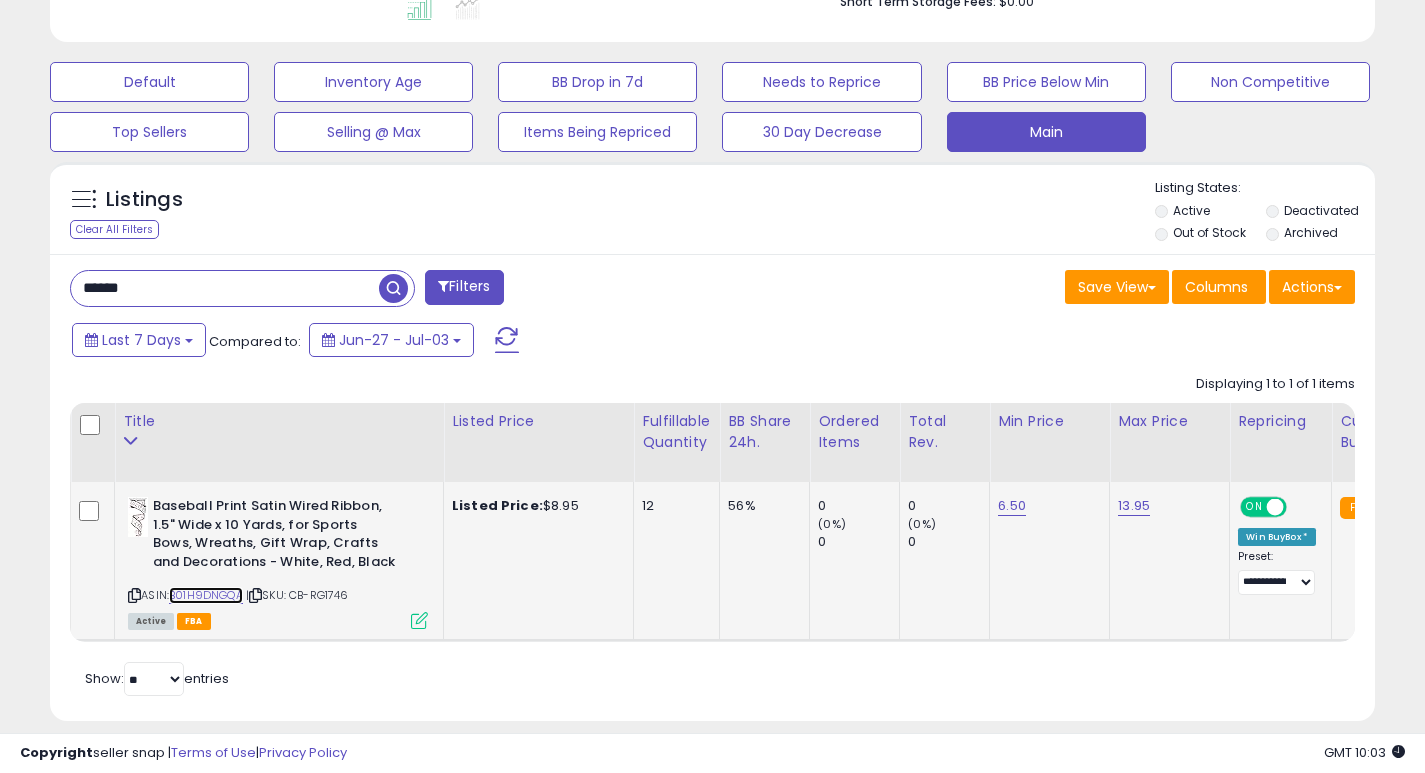 click on "B01H9DNGQA" at bounding box center (206, 595) 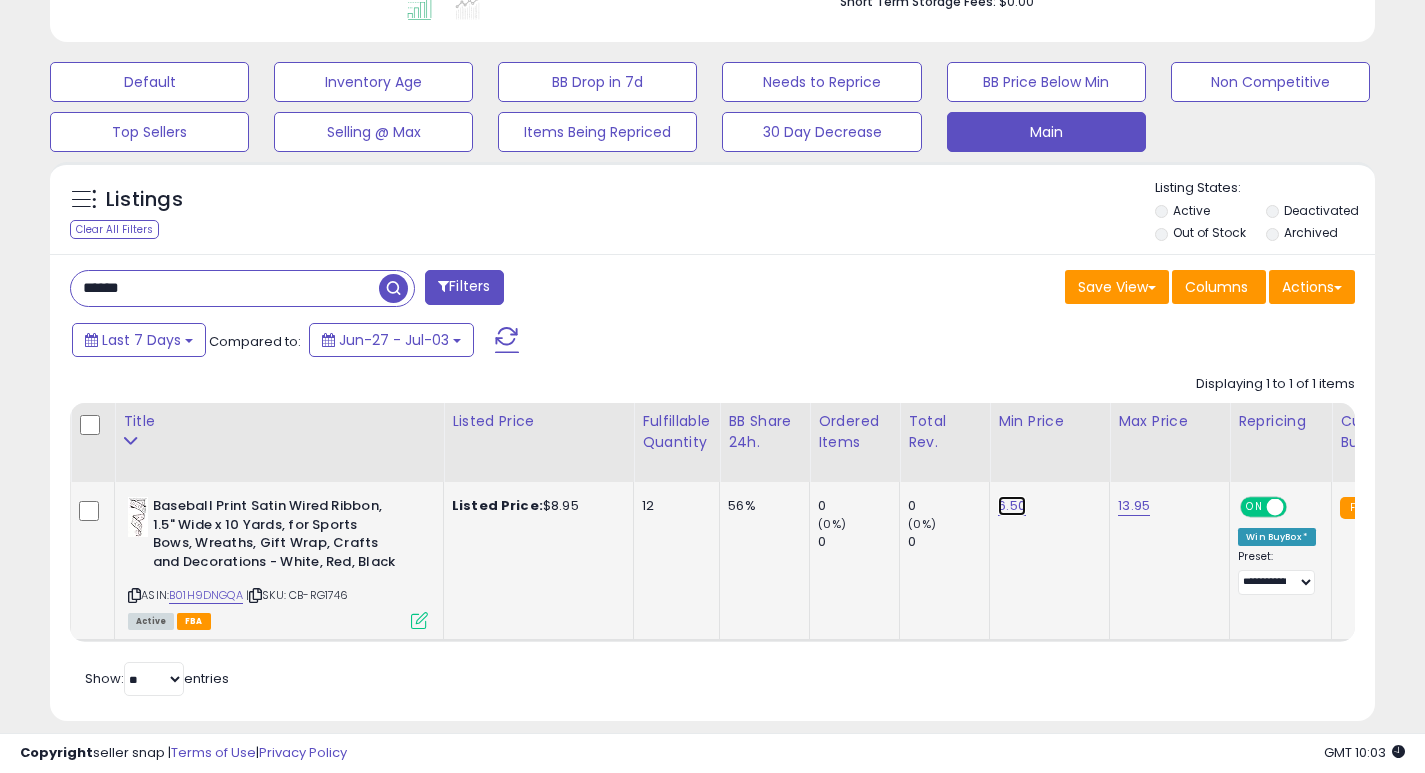 click on "6.50" at bounding box center [1012, 506] 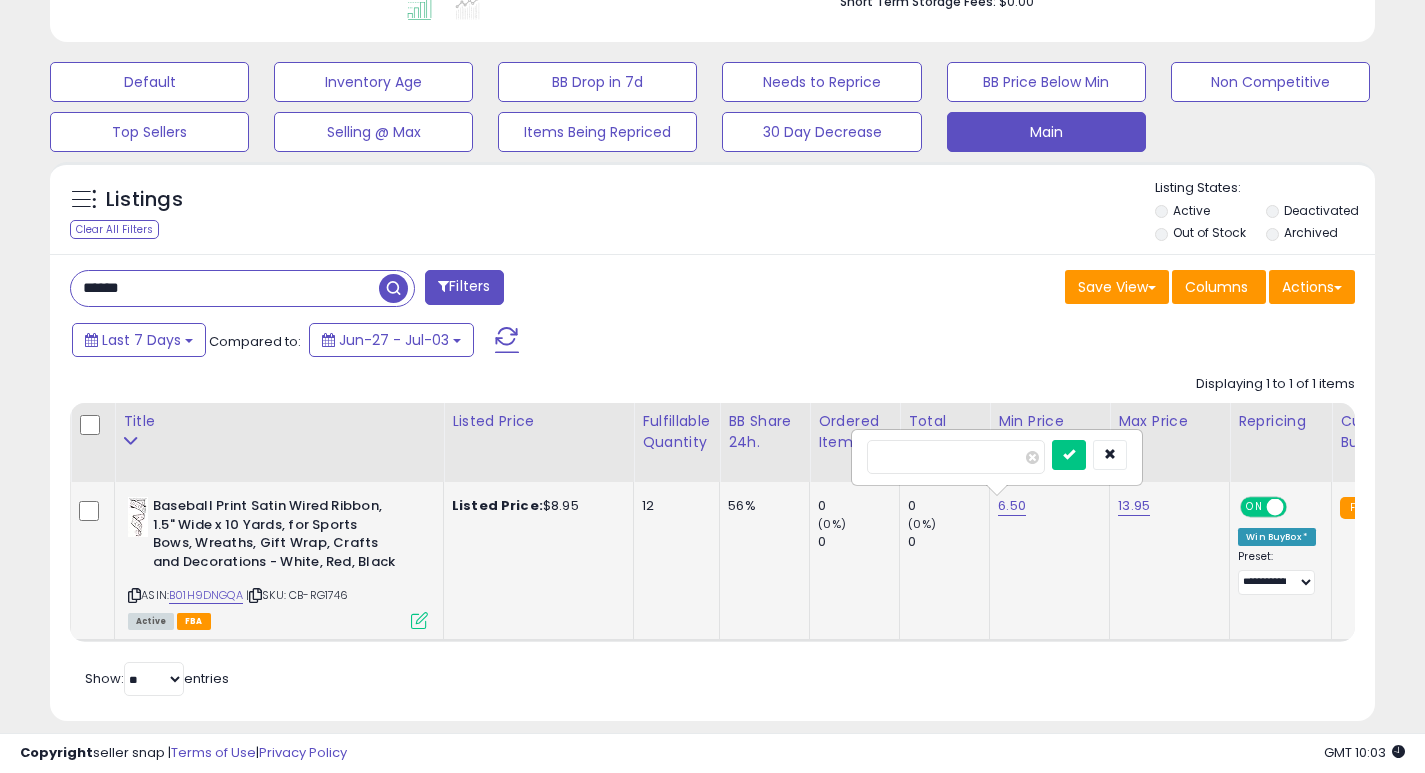 type on "*" 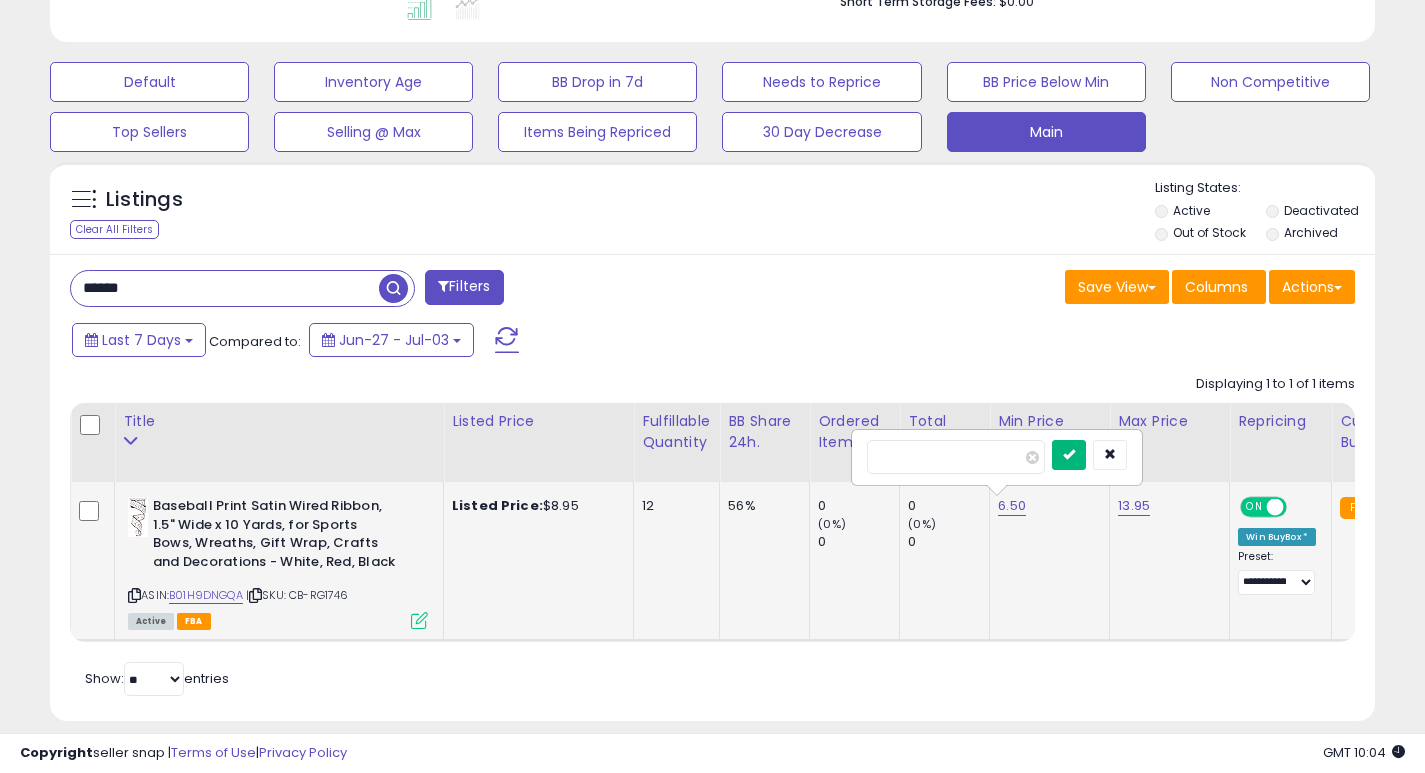type on "***" 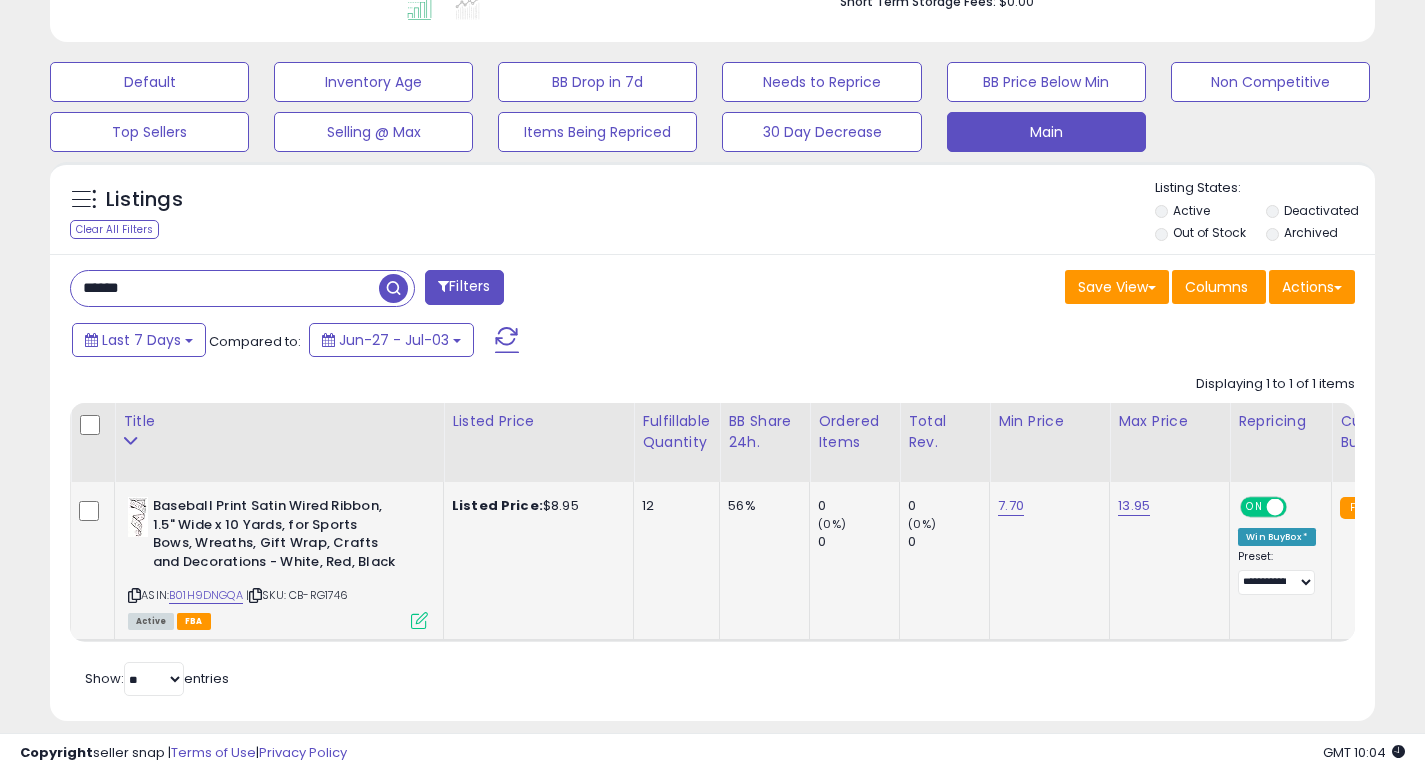 click on "******" at bounding box center (225, 288) 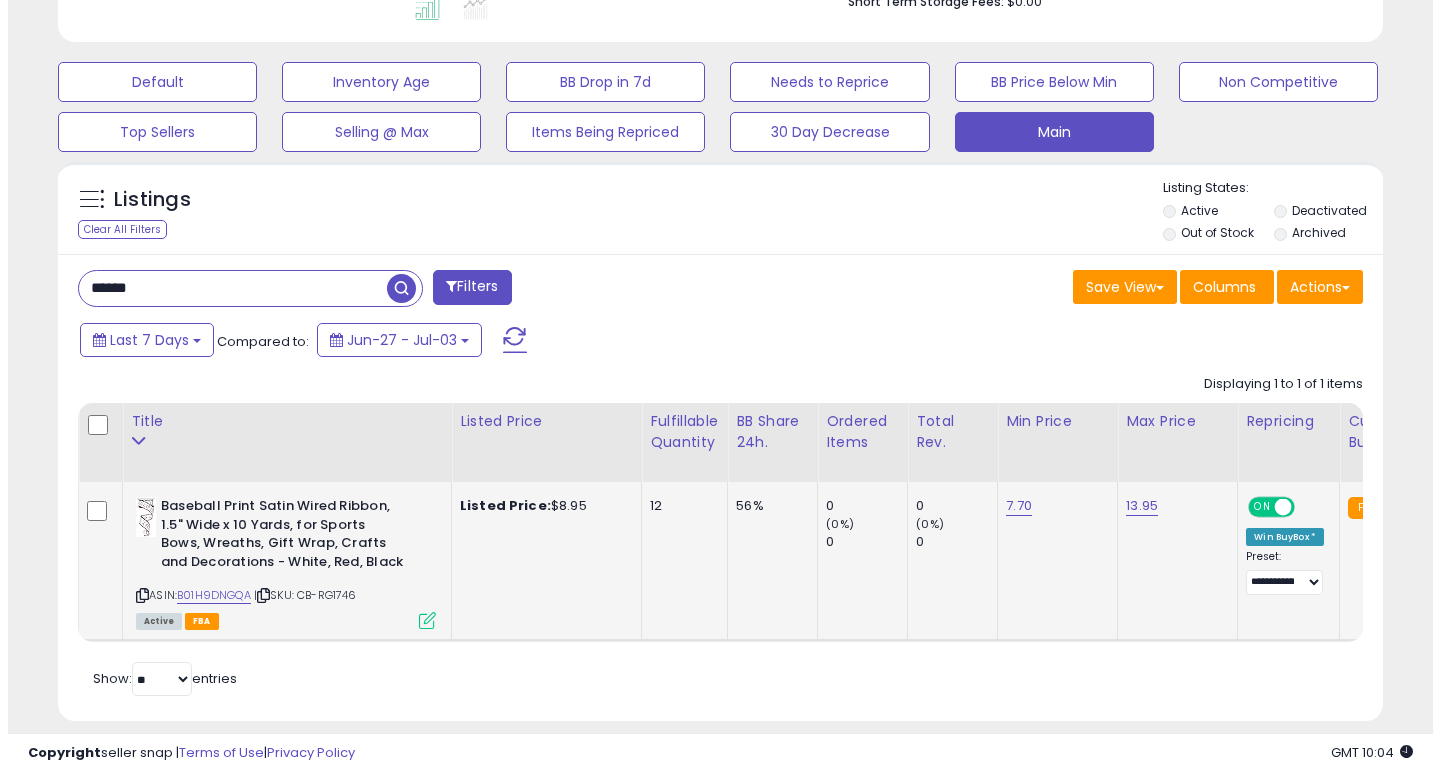 scroll, scrollTop: 447, scrollLeft: 0, axis: vertical 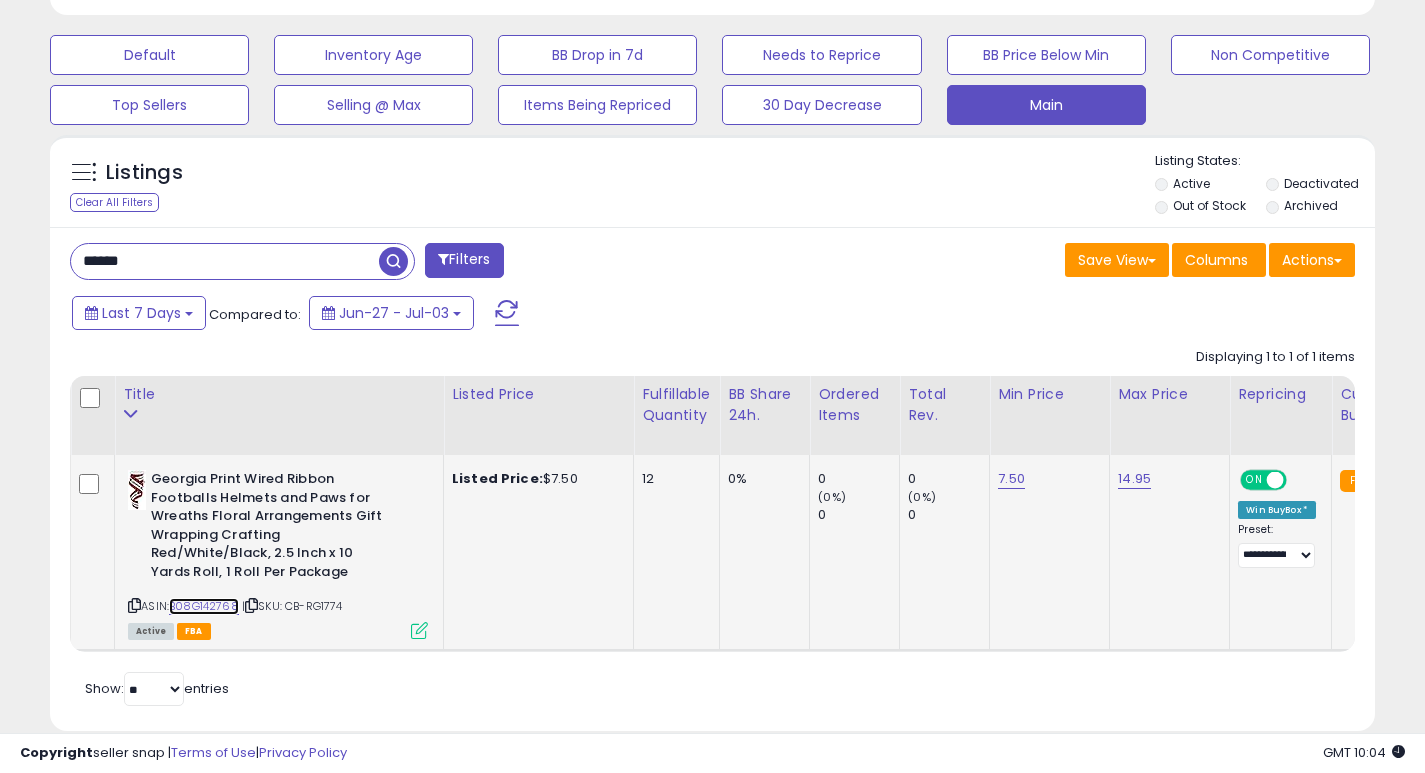 click on "B08G142768" at bounding box center [204, 606] 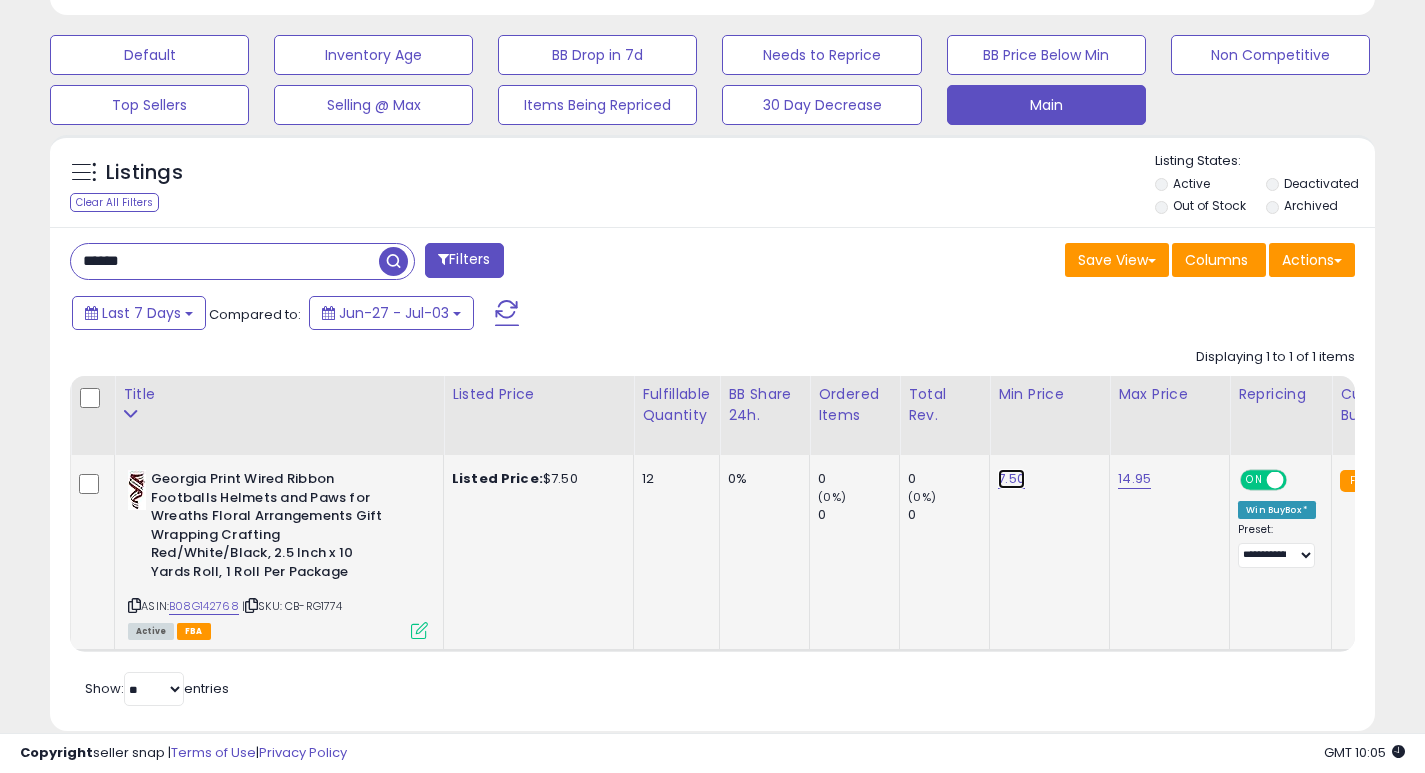 click on "7.50" at bounding box center [1011, 479] 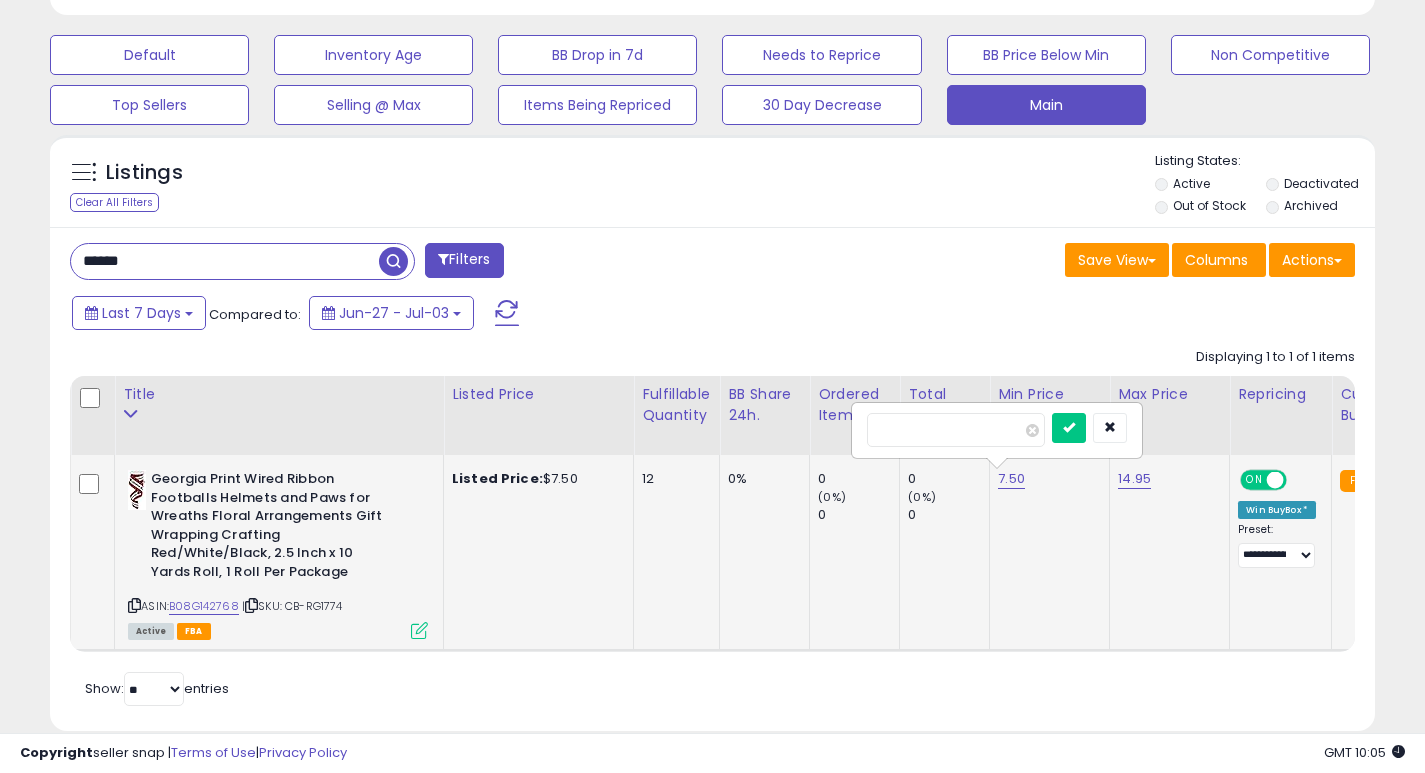 type on "*" 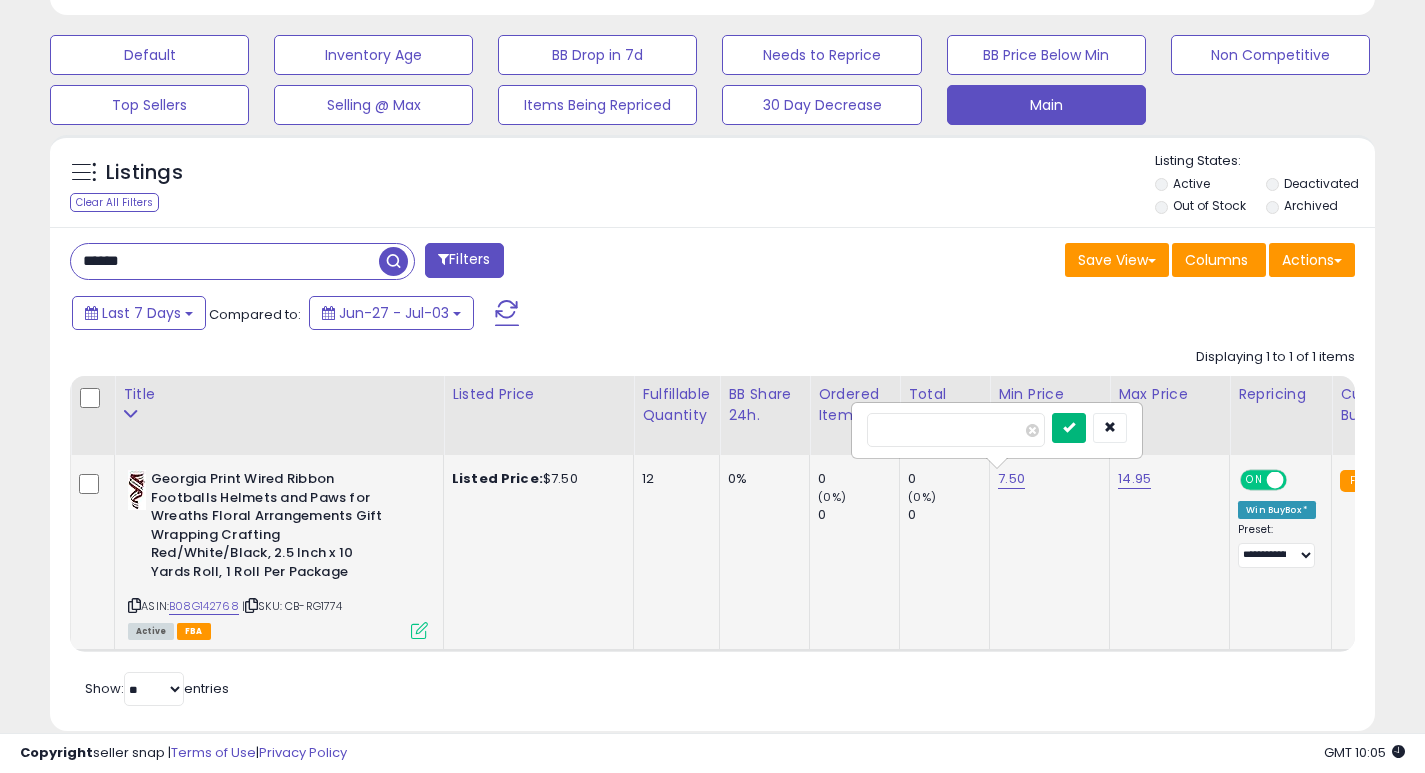 click at bounding box center (1069, 428) 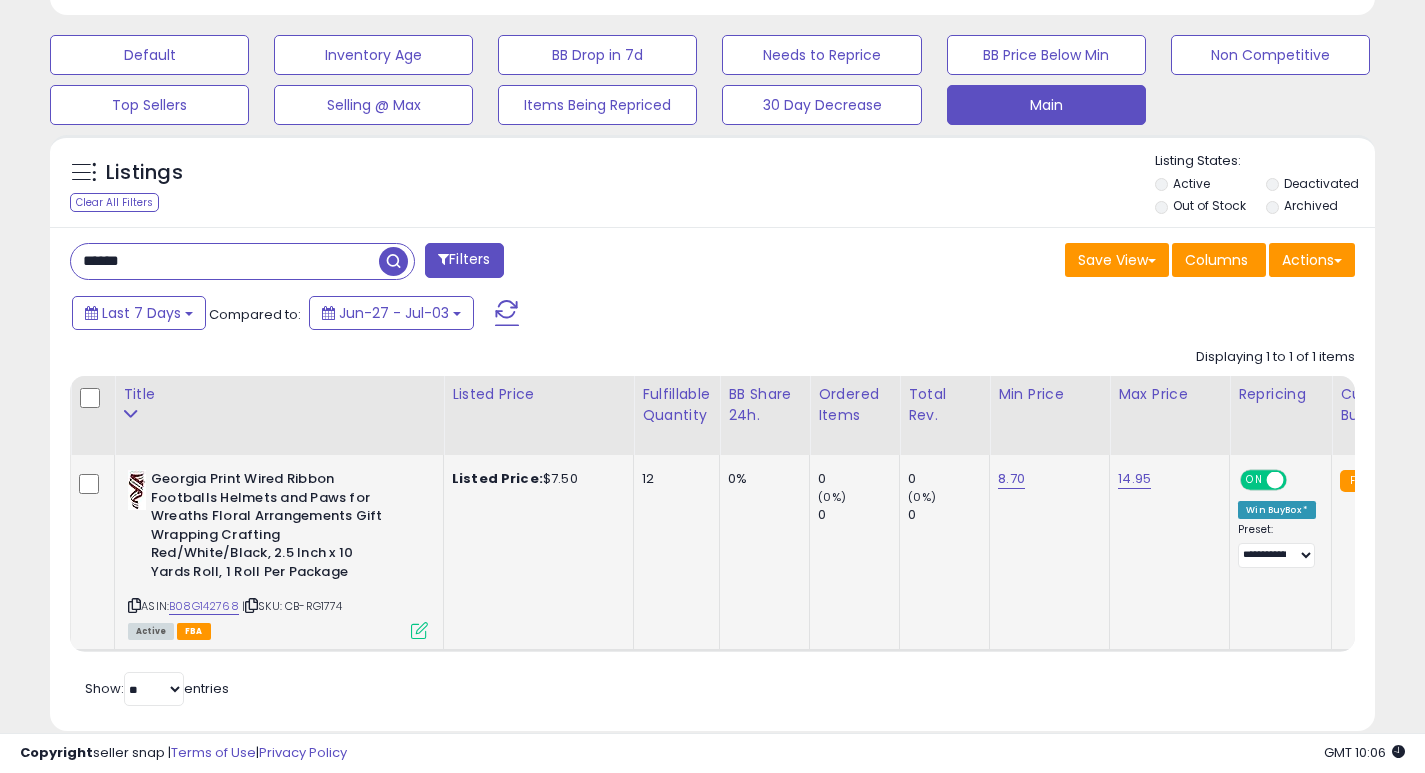 click on "******" at bounding box center [225, 261] 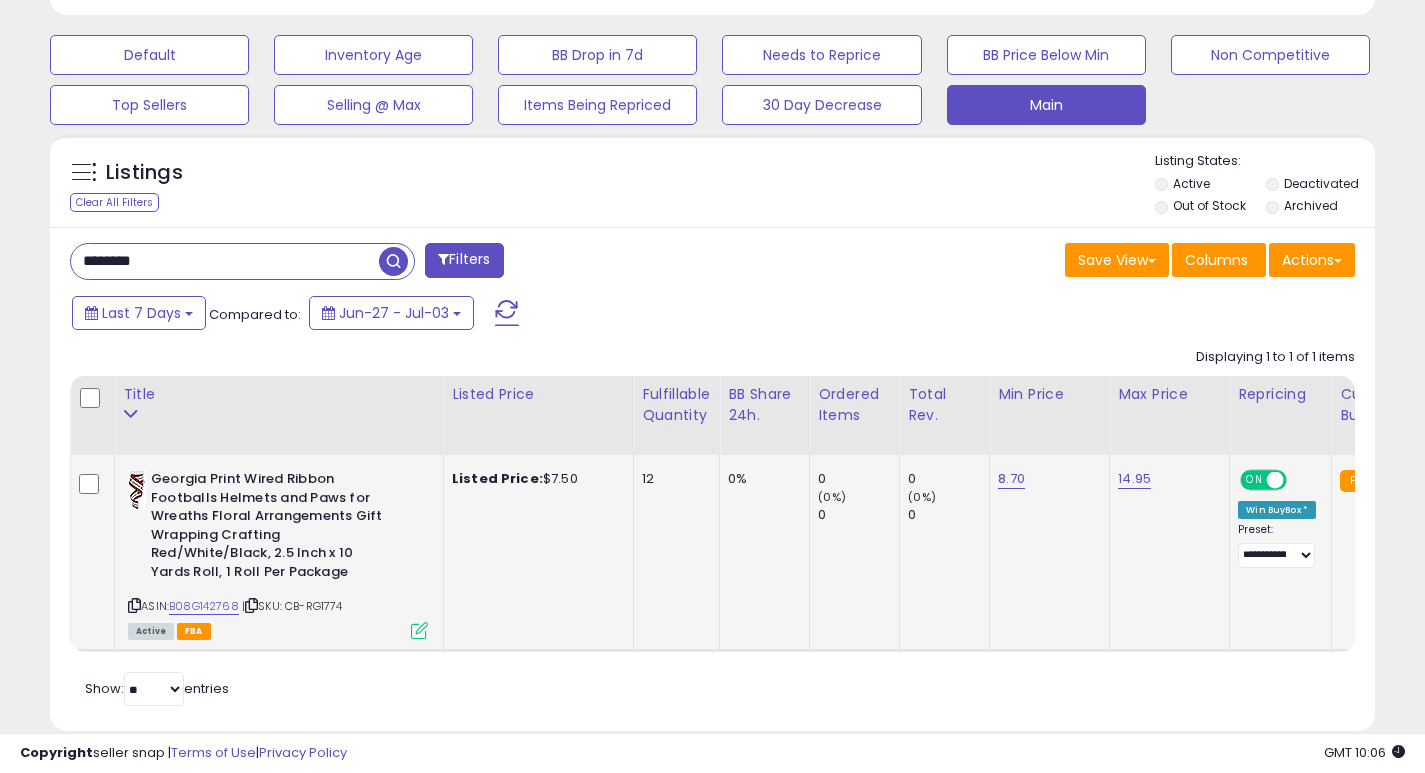type on "********" 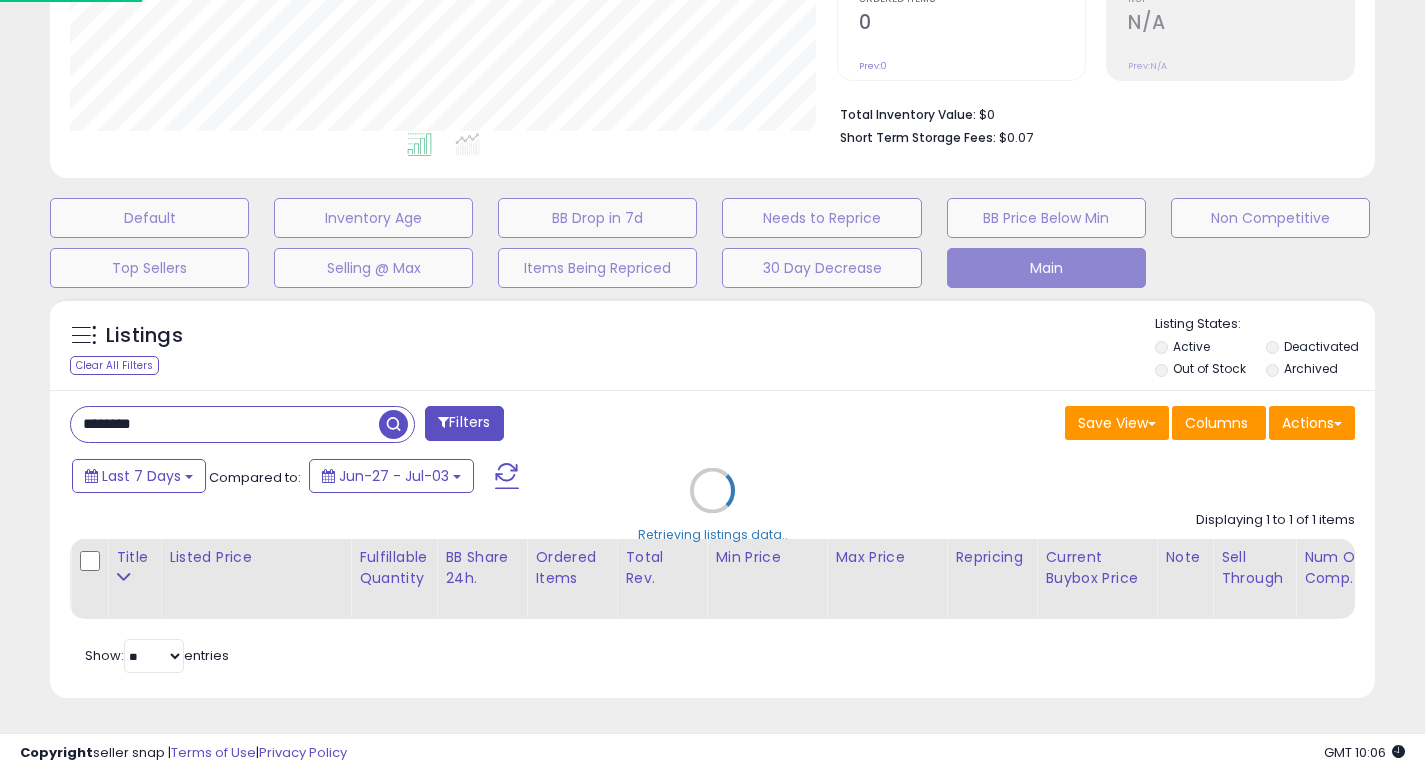scroll, scrollTop: 999590, scrollLeft: 999224, axis: both 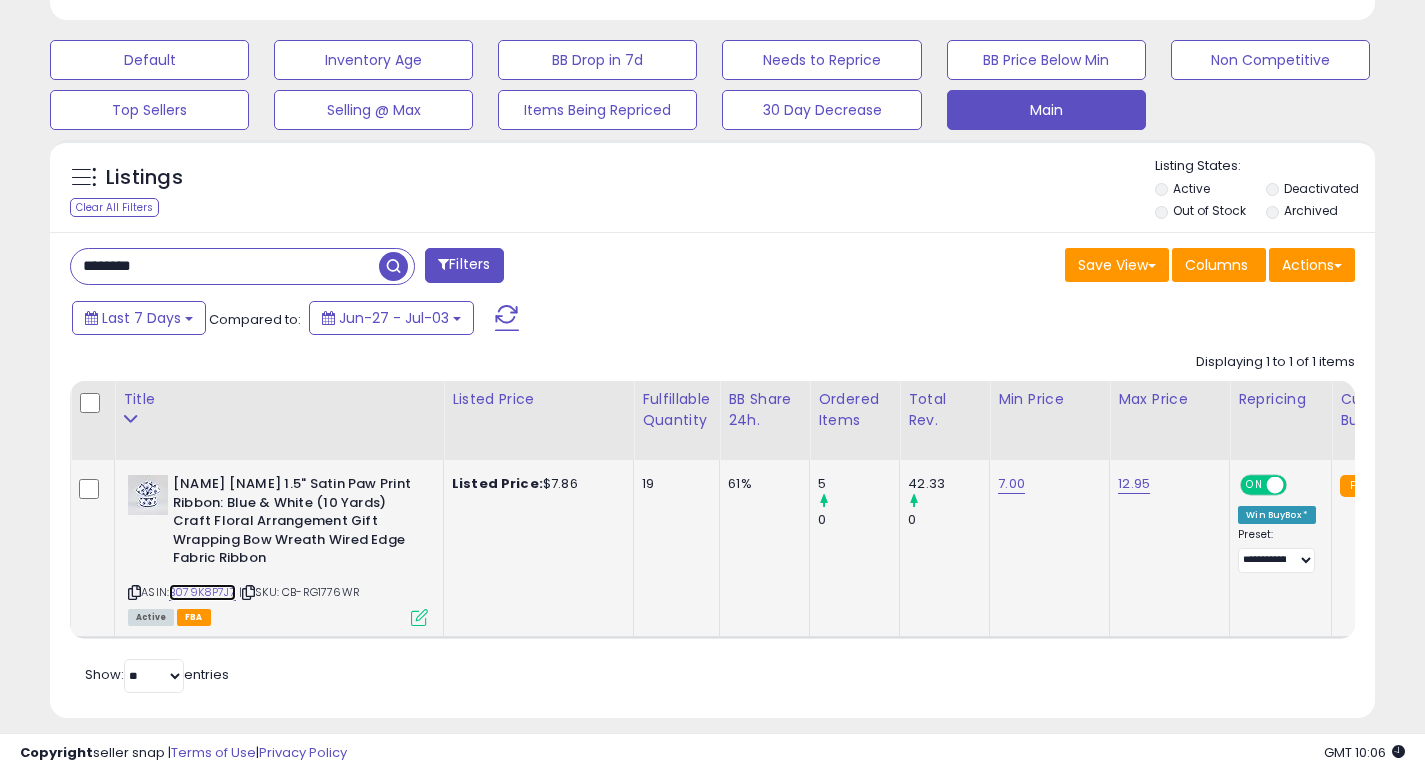 click on "B079K8P7J7" at bounding box center (202, 592) 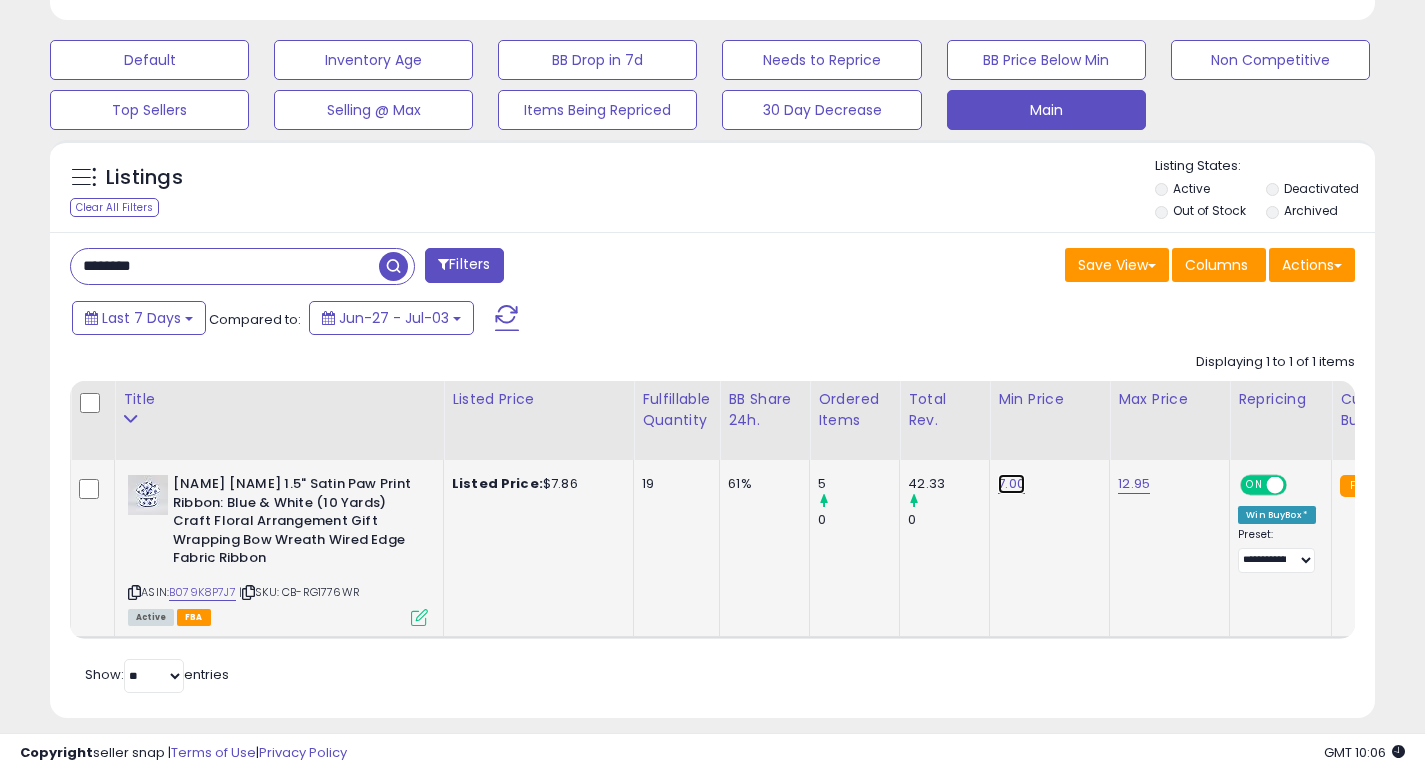 click on "7.00" at bounding box center [1011, 484] 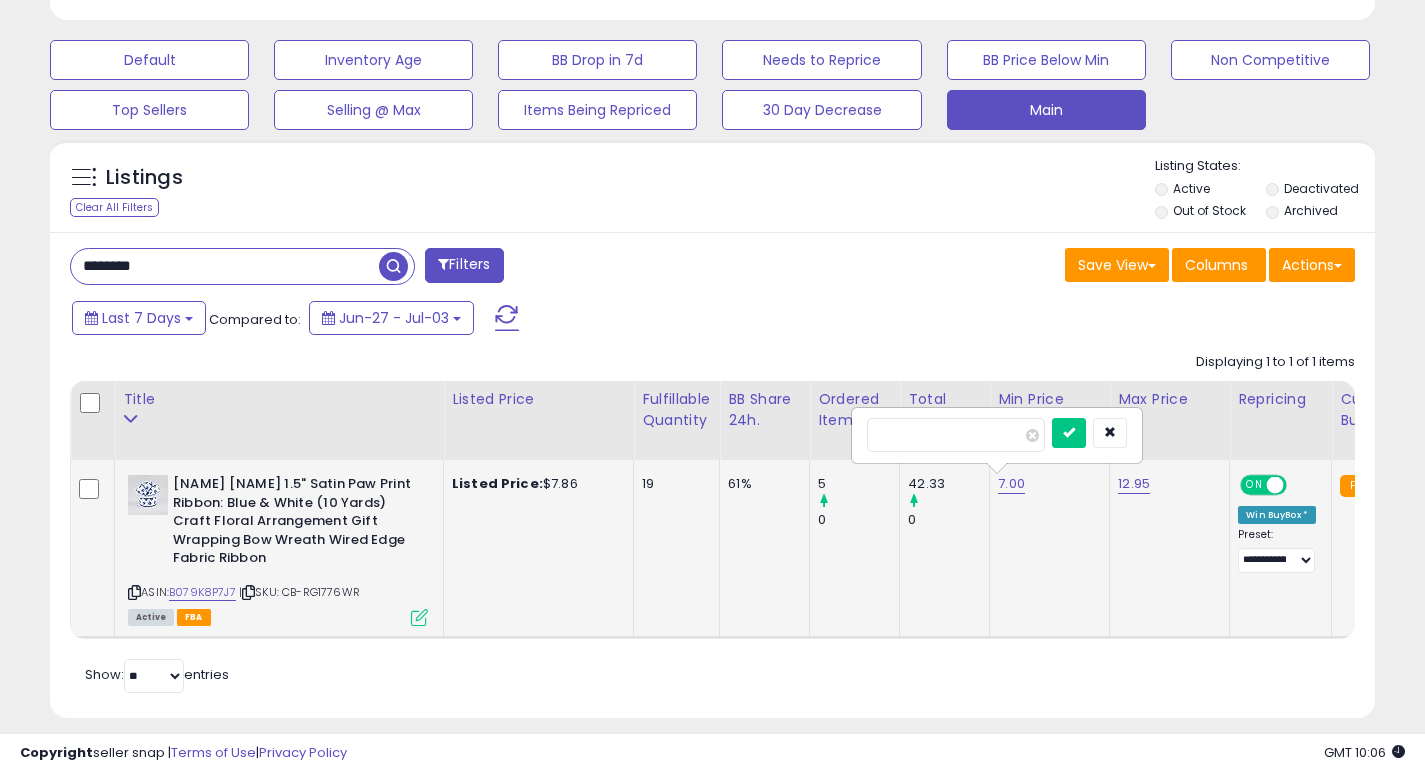 type on "***" 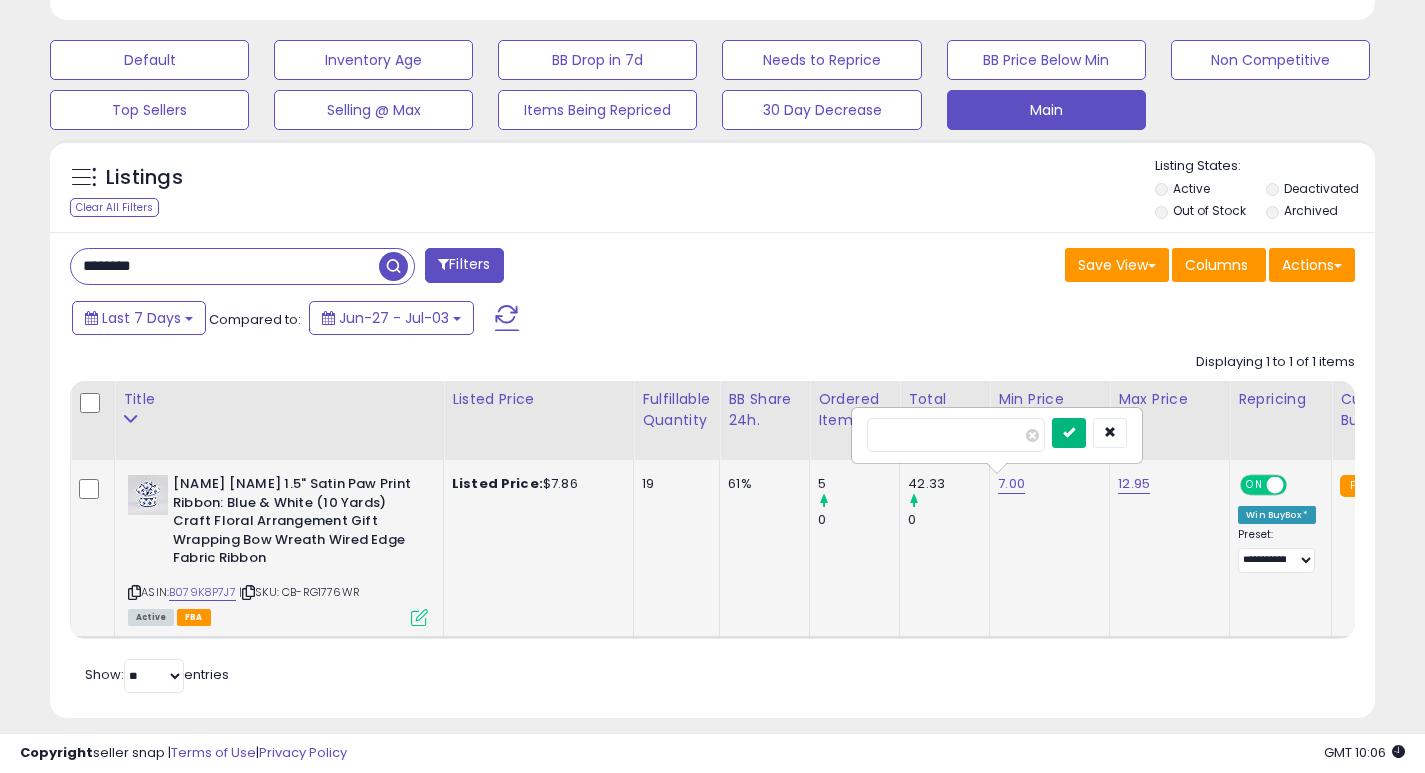 click at bounding box center [1069, 433] 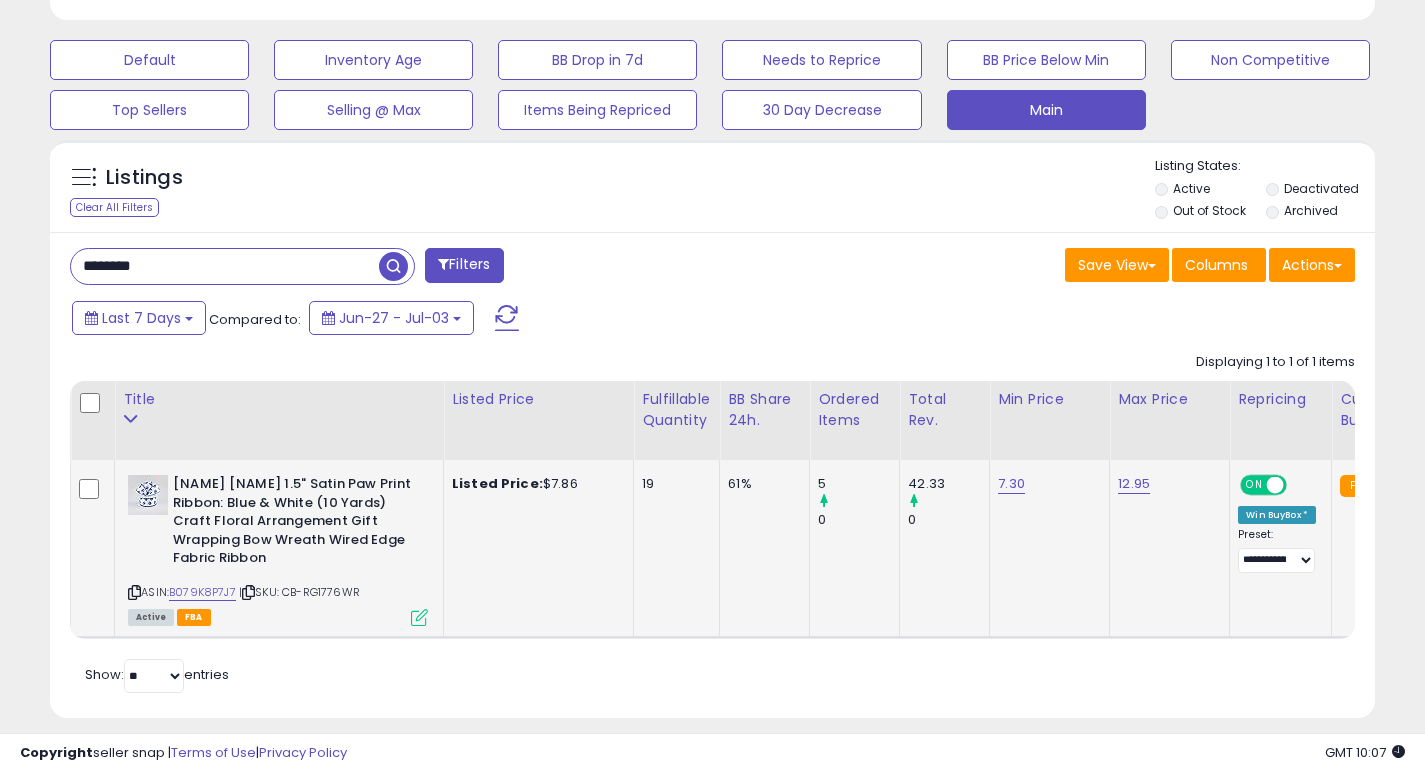 click on "********" at bounding box center (225, 266) 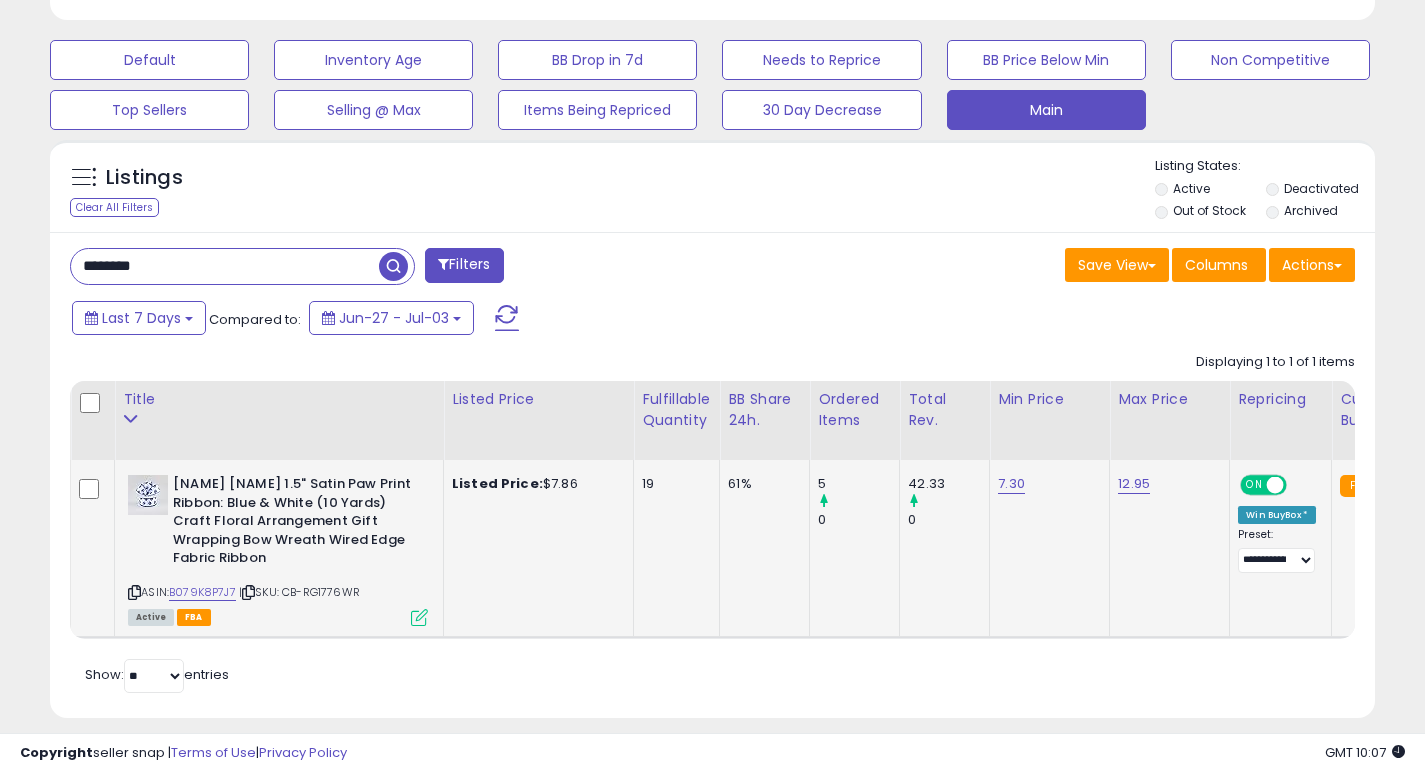 click on "********" at bounding box center (225, 266) 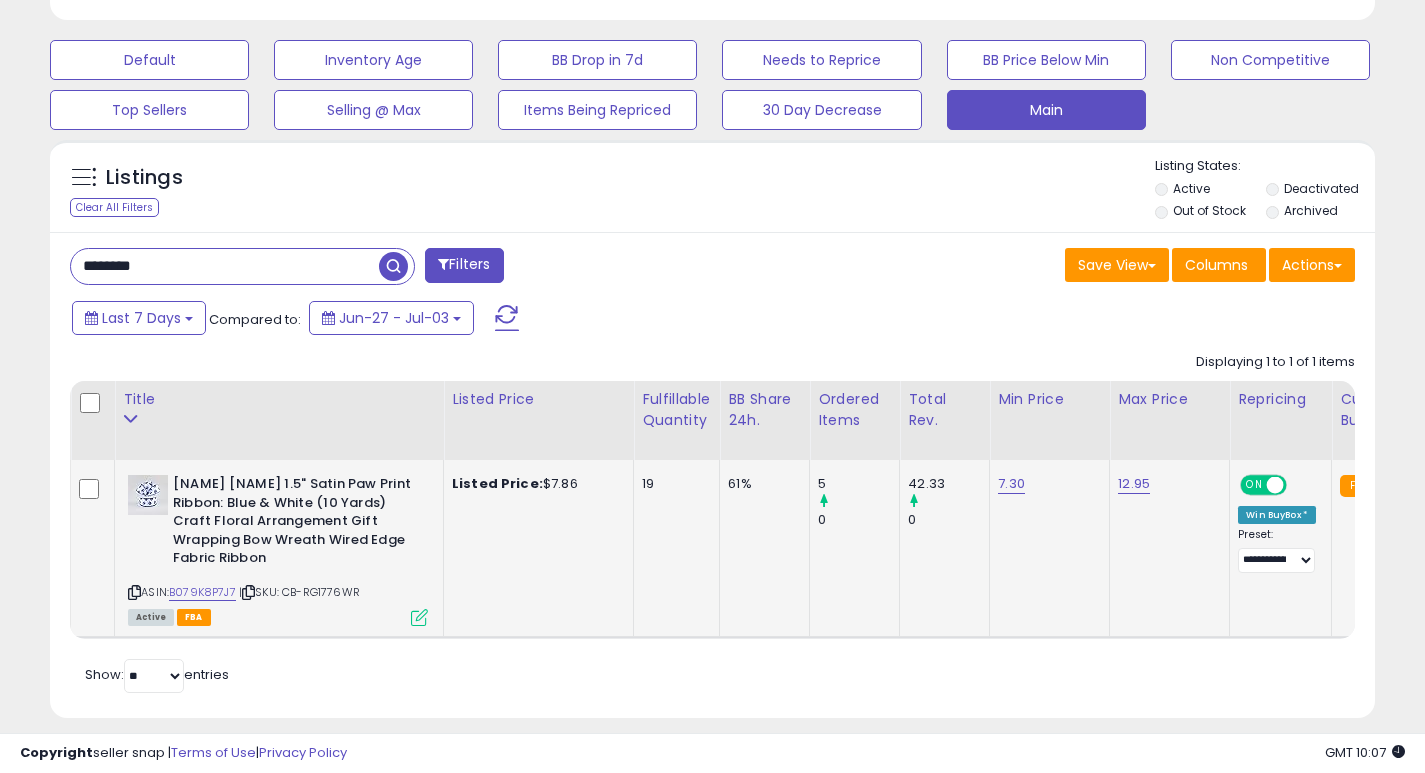 paste 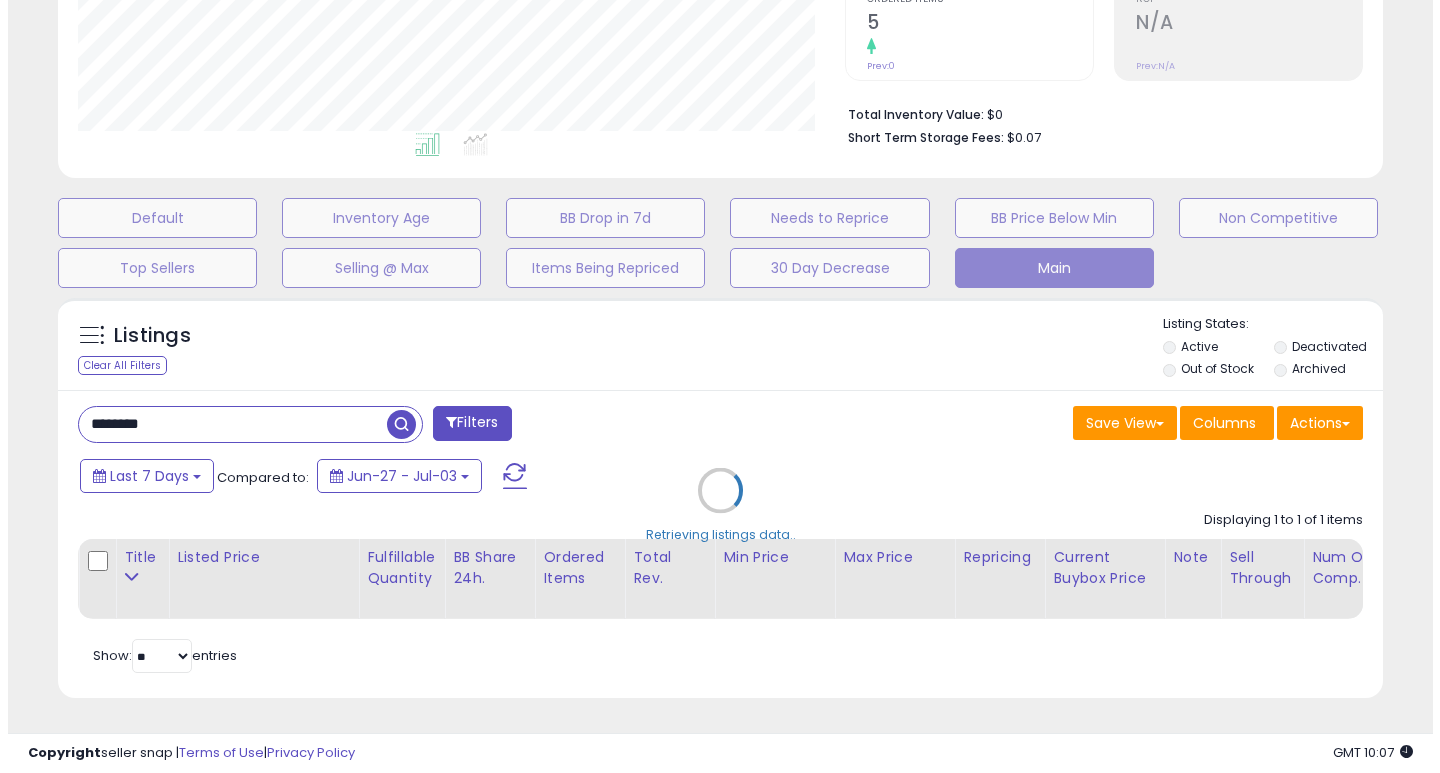 scroll, scrollTop: 447, scrollLeft: 0, axis: vertical 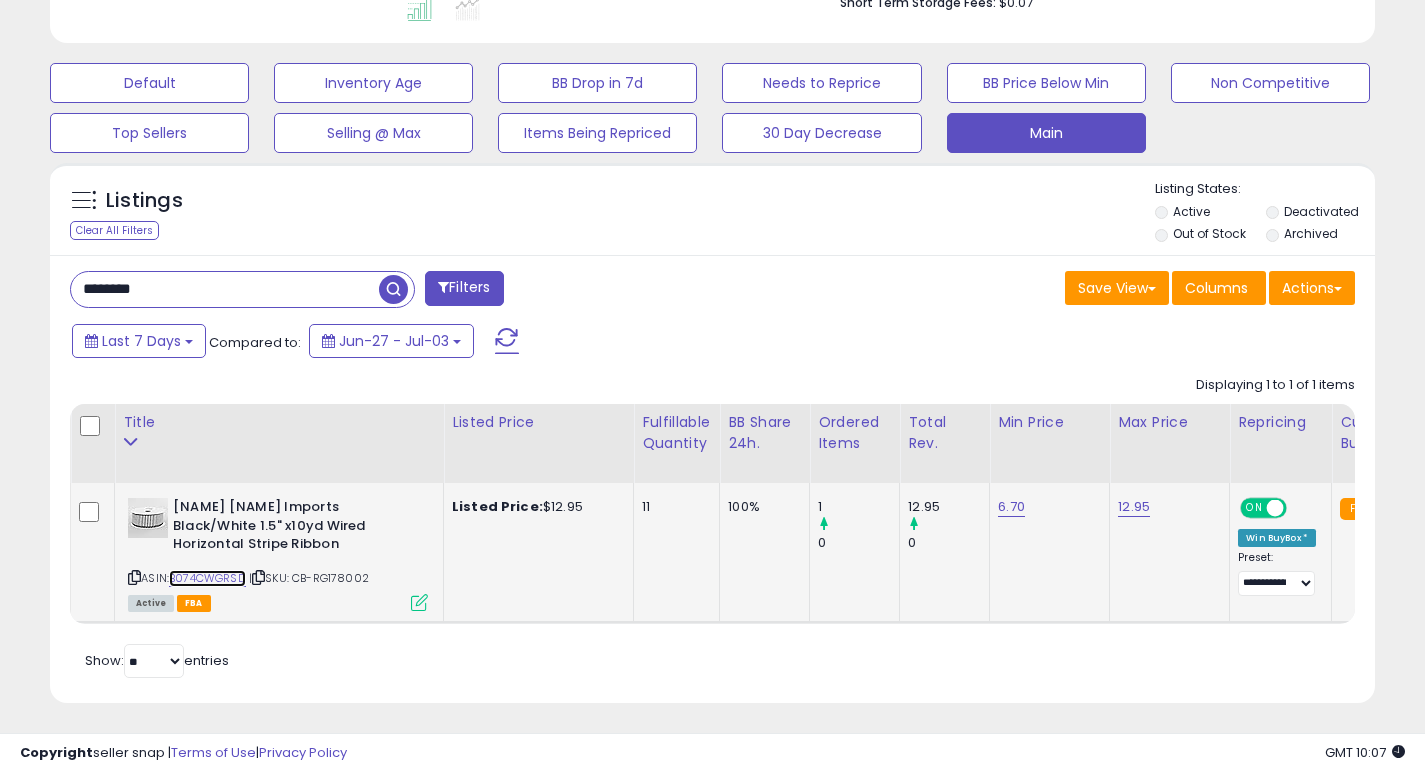 click on "B074CWGRSD" at bounding box center (207, 578) 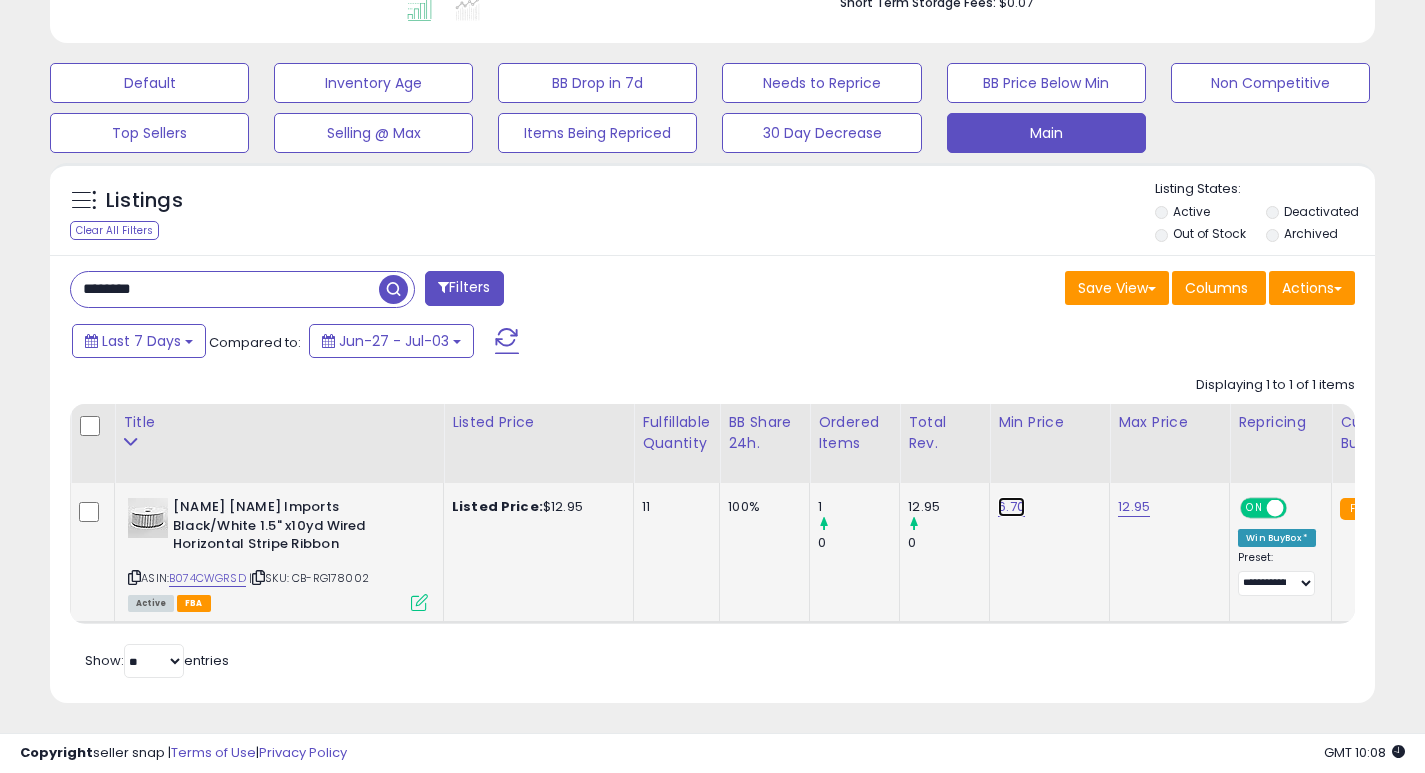 click on "6.70" at bounding box center (1011, 507) 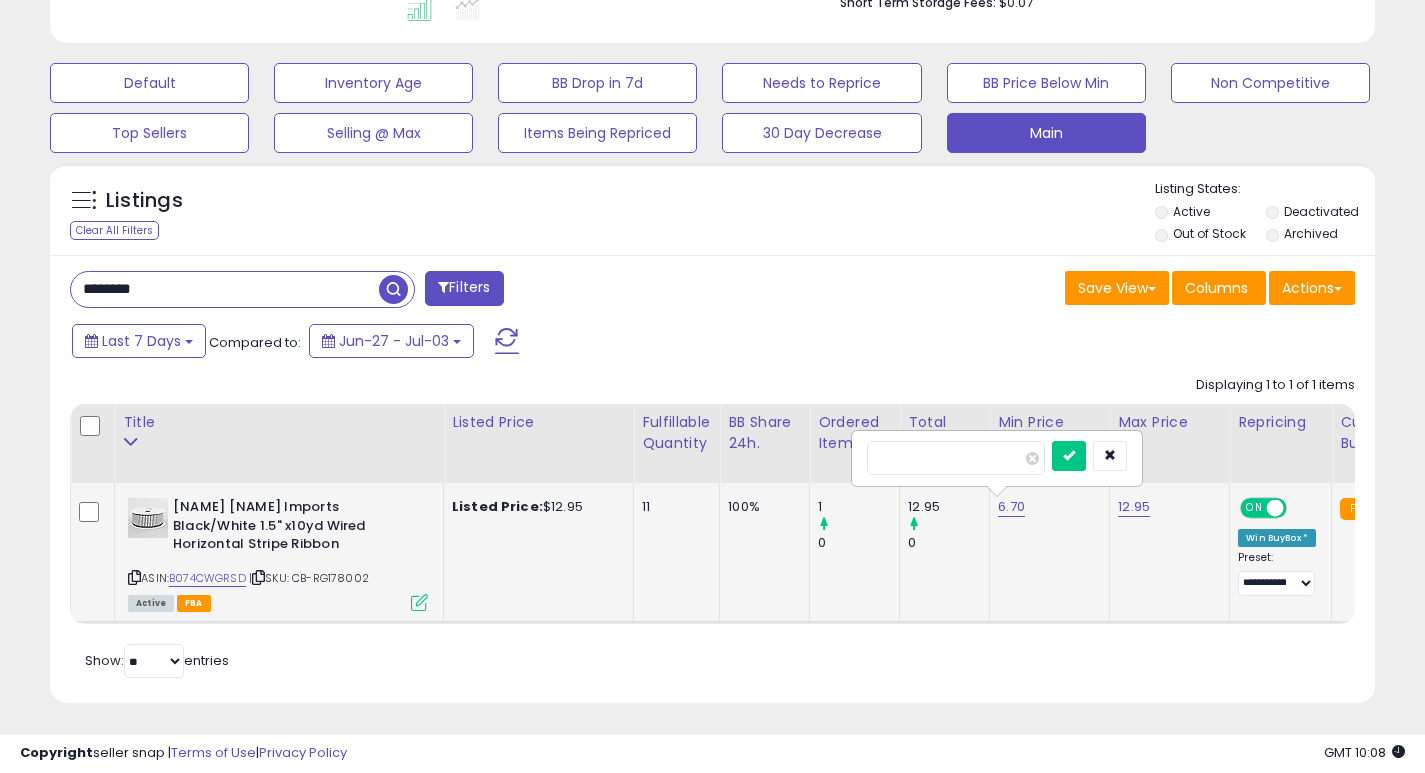 type on "*" 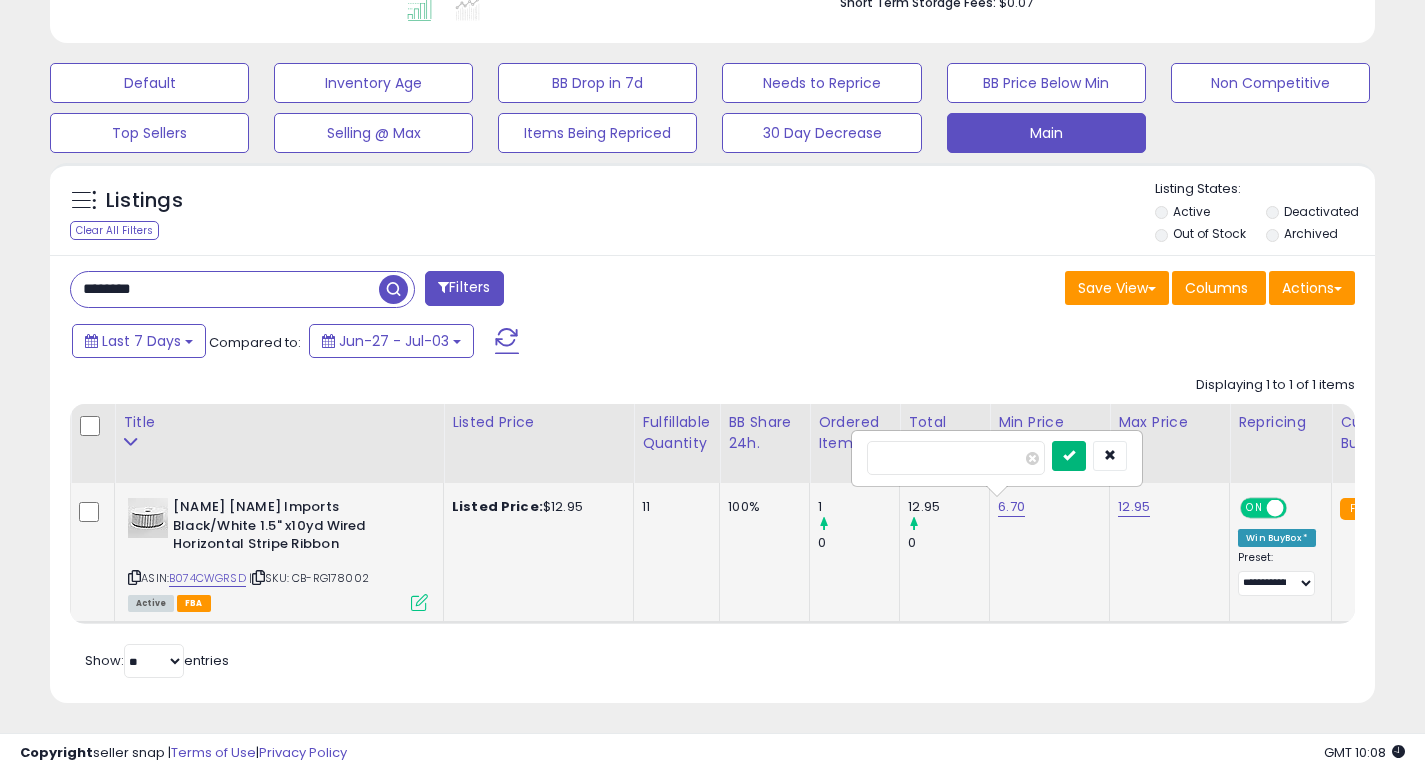 click at bounding box center (1069, 456) 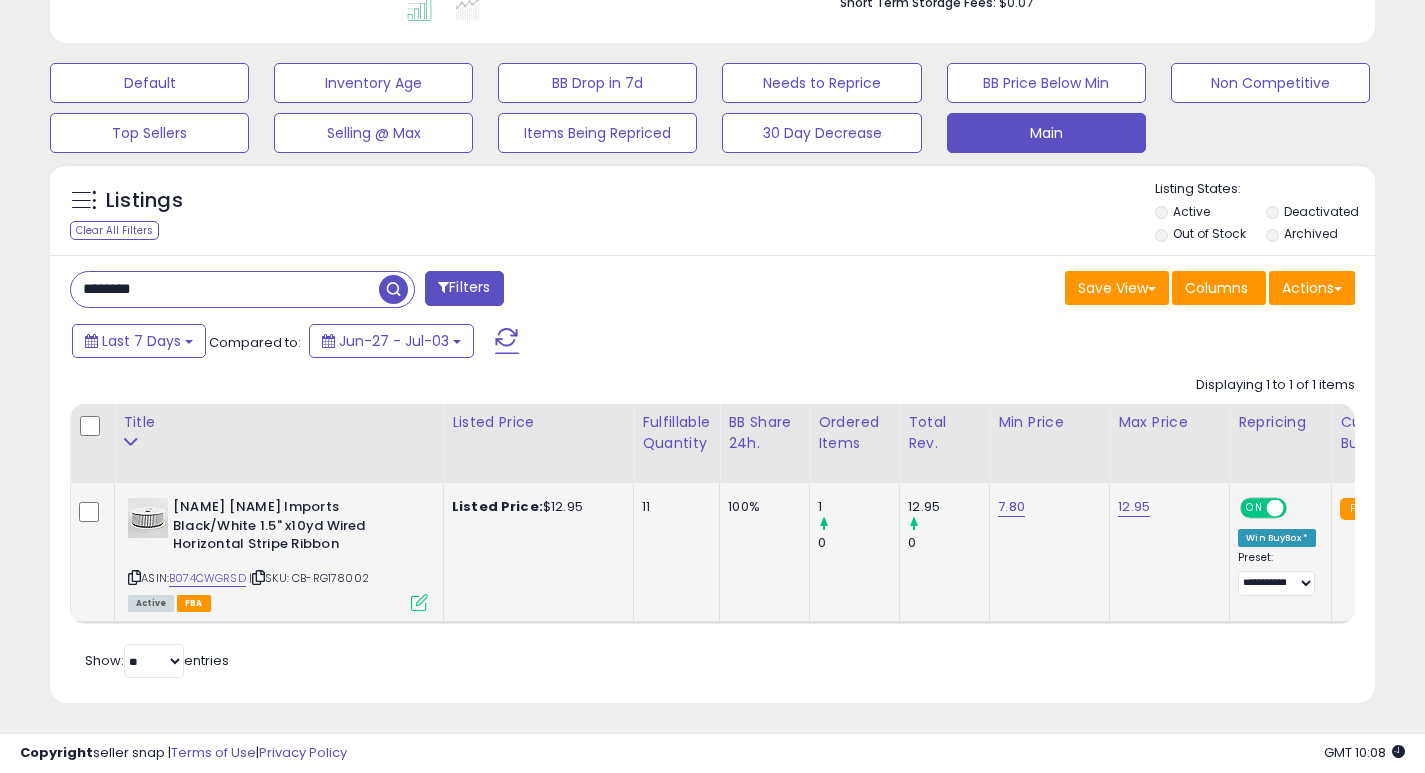 click on "********" at bounding box center (225, 289) 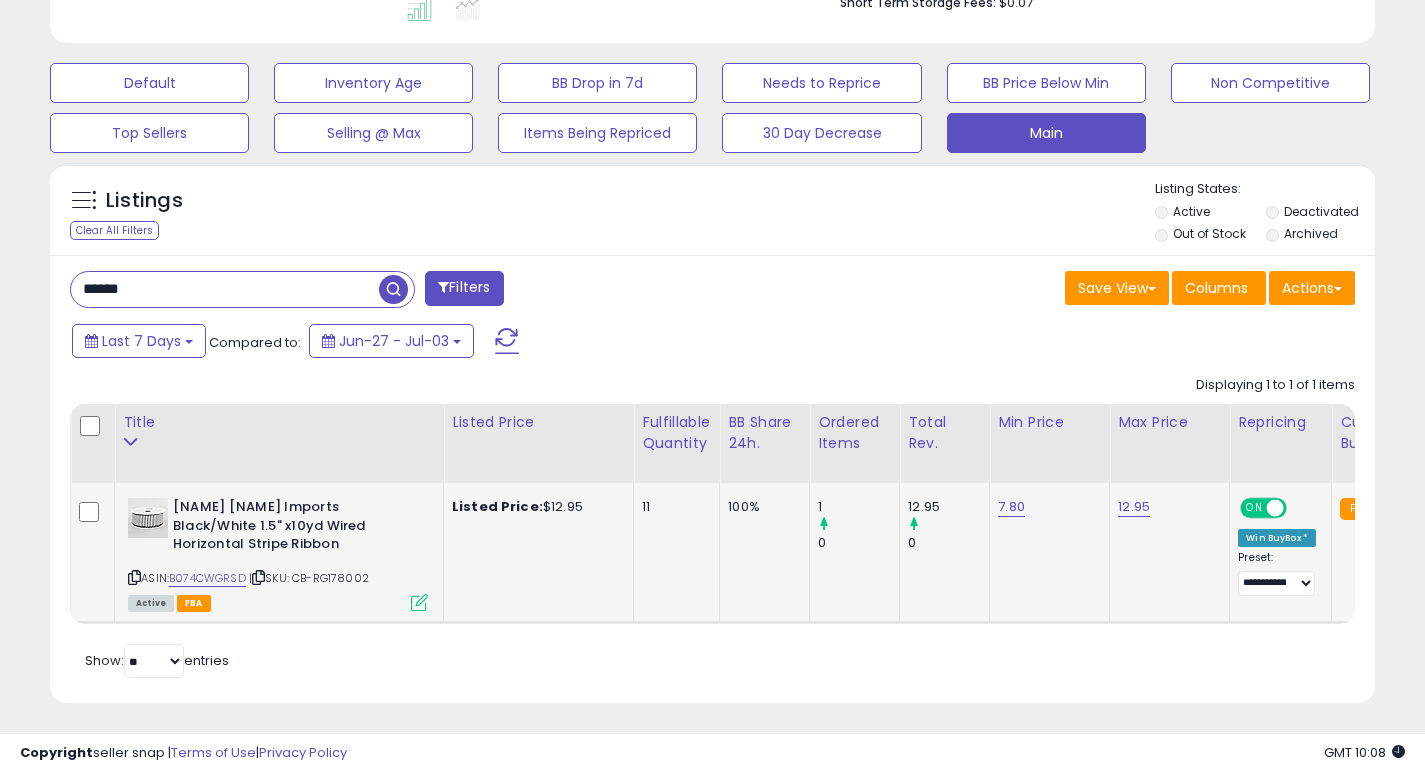 type on "******" 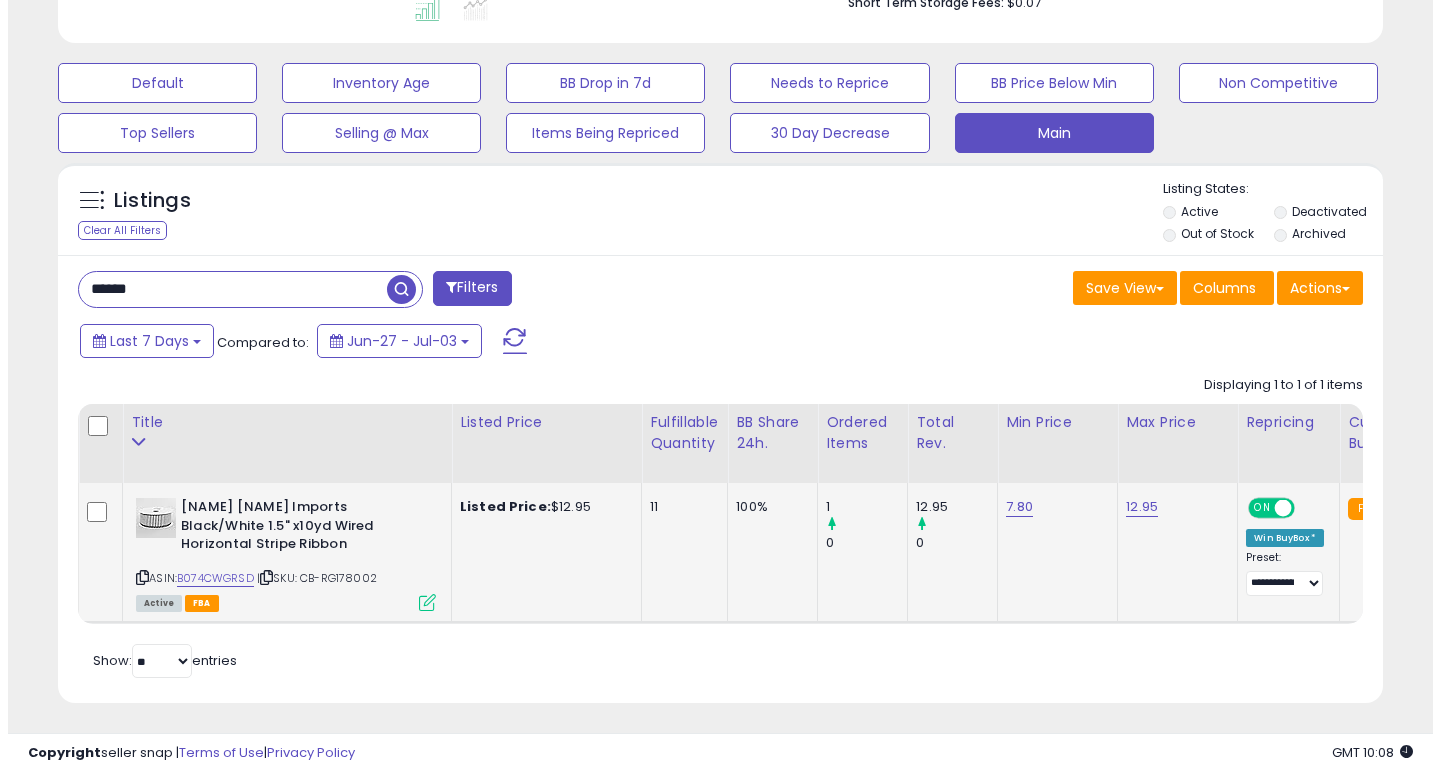 scroll, scrollTop: 447, scrollLeft: 0, axis: vertical 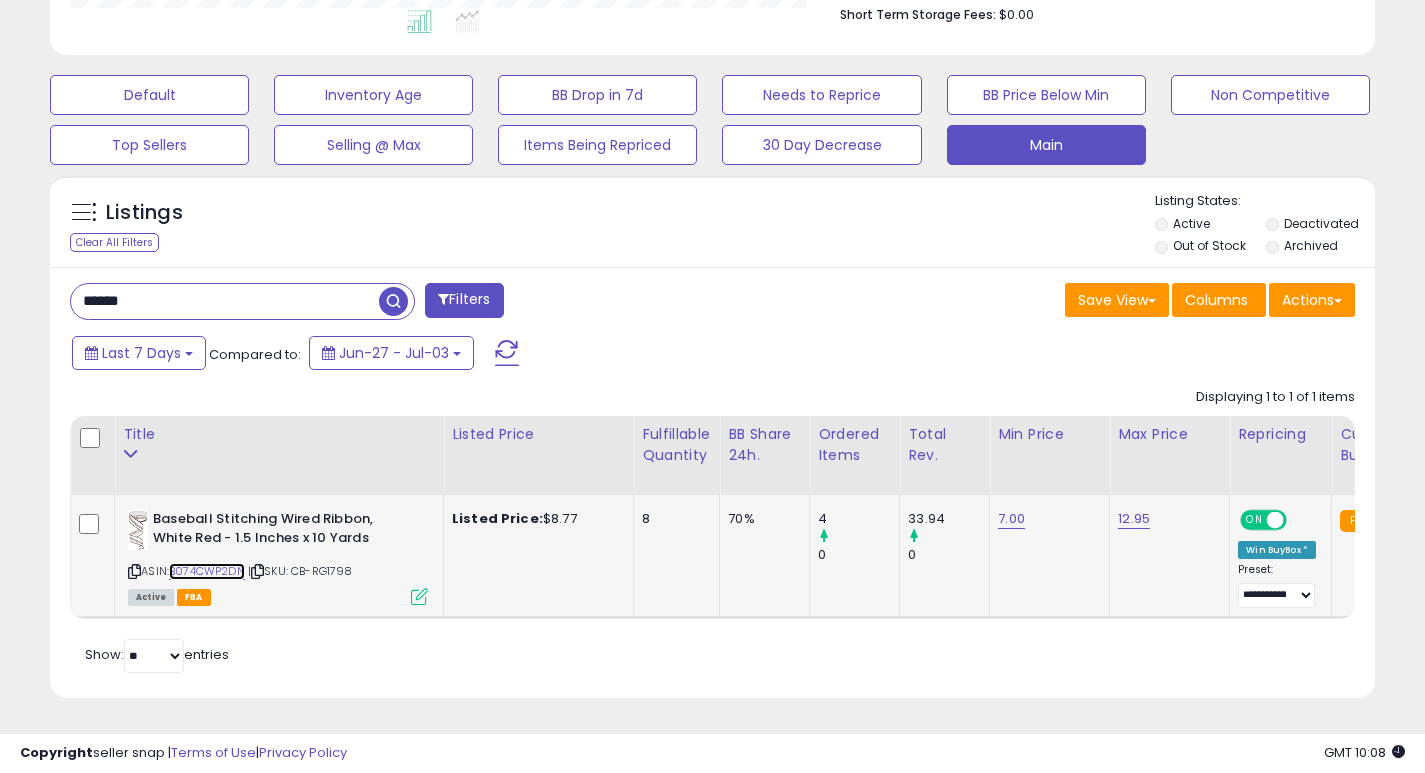 click on "B074CWP2DN" at bounding box center [207, 571] 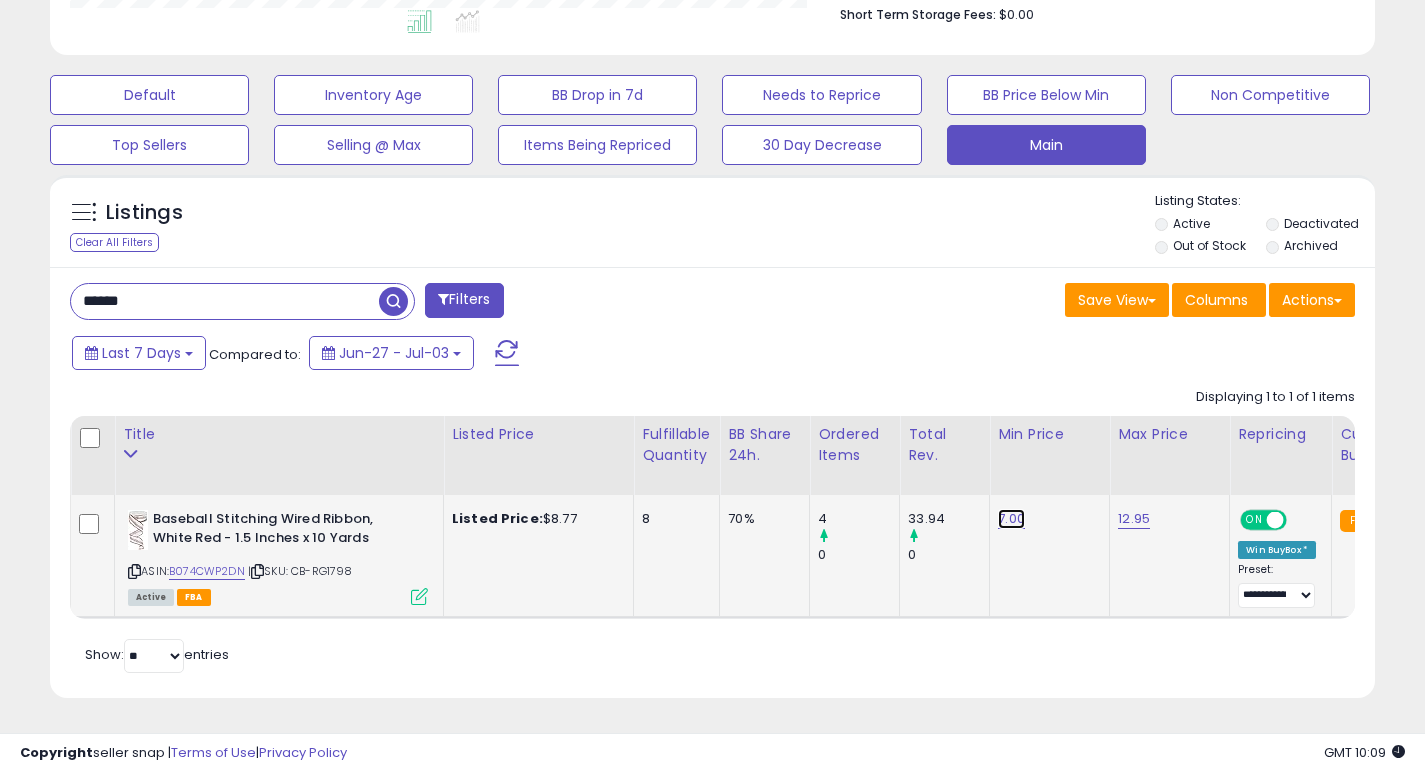 click on "7.00" at bounding box center [1011, 519] 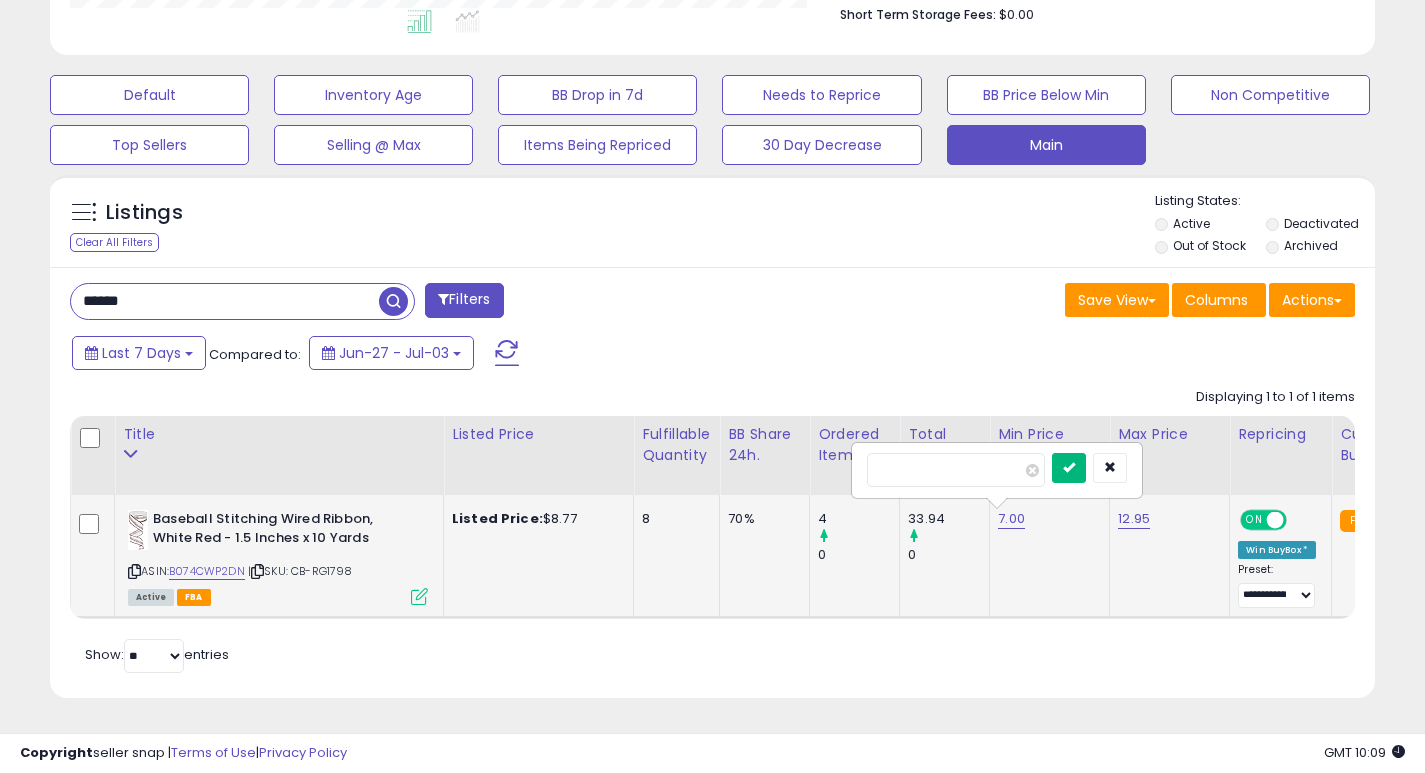 type on "***" 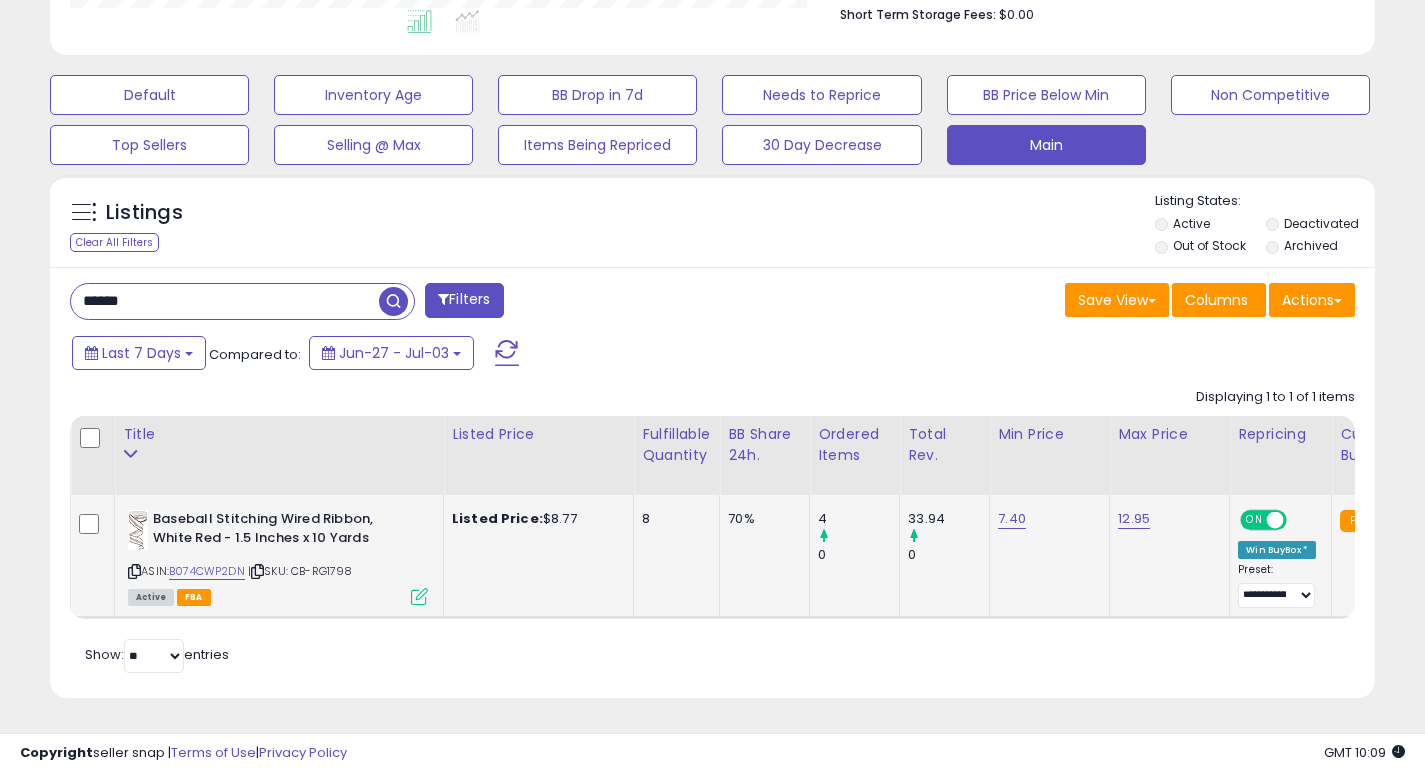 click on "******" at bounding box center [225, 301] 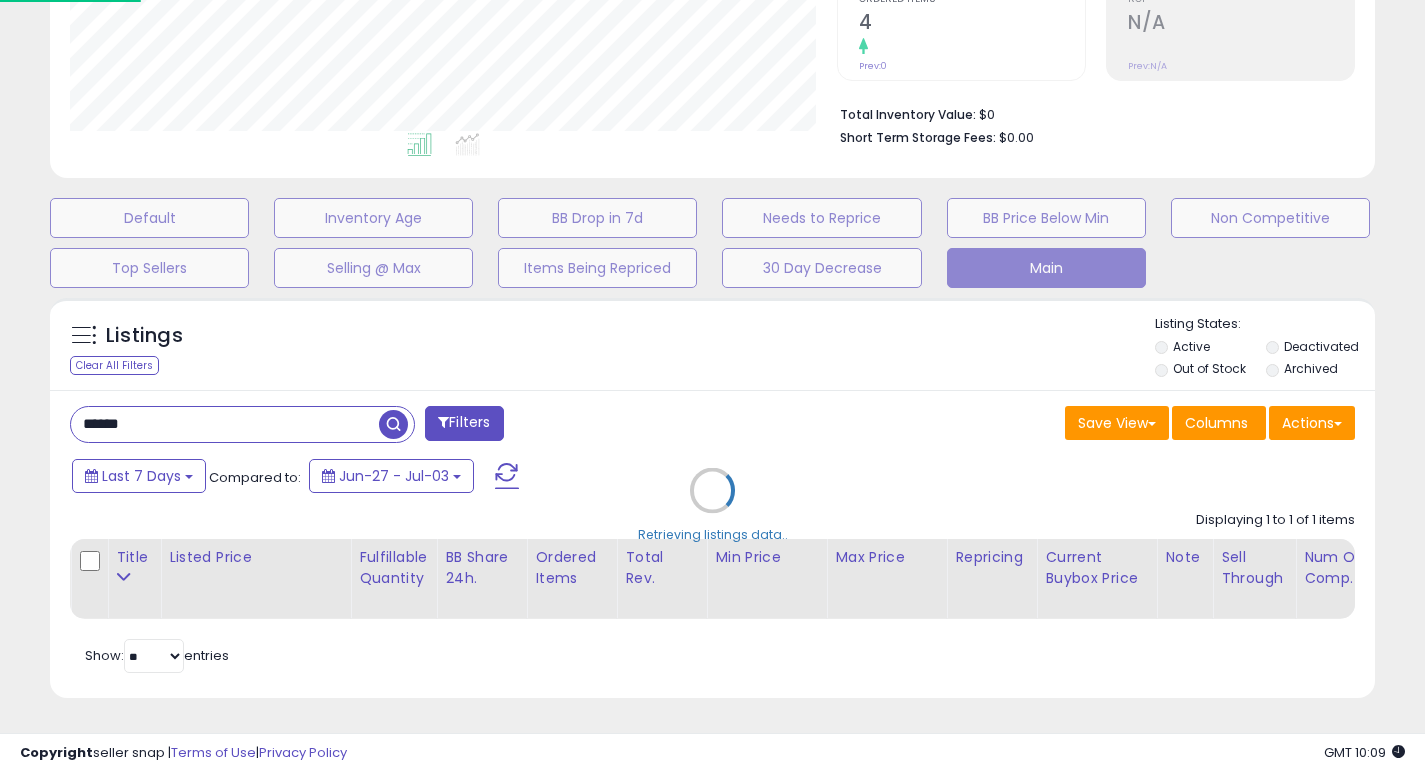 scroll, scrollTop: 999590, scrollLeft: 999224, axis: both 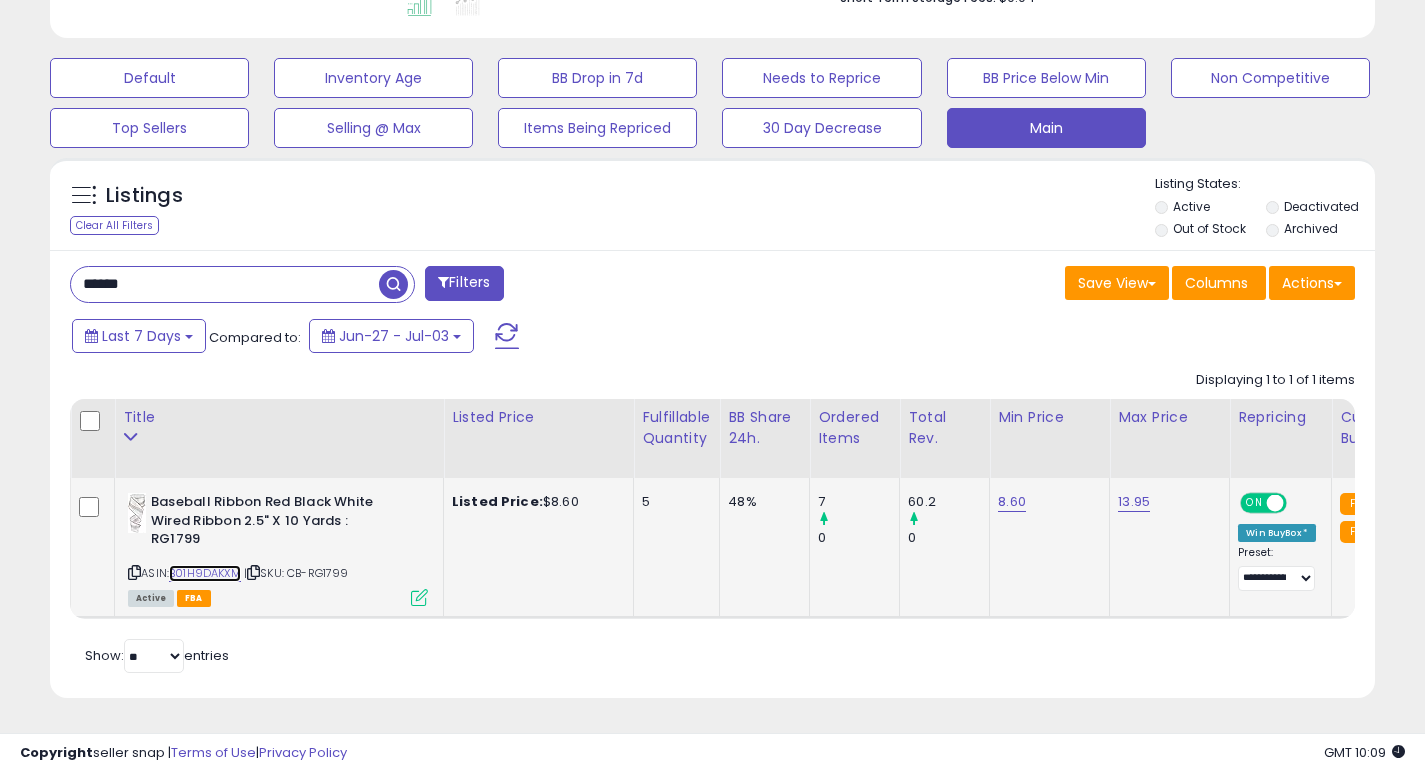 click on "B01H9DAKXM" at bounding box center (205, 573) 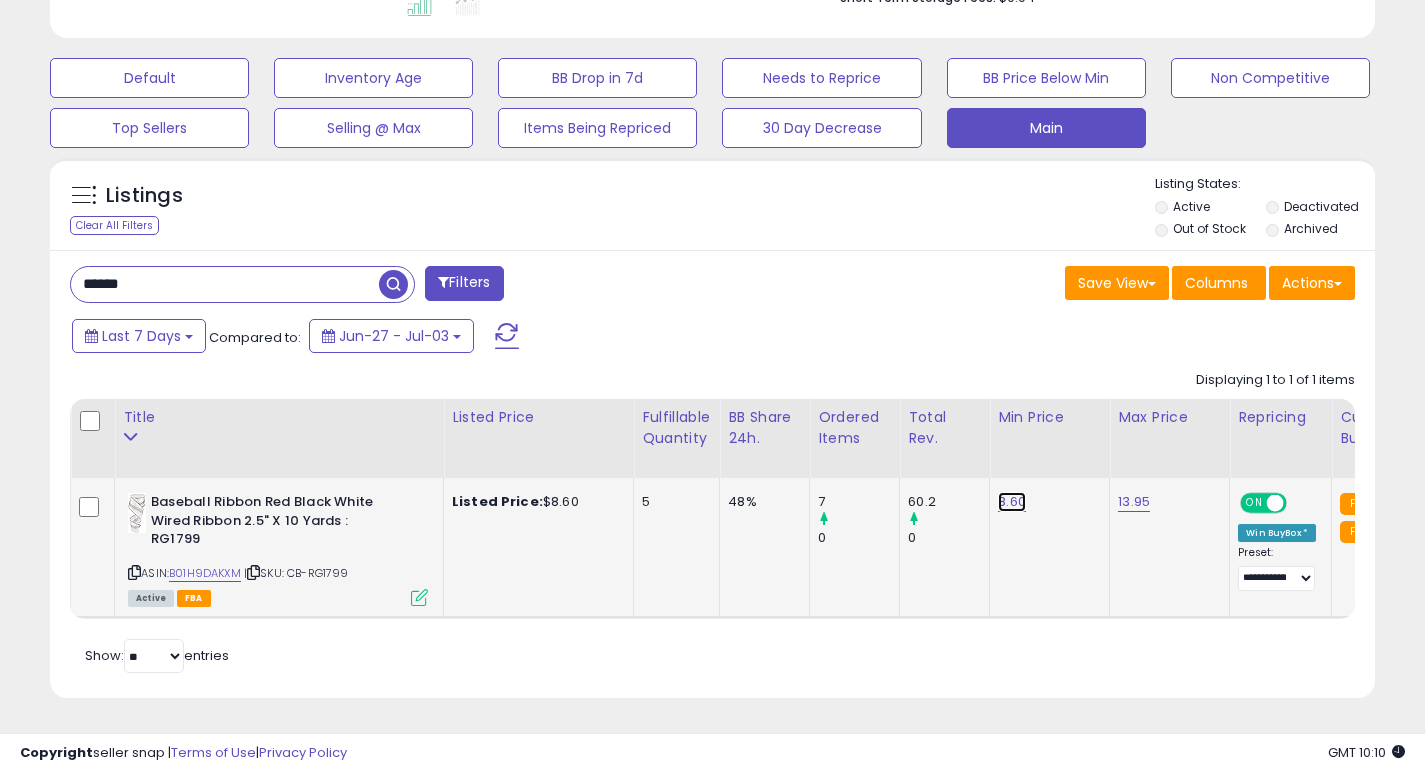 click on "8.60" at bounding box center (1012, 502) 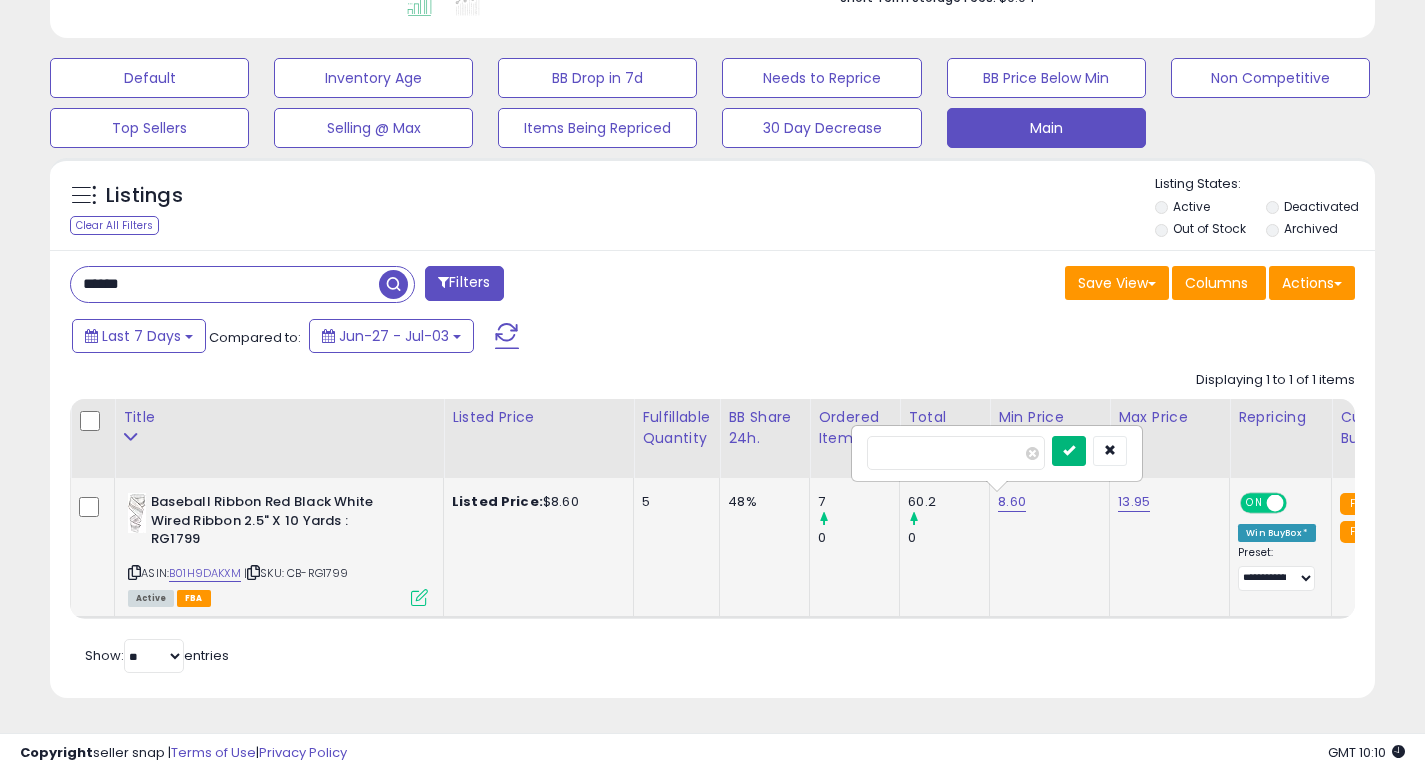 type on "***" 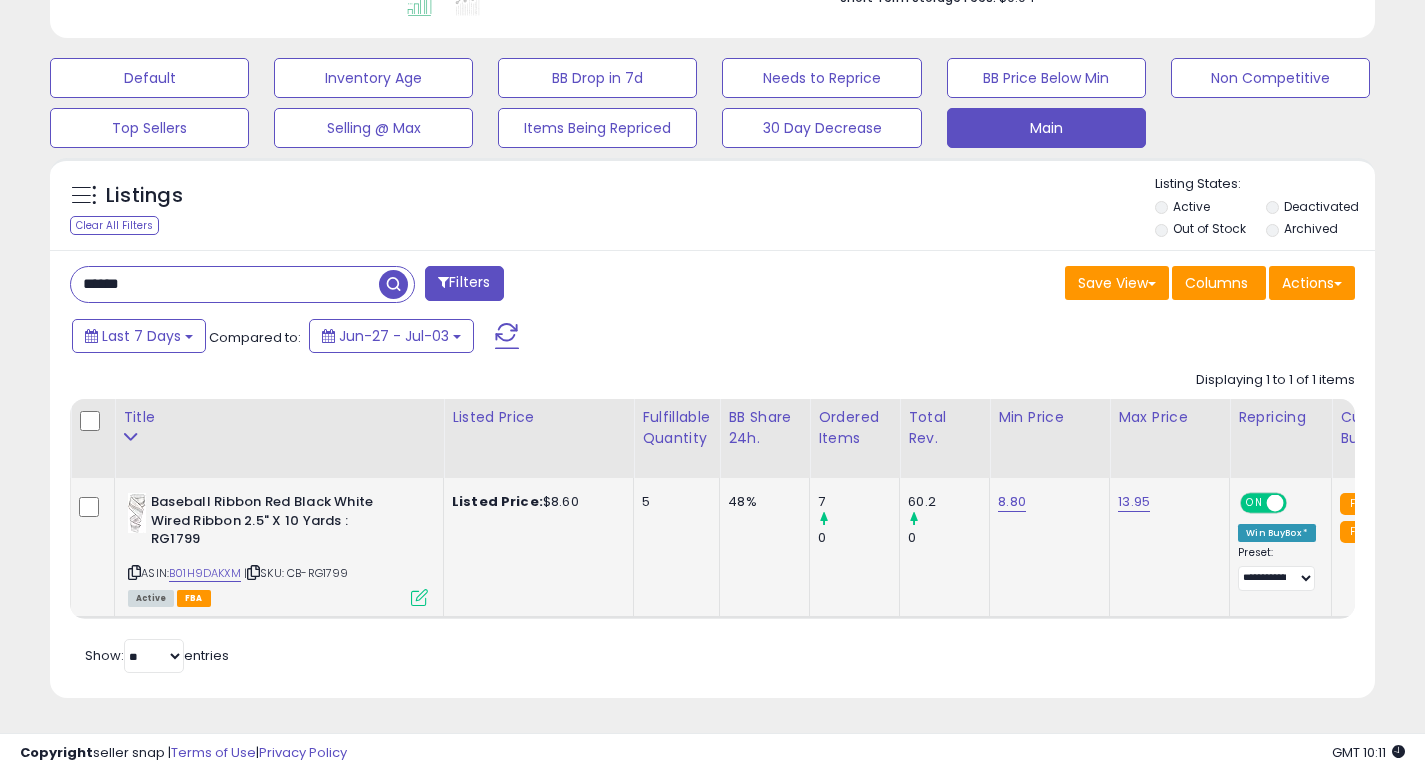 click on "******" at bounding box center (225, 284) 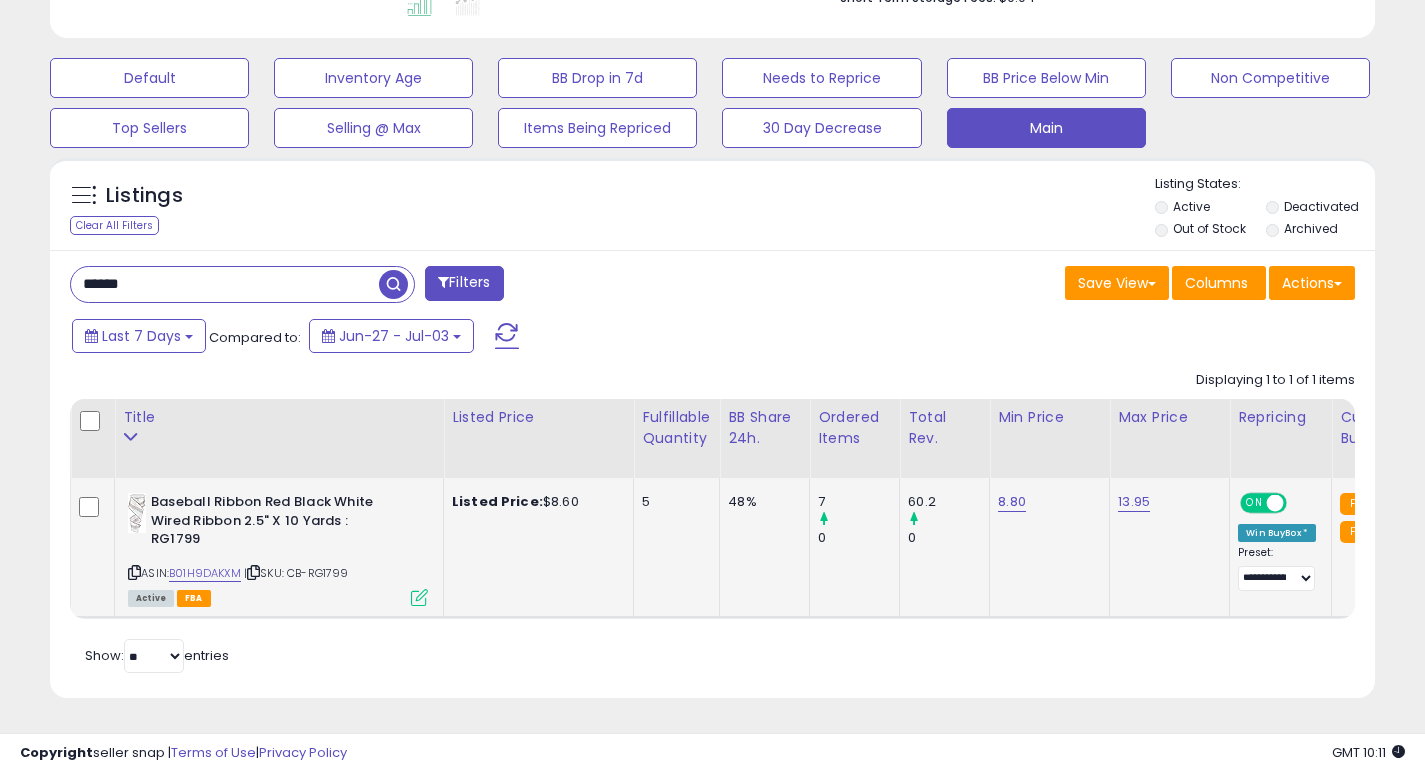 click on "******" at bounding box center (225, 284) 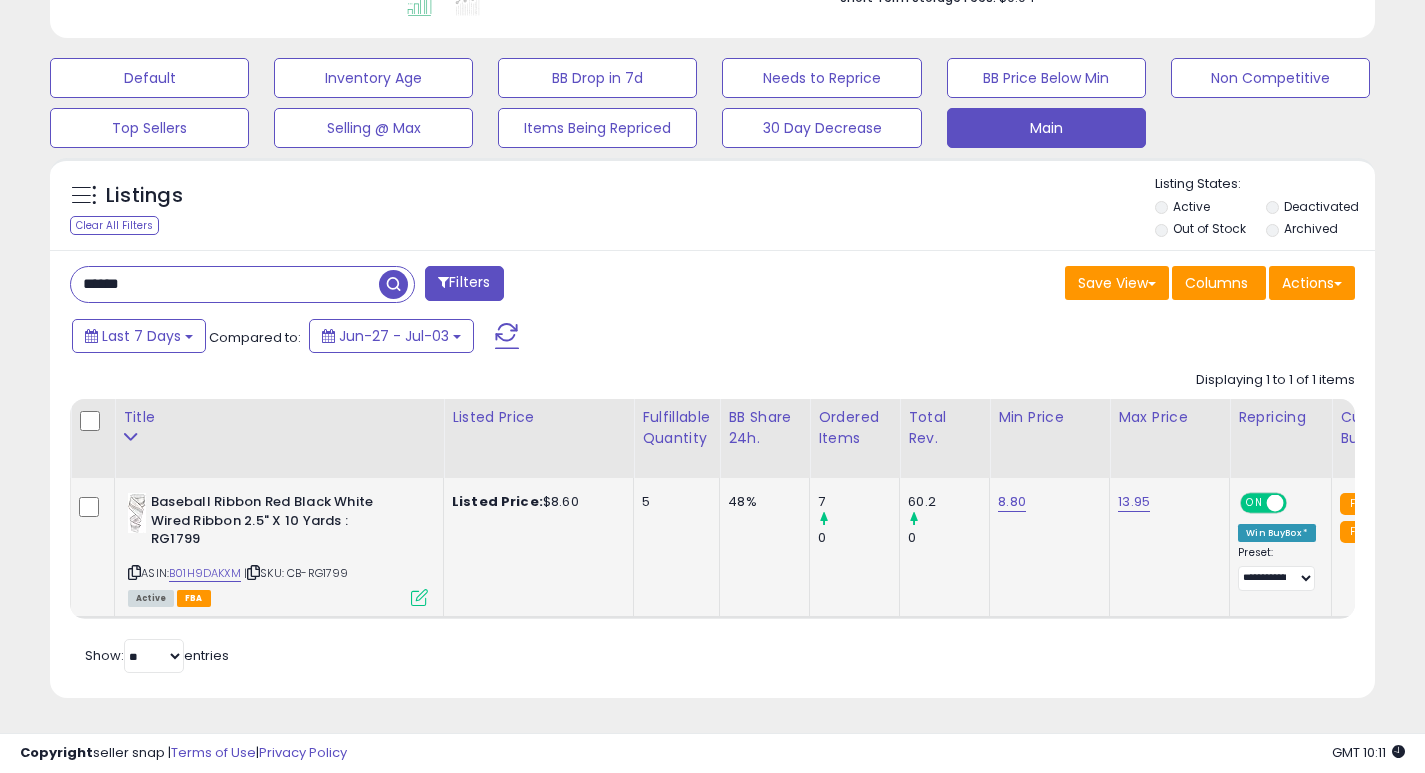 paste on "***" 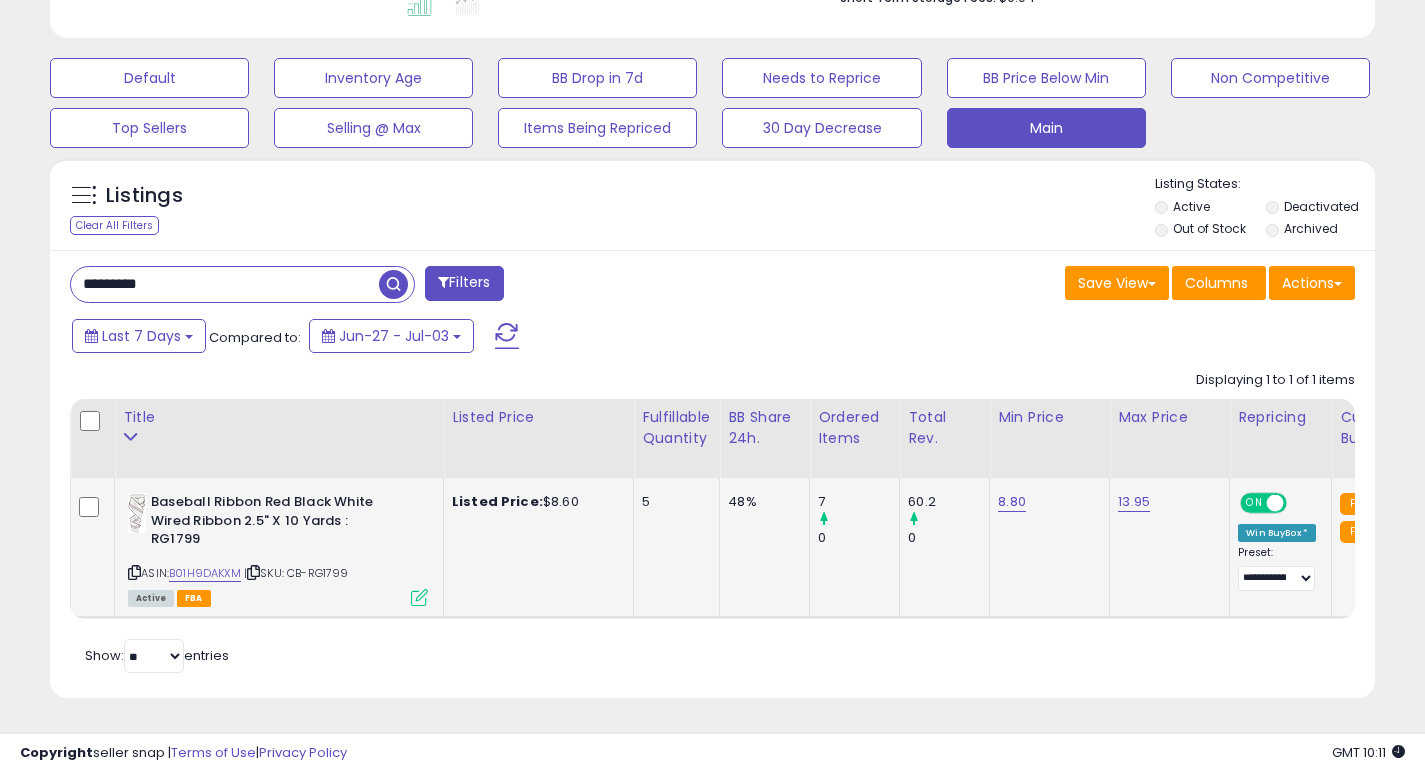 type on "*********" 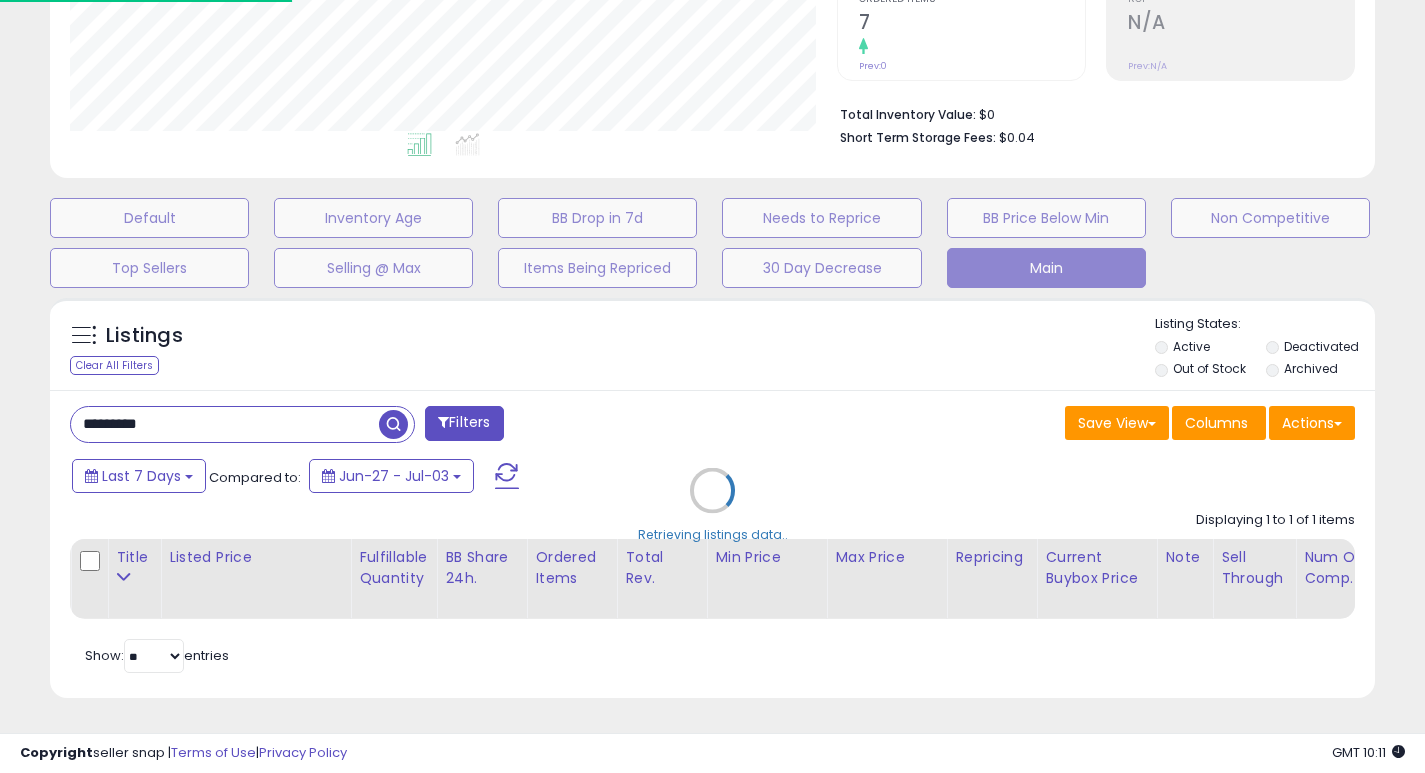 scroll, scrollTop: 999590, scrollLeft: 999224, axis: both 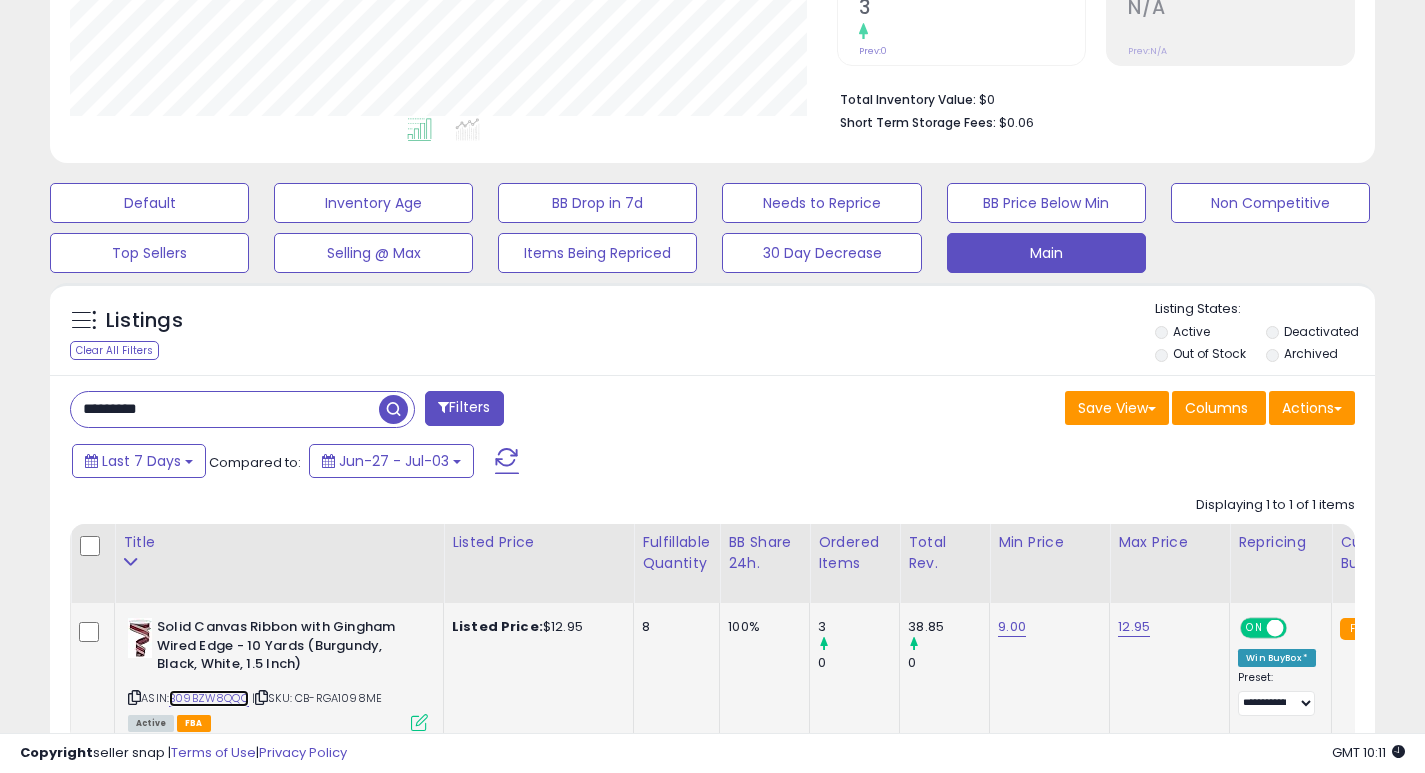 click on "B09BZW8QQC" at bounding box center (209, 698) 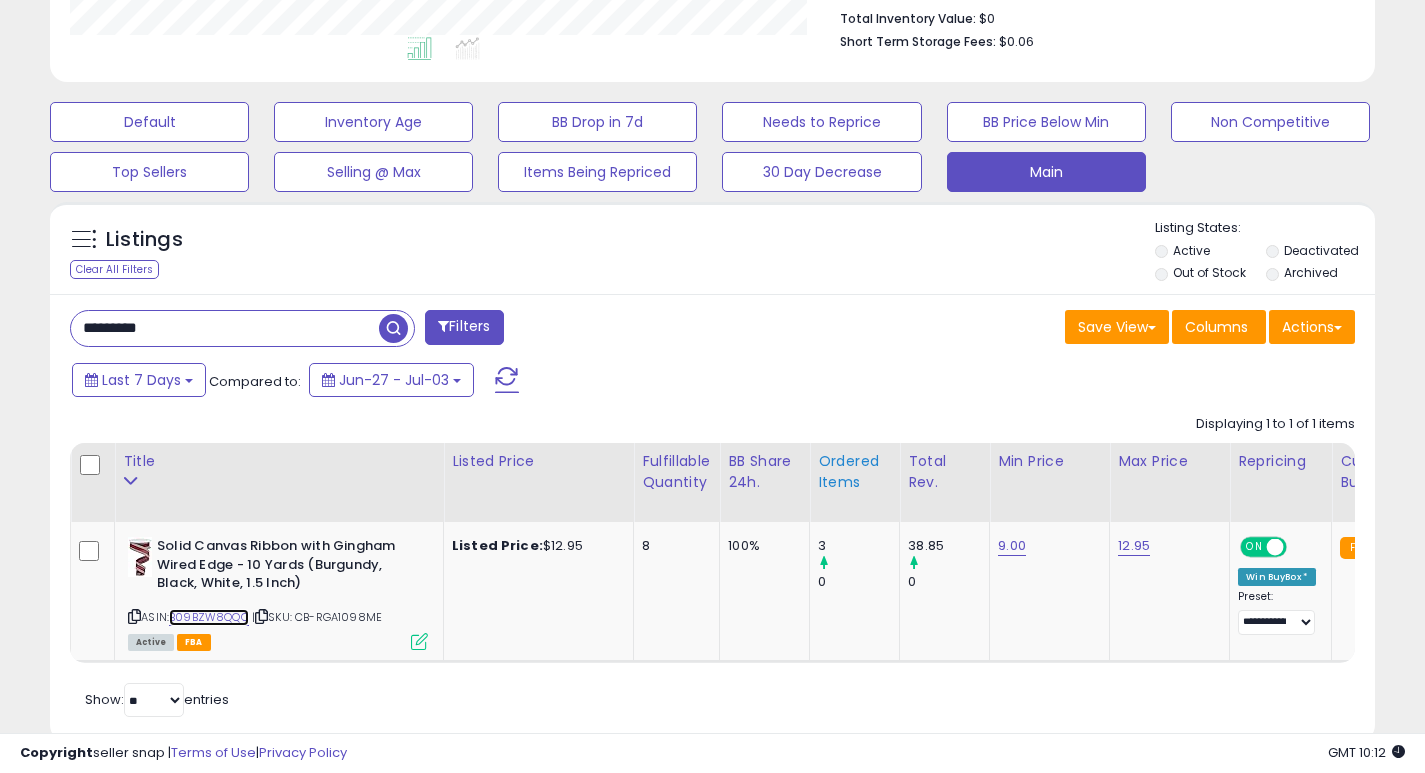 scroll, scrollTop: 543, scrollLeft: 0, axis: vertical 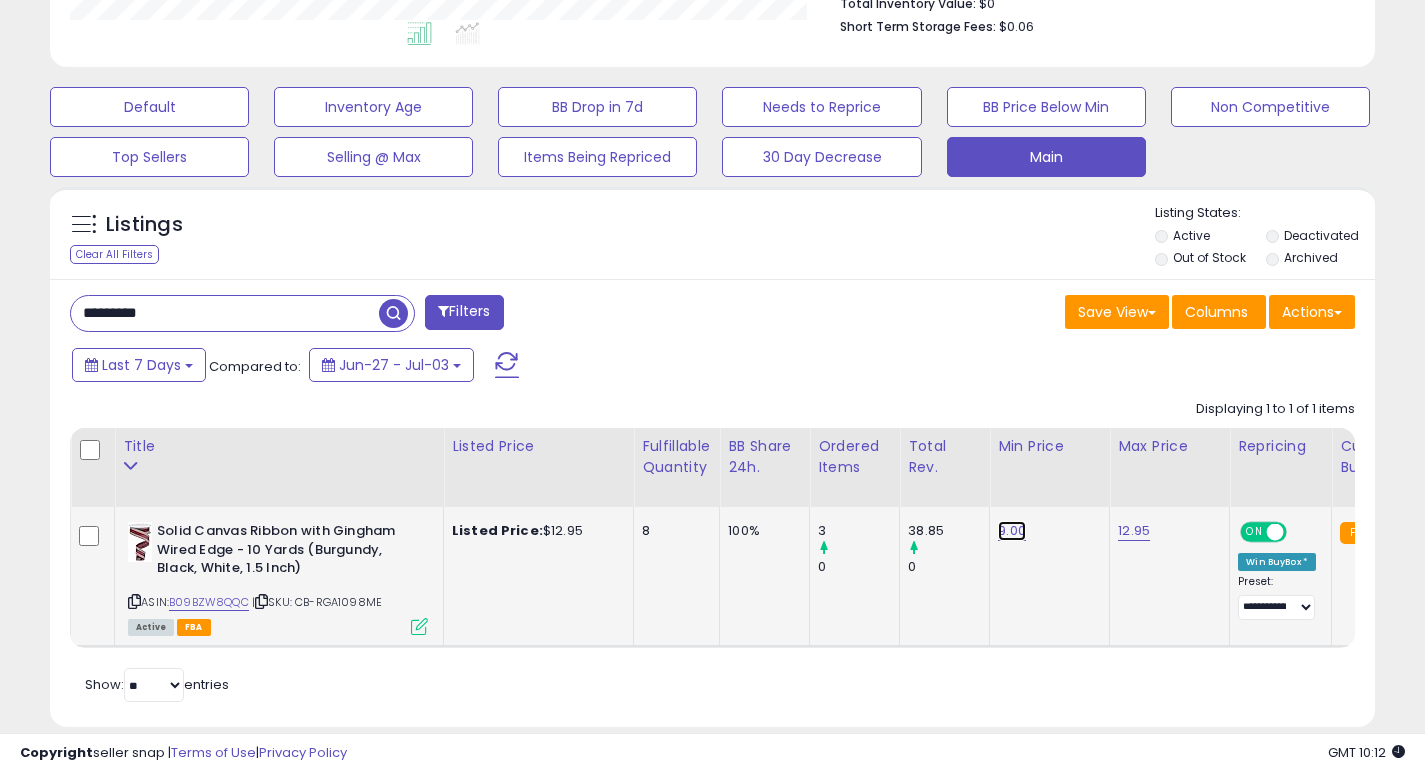click on "9.00" at bounding box center [1012, 531] 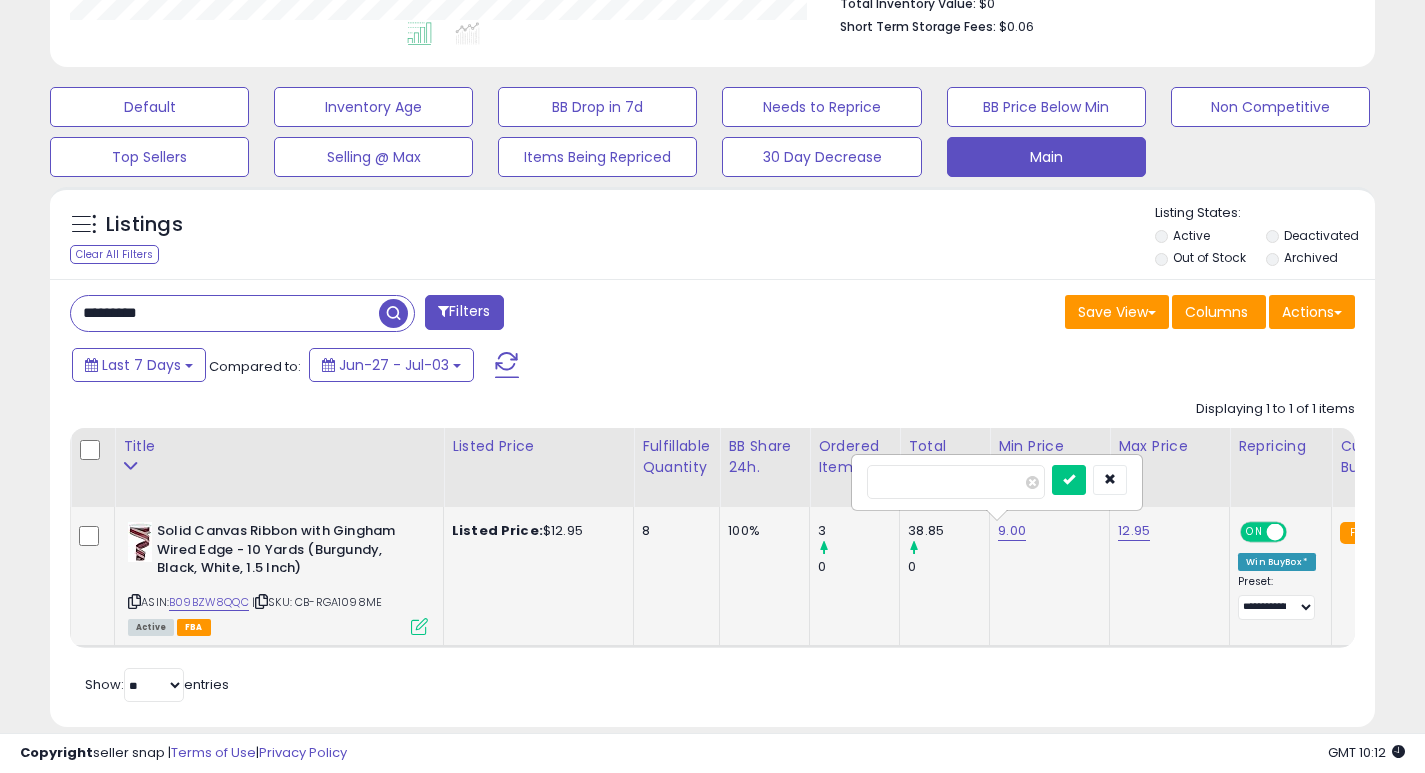 type on "*" 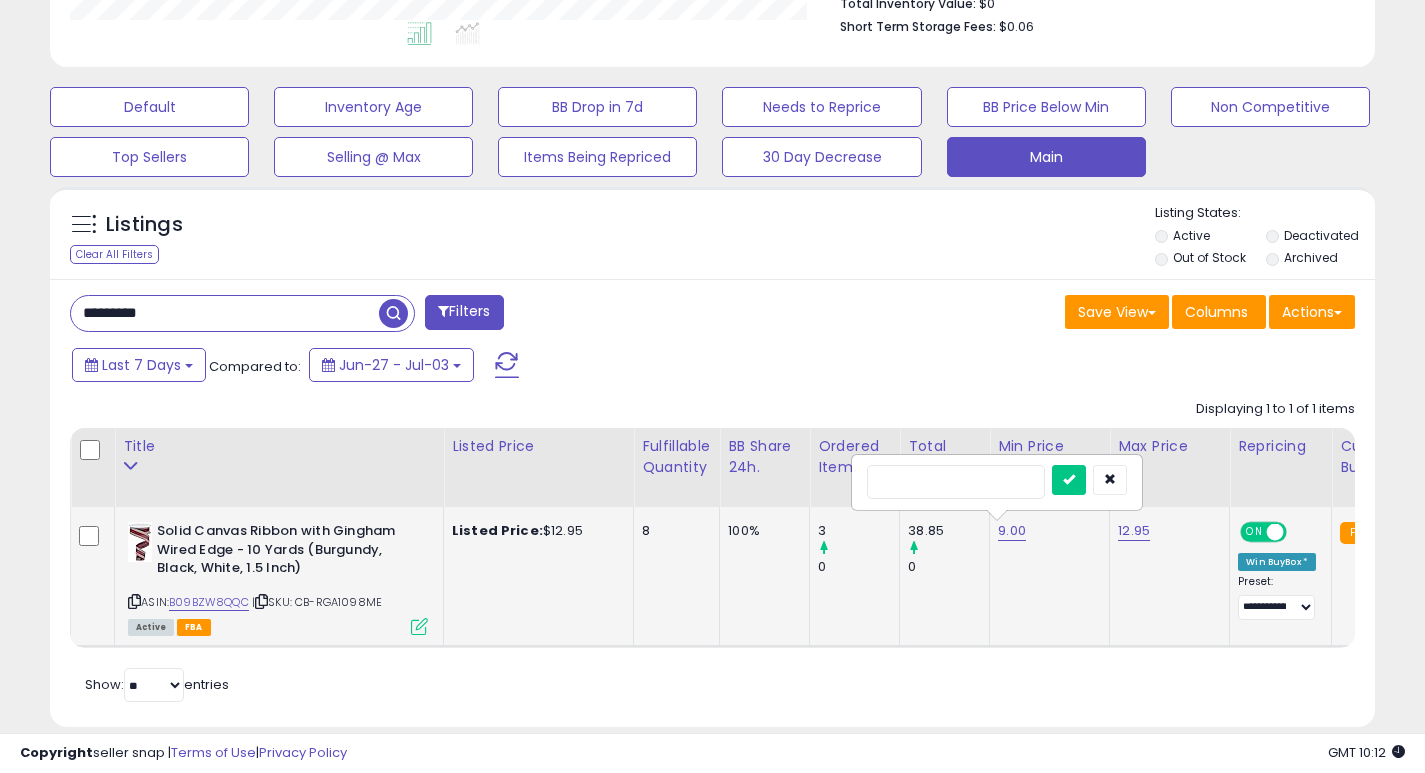 type on "***" 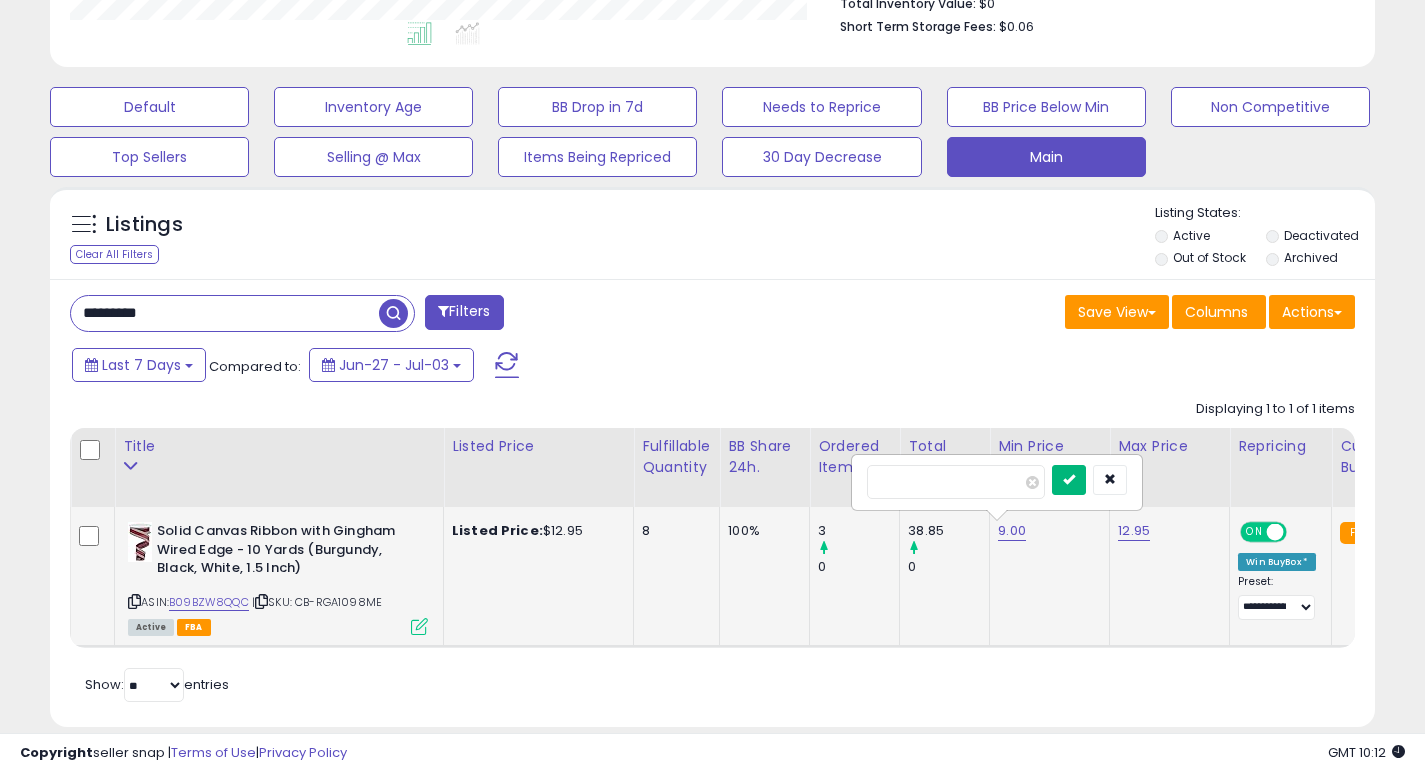 click at bounding box center [1069, 479] 